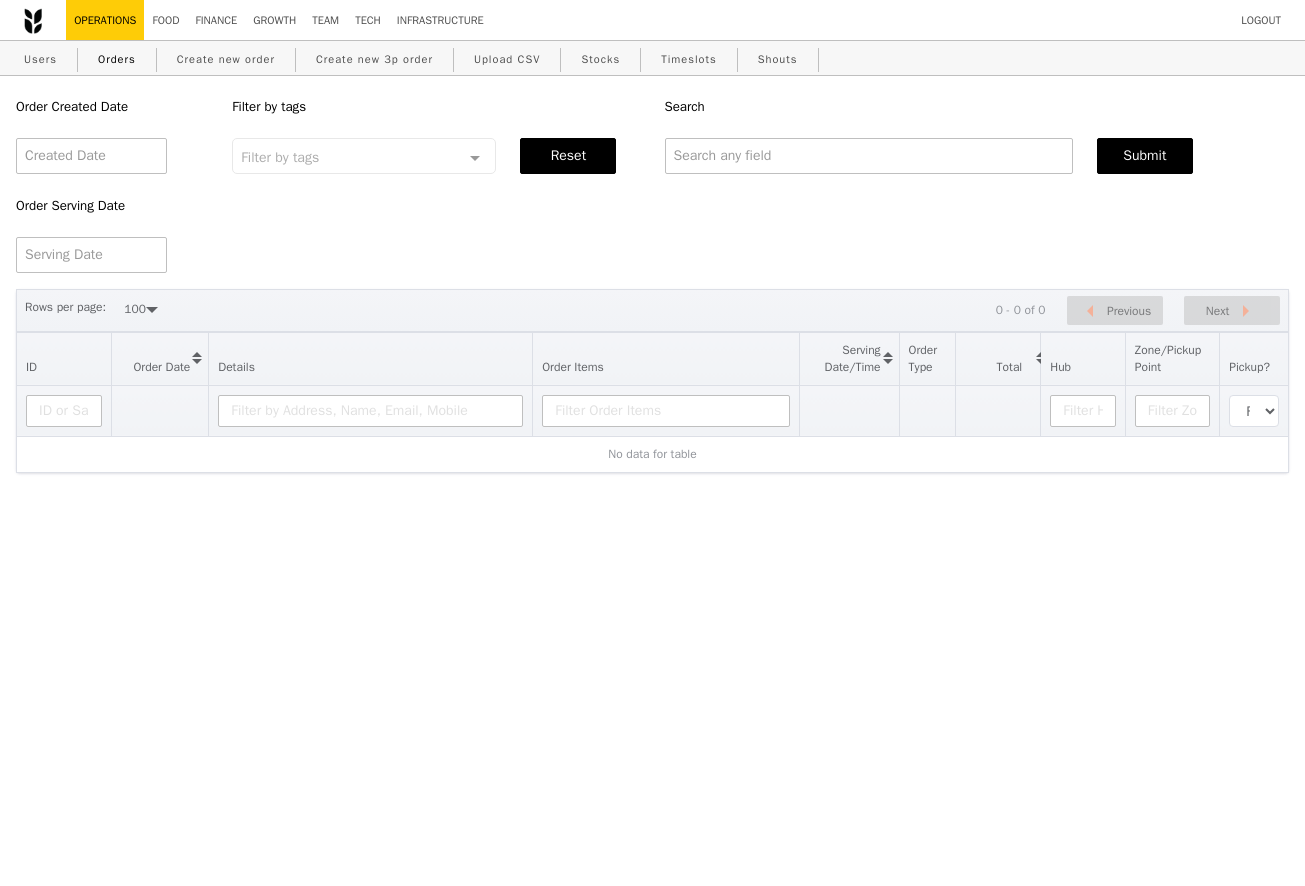 select on "100" 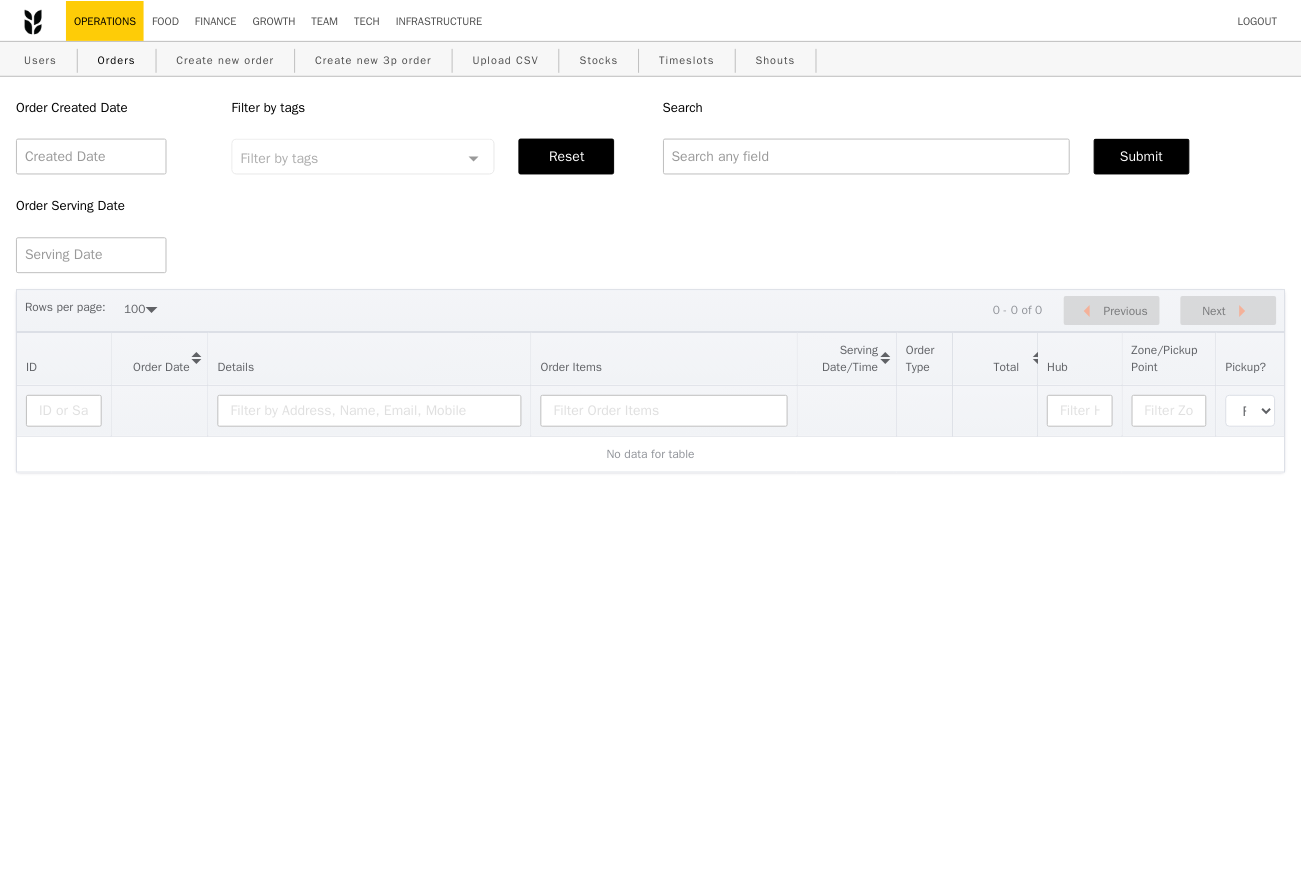 scroll, scrollTop: 0, scrollLeft: 0, axis: both 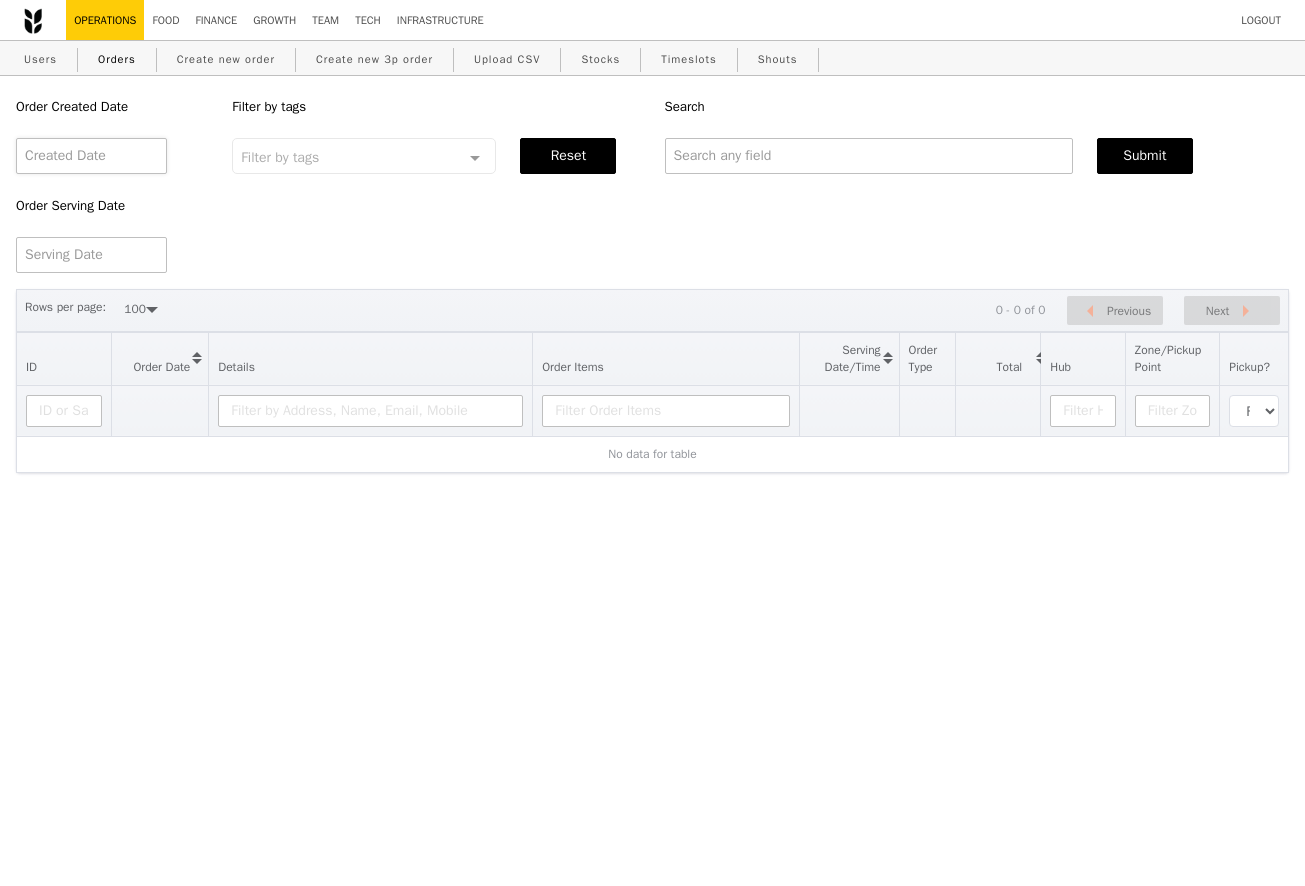 click at bounding box center [91, 156] 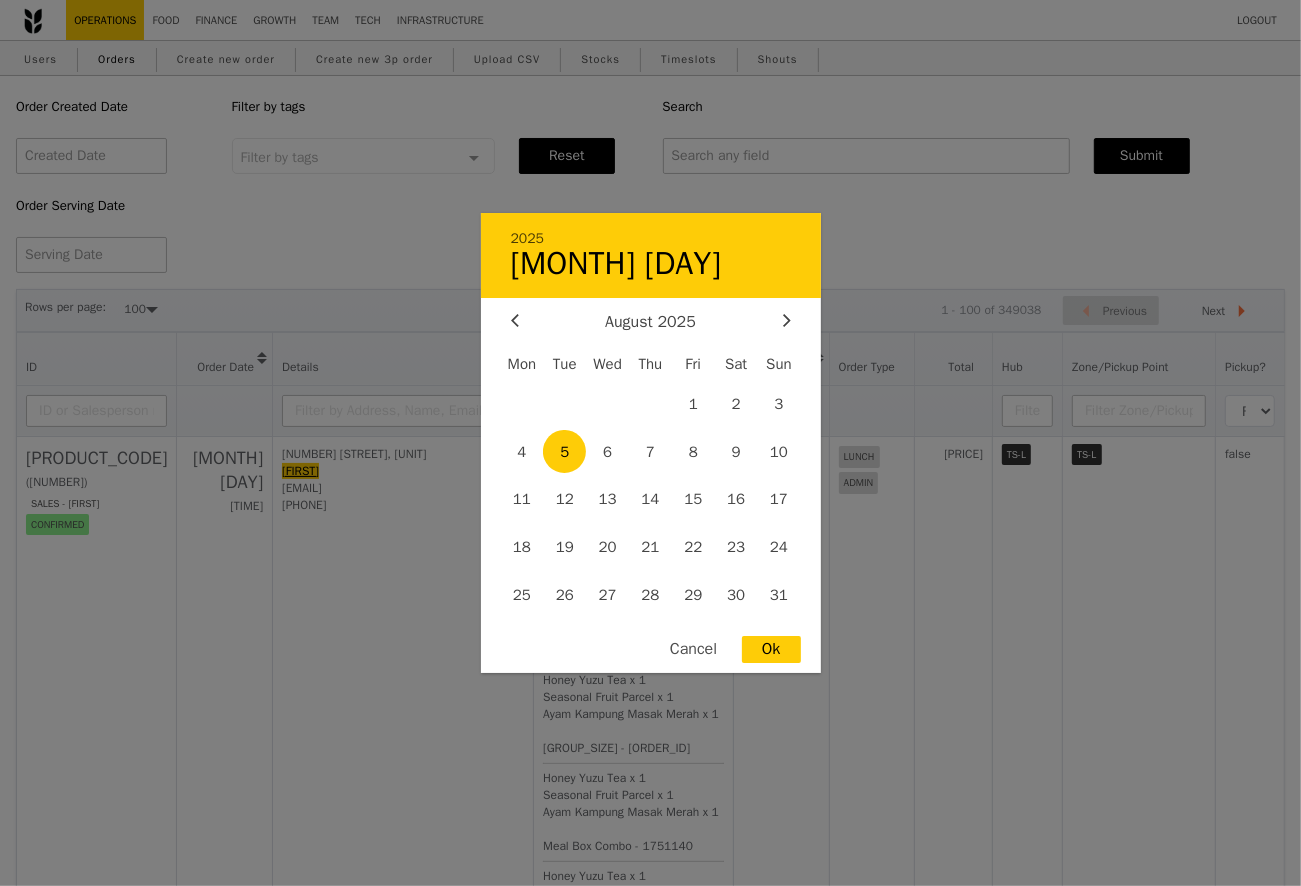 click on "Cancel" at bounding box center [693, 649] 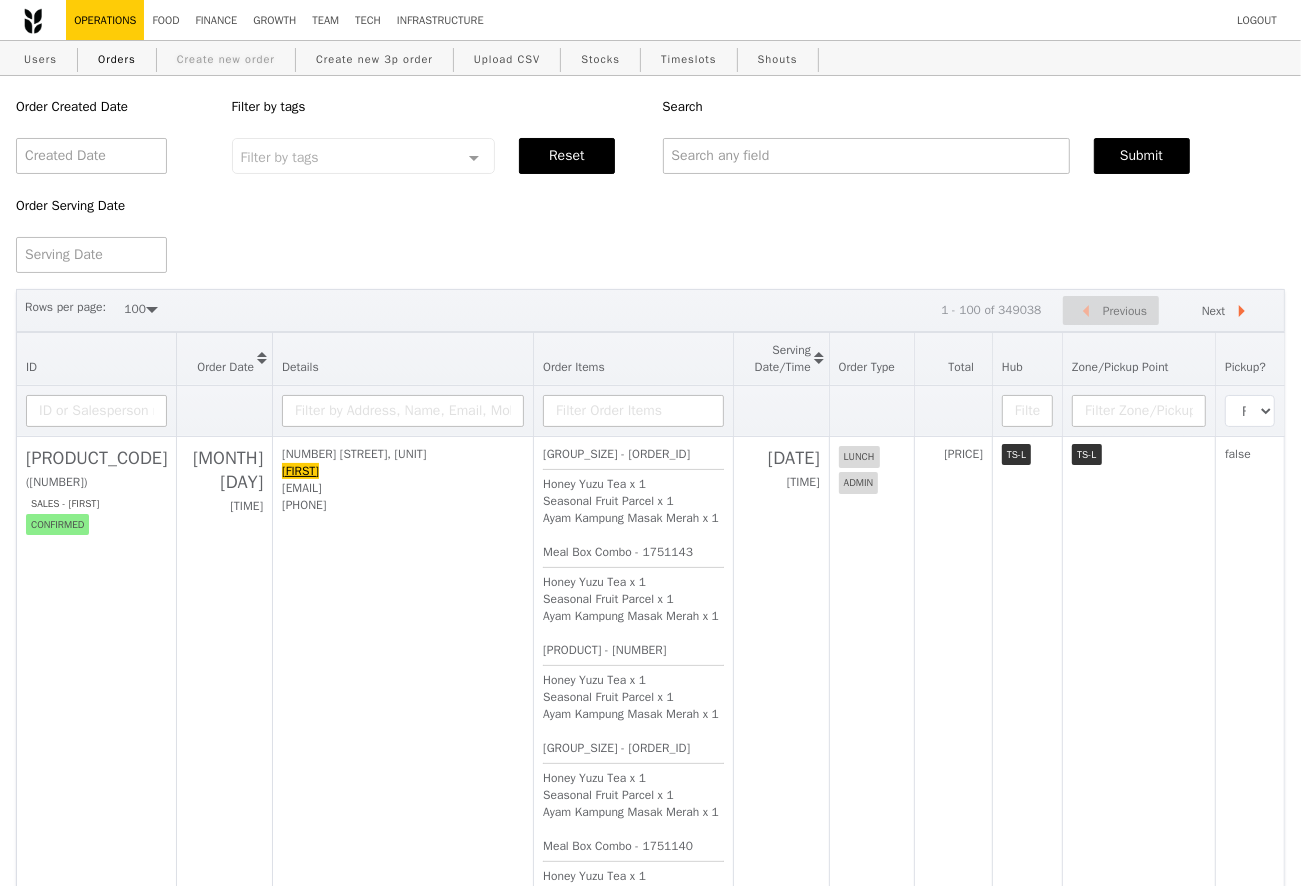 click on "Create new order" at bounding box center [226, 59] 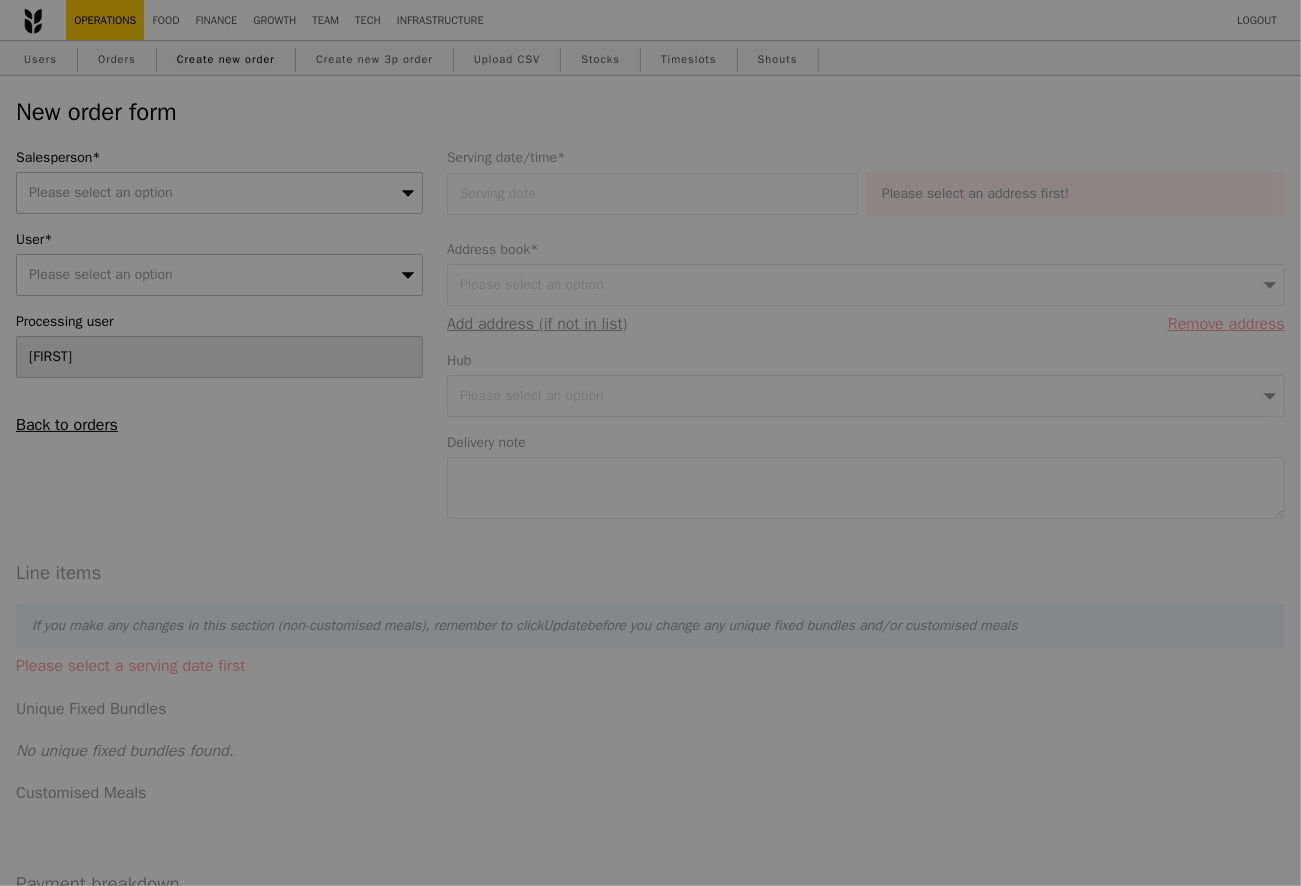type on "Confirm" 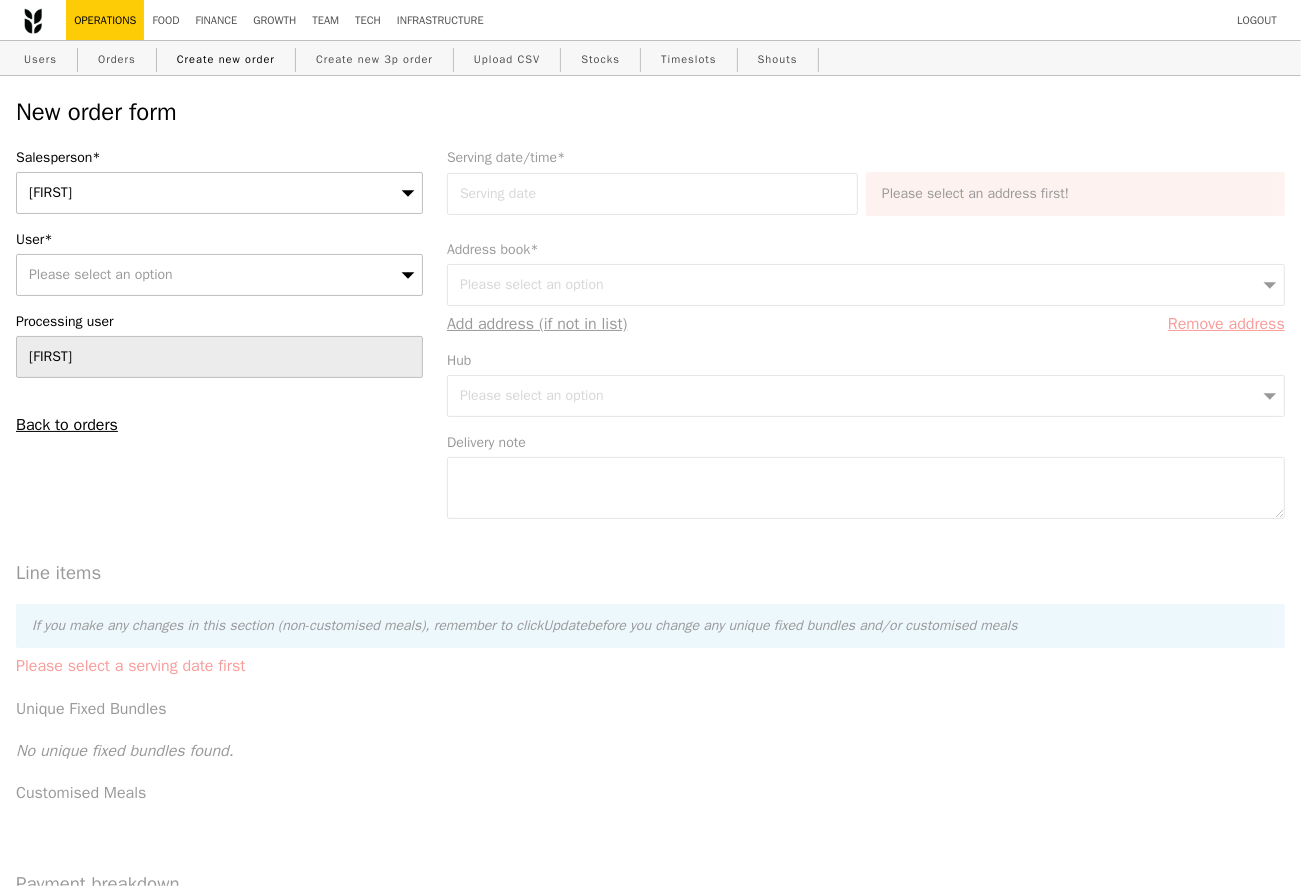 click on "Please select an option" at bounding box center (101, 274) 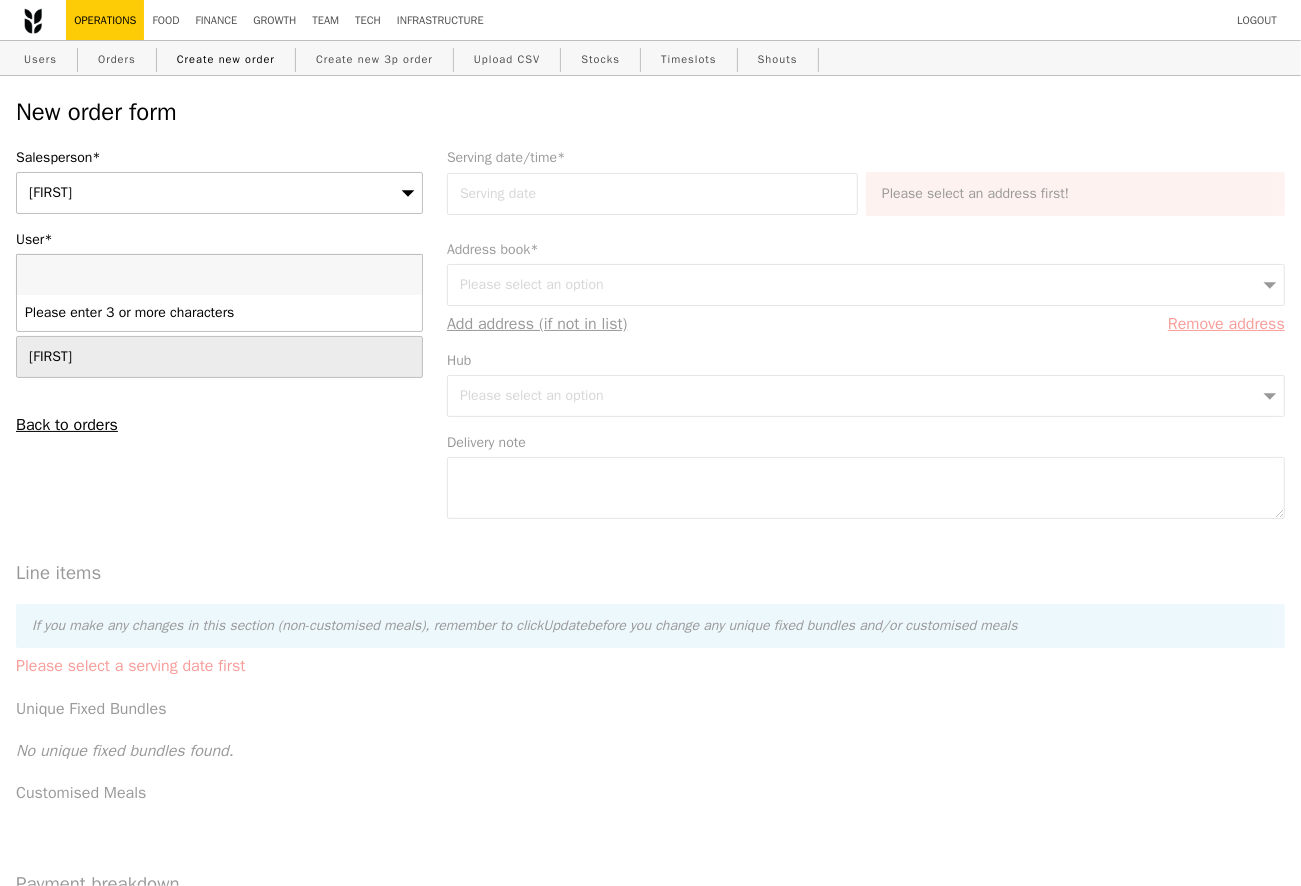 type on "[EMAIL]" 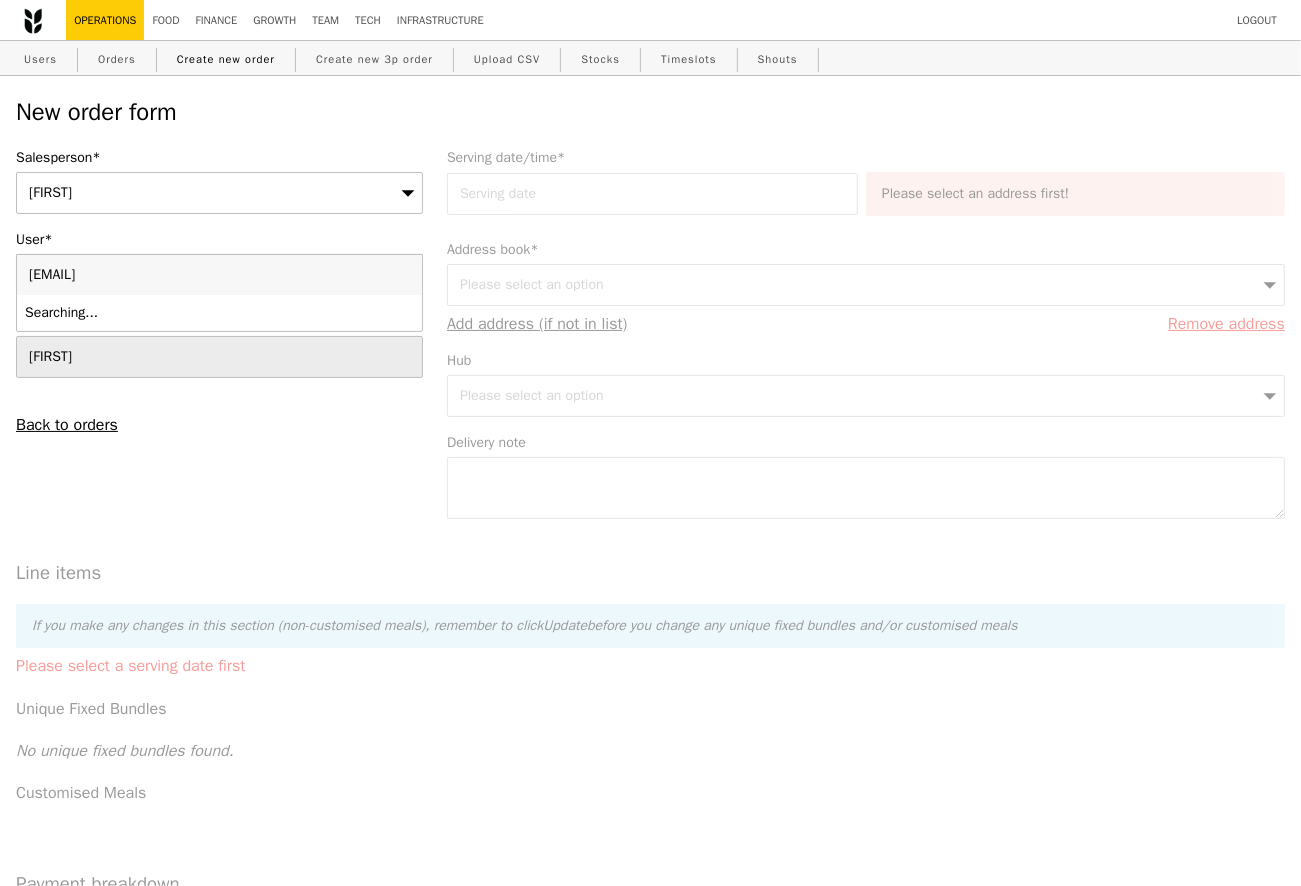 type on "Confirm" 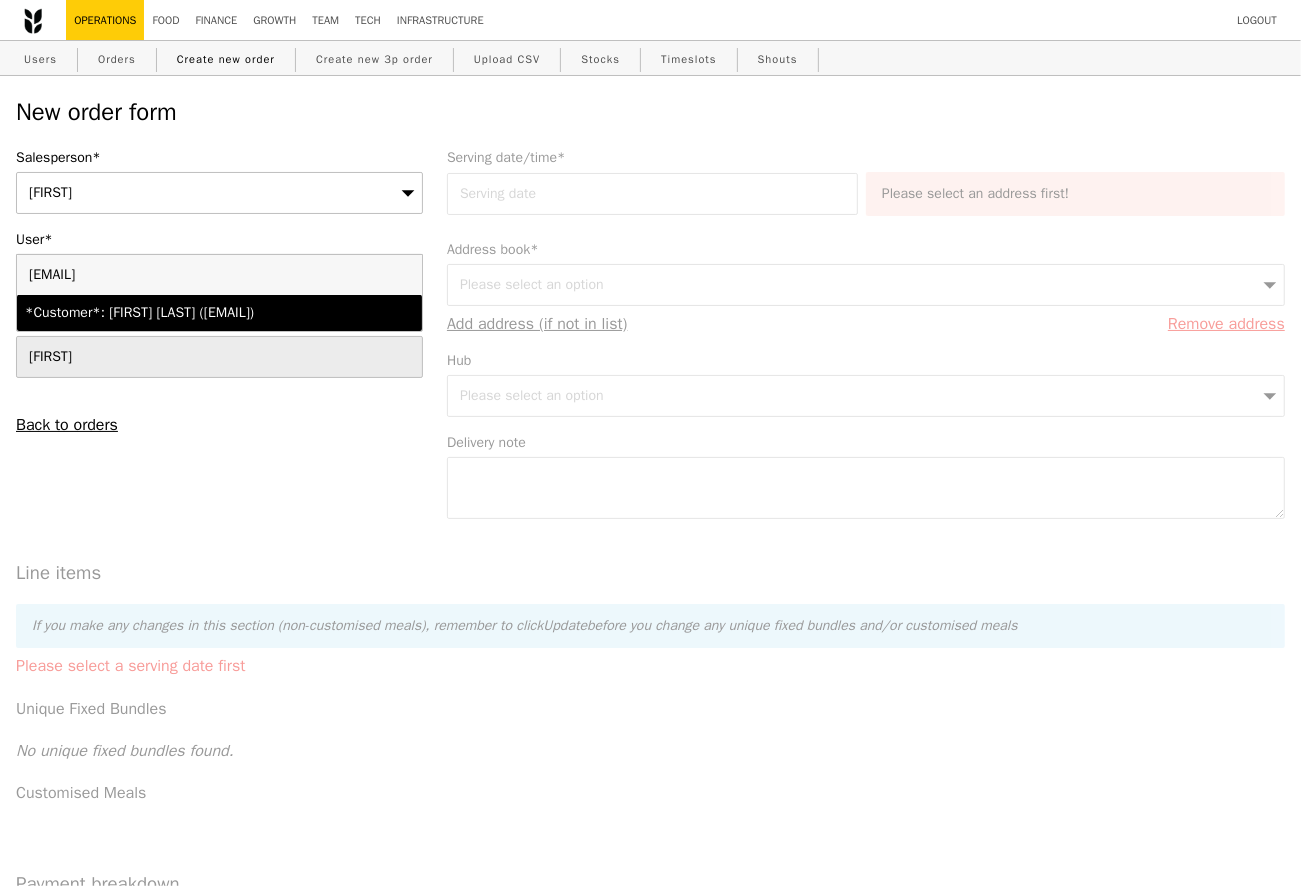 type on "[EMAIL]" 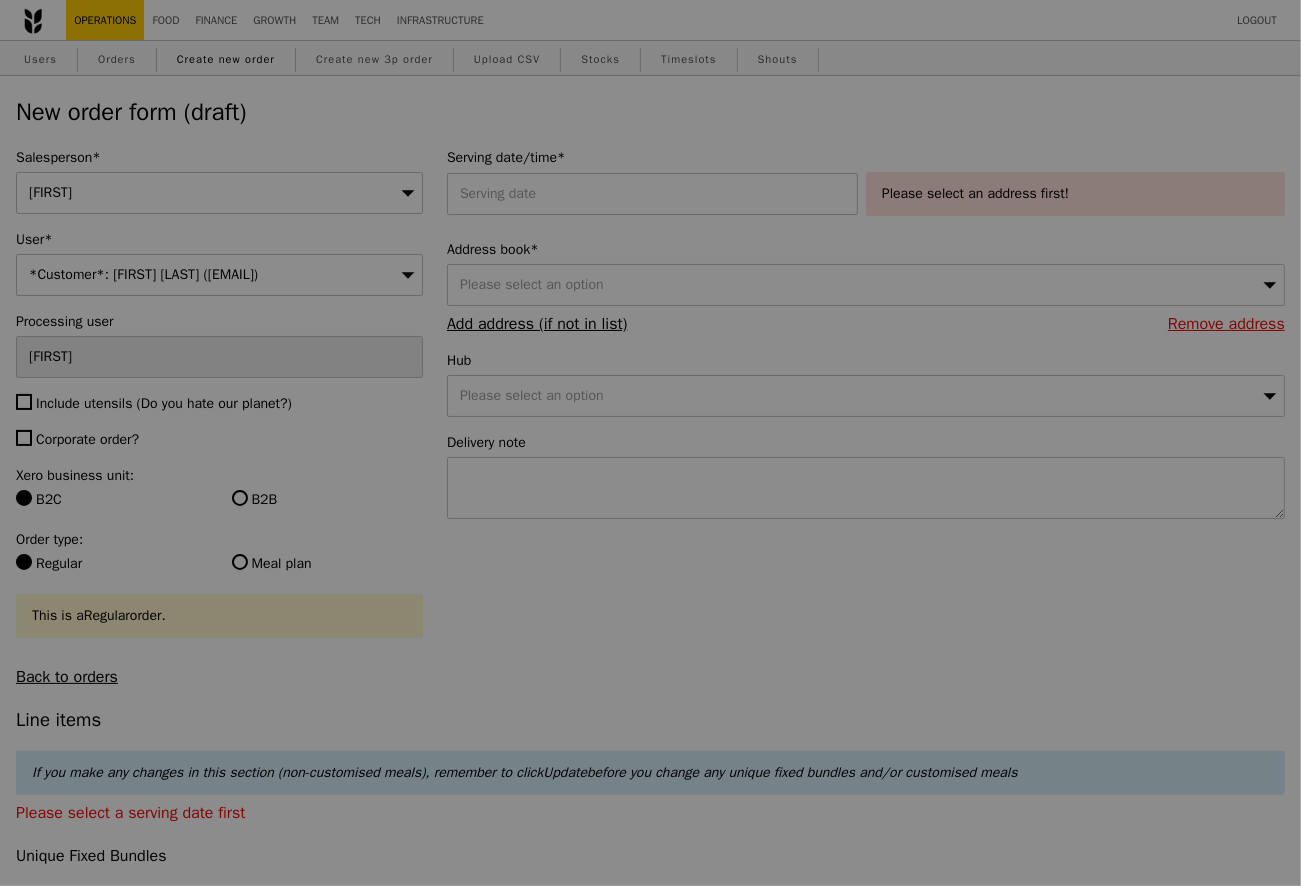 type on "Confirm" 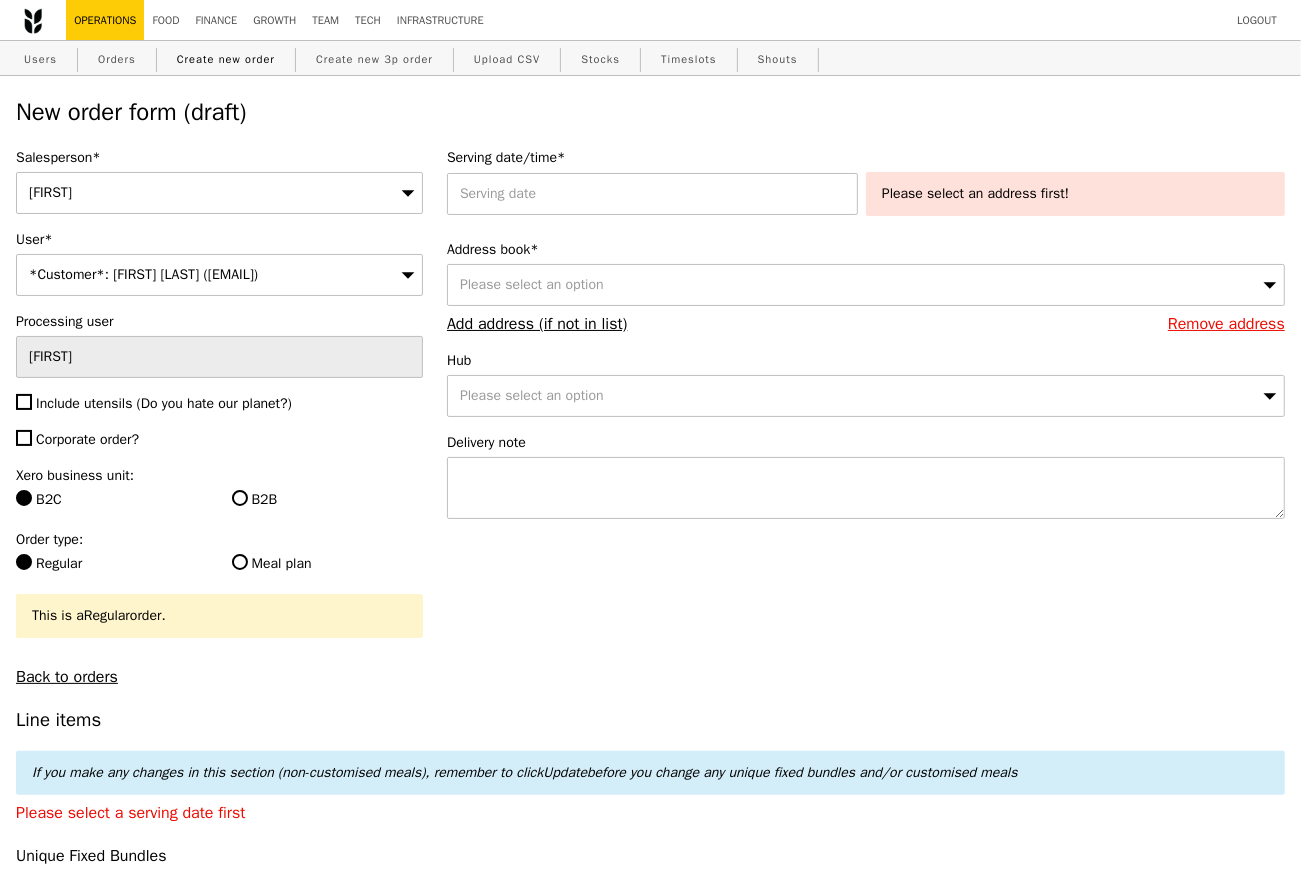 click on "Corporate order?" at bounding box center (87, 439) 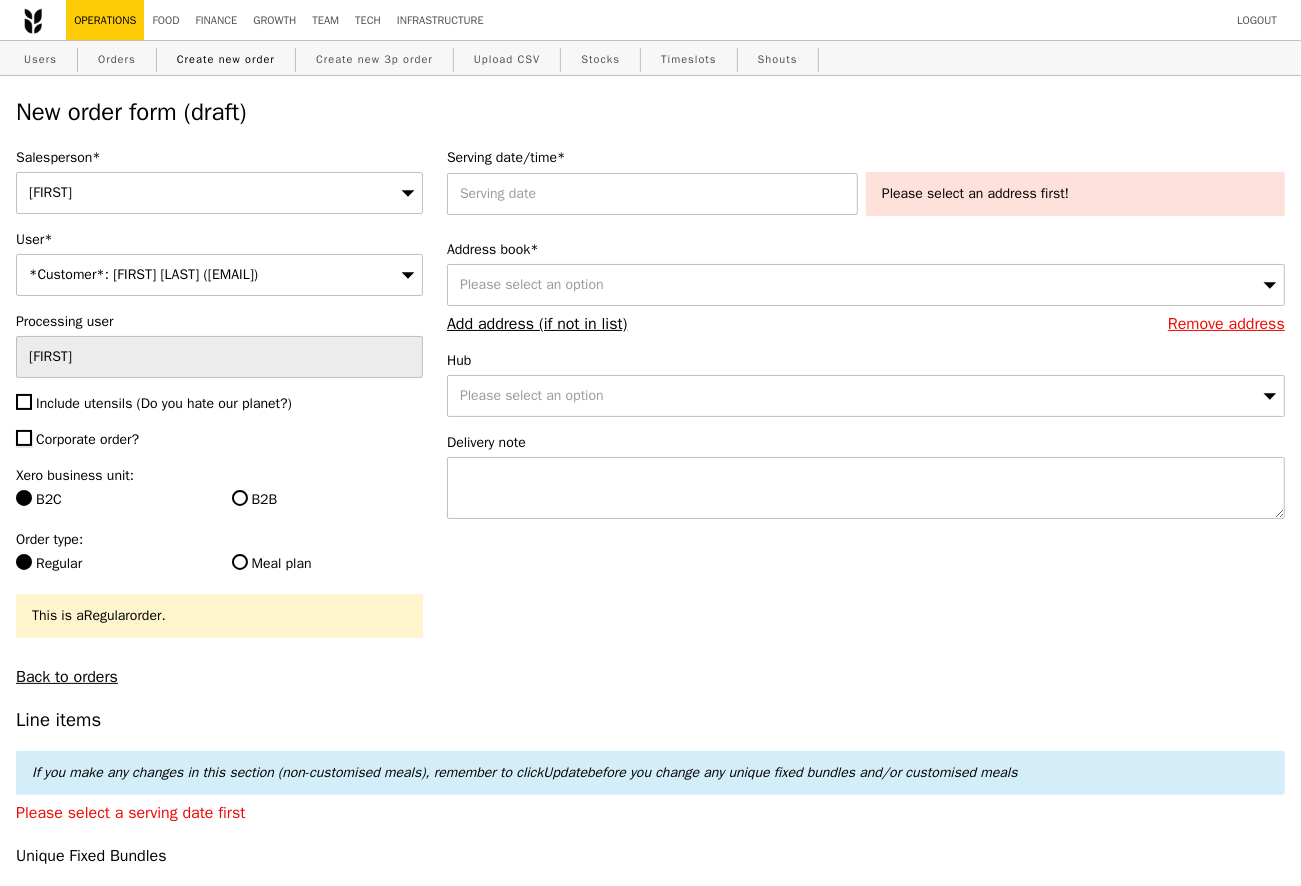 click on "Corporate order?" at bounding box center (24, 438) 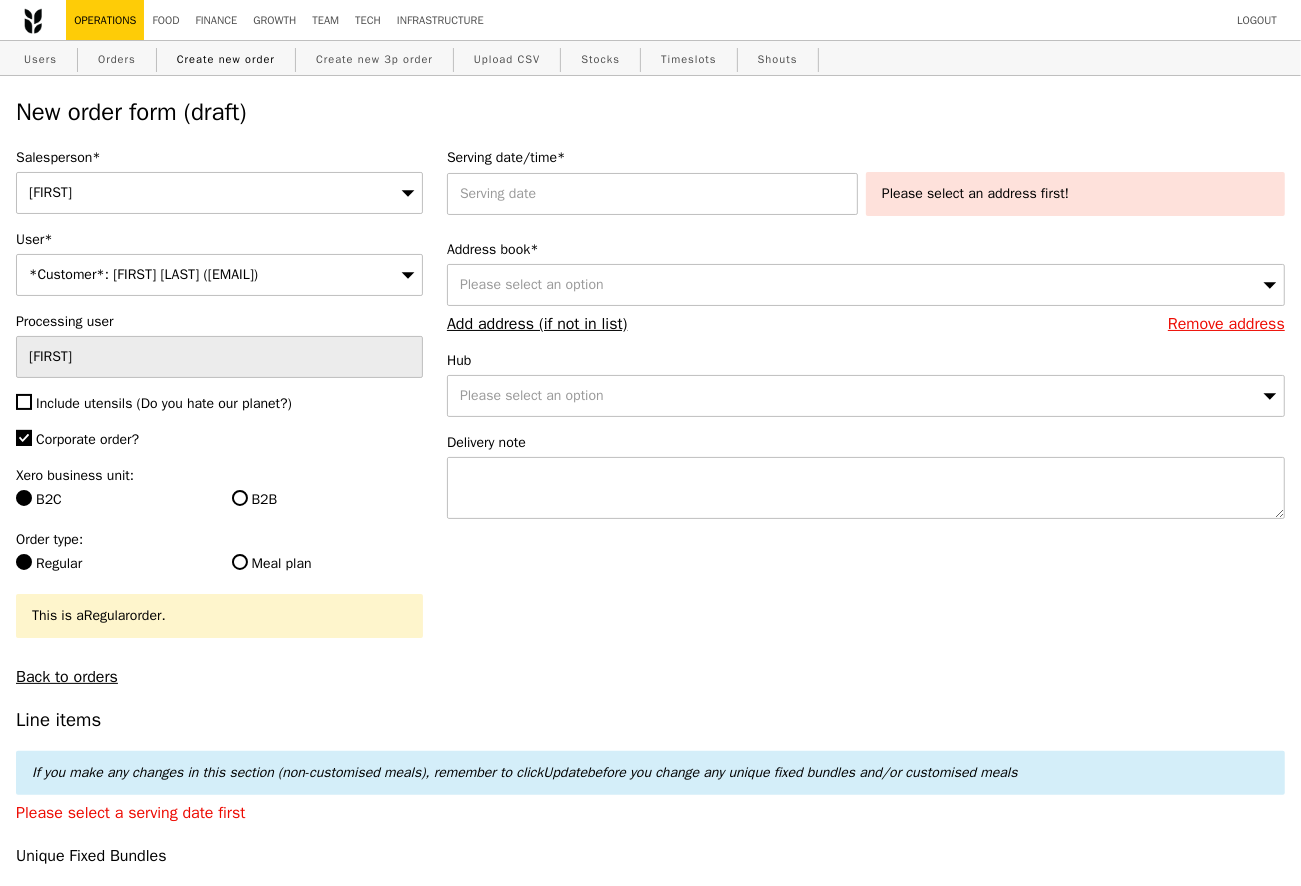 click on "B2B" at bounding box center (327, 500) 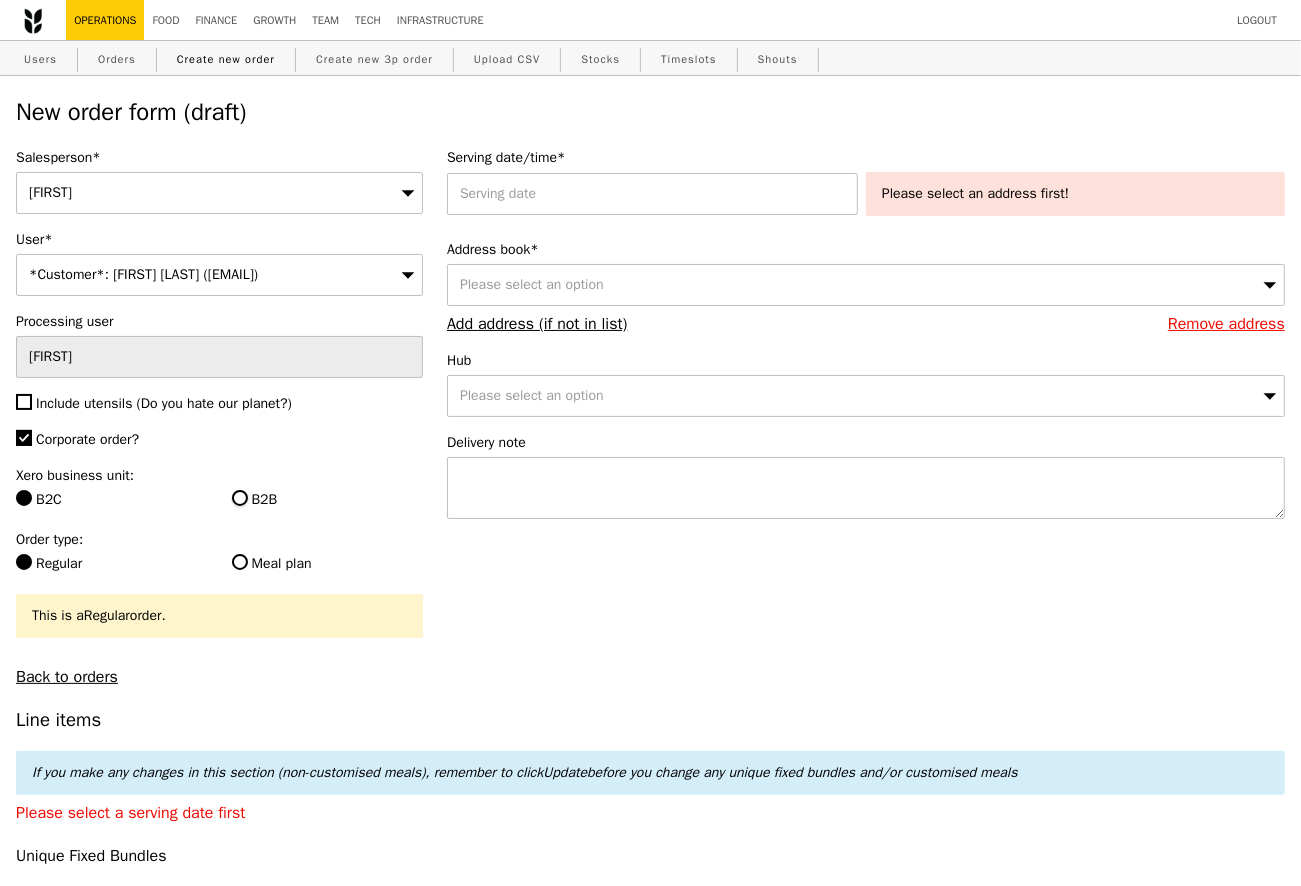 click on "B2B" at bounding box center [240, 498] 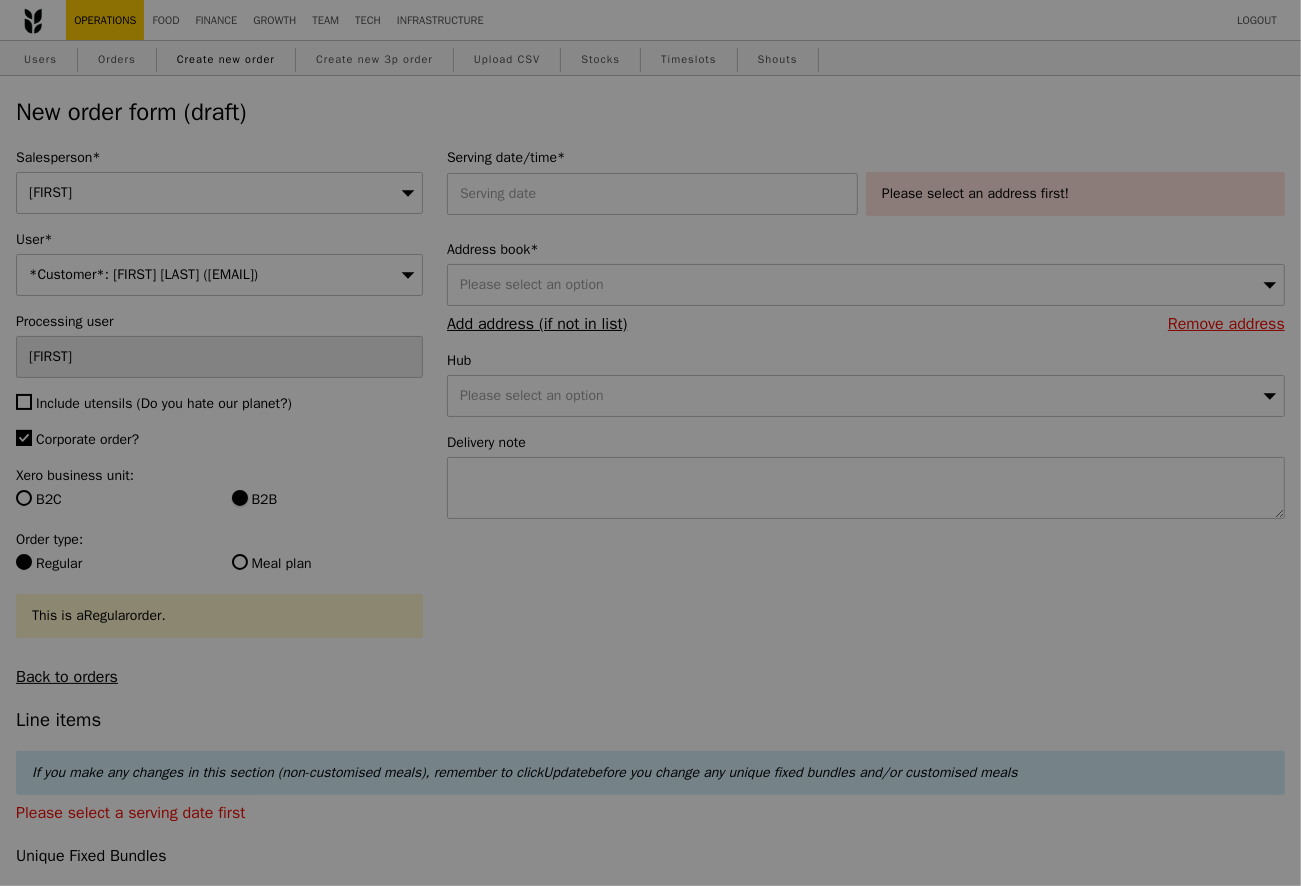 type on "Confirm" 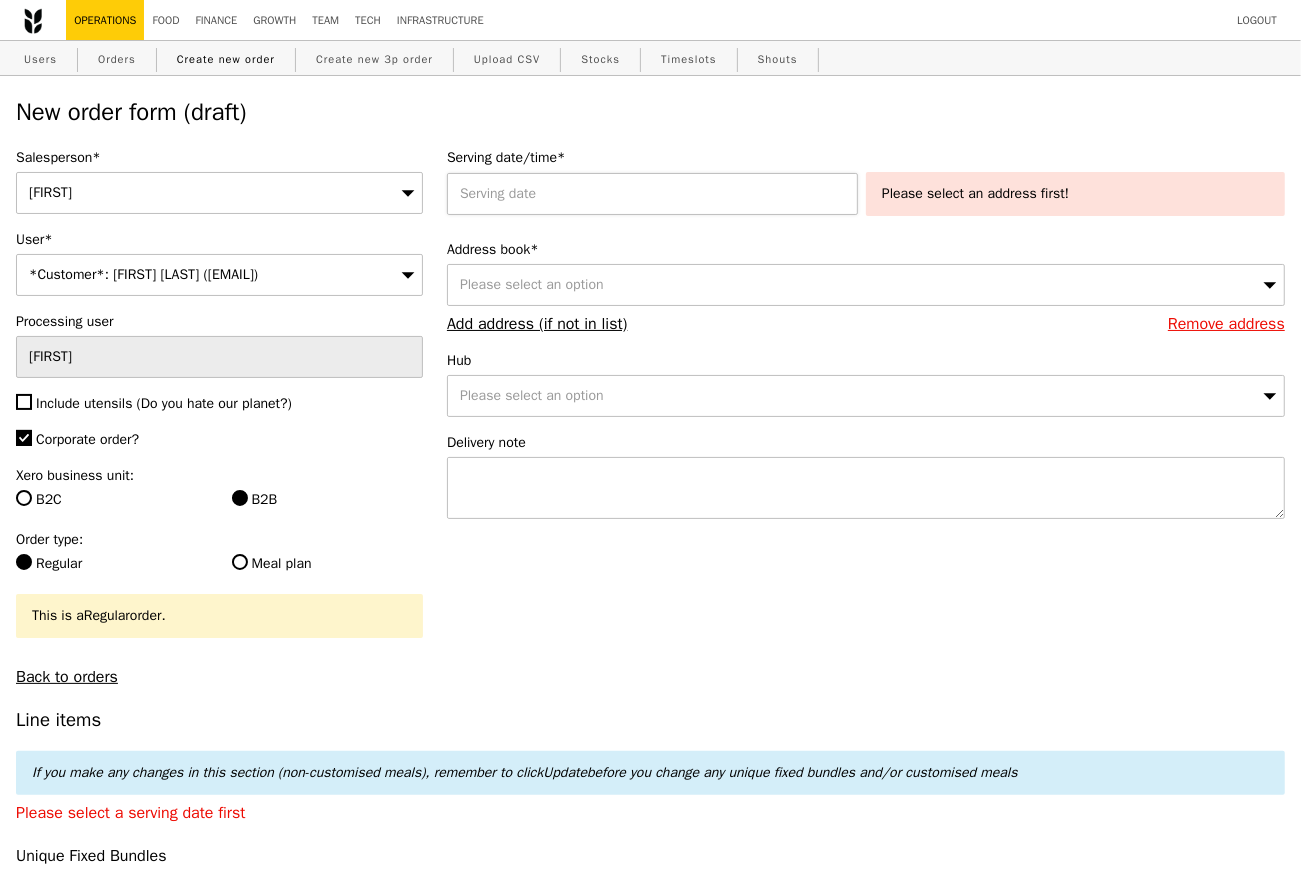 click at bounding box center (656, 194) 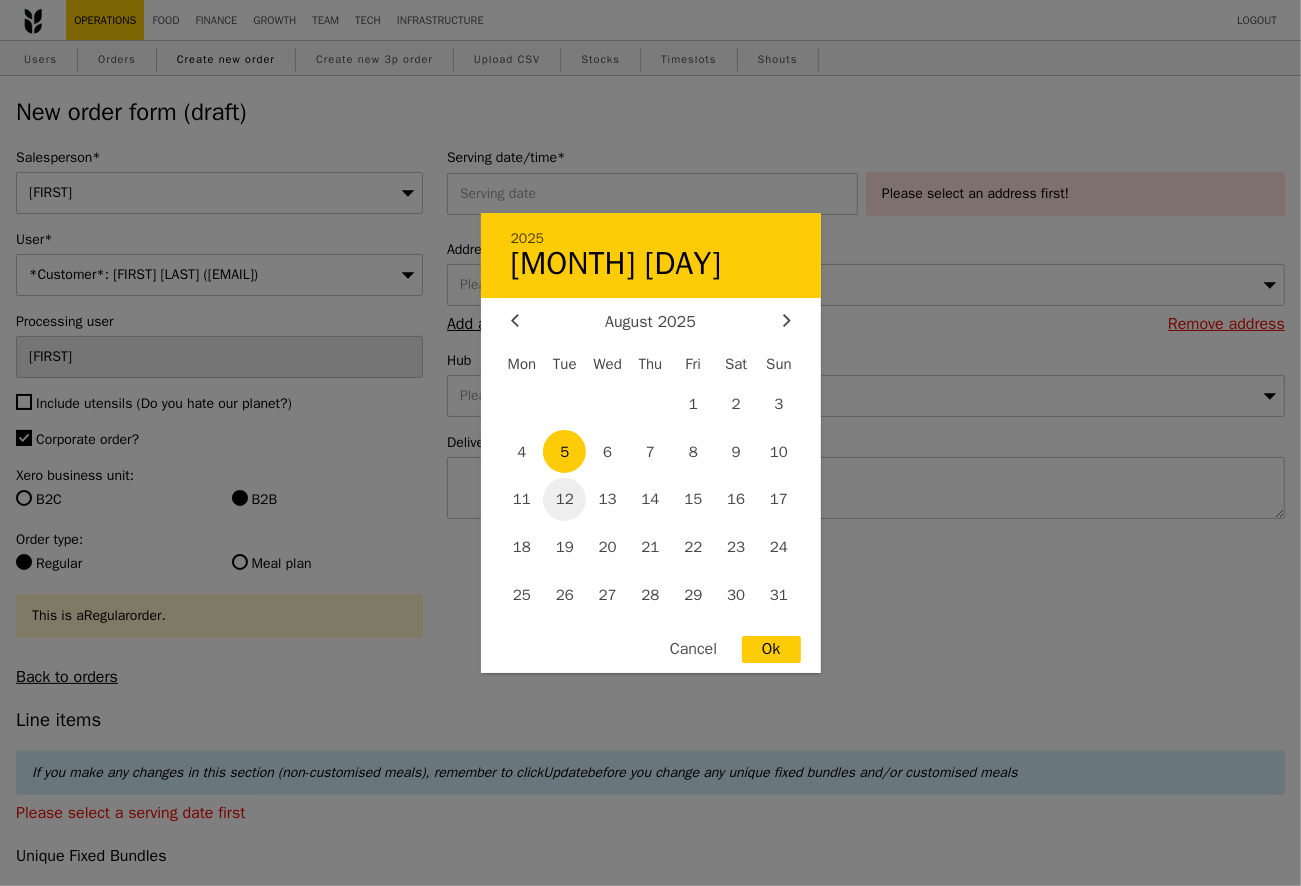 click on "12" at bounding box center (564, 499) 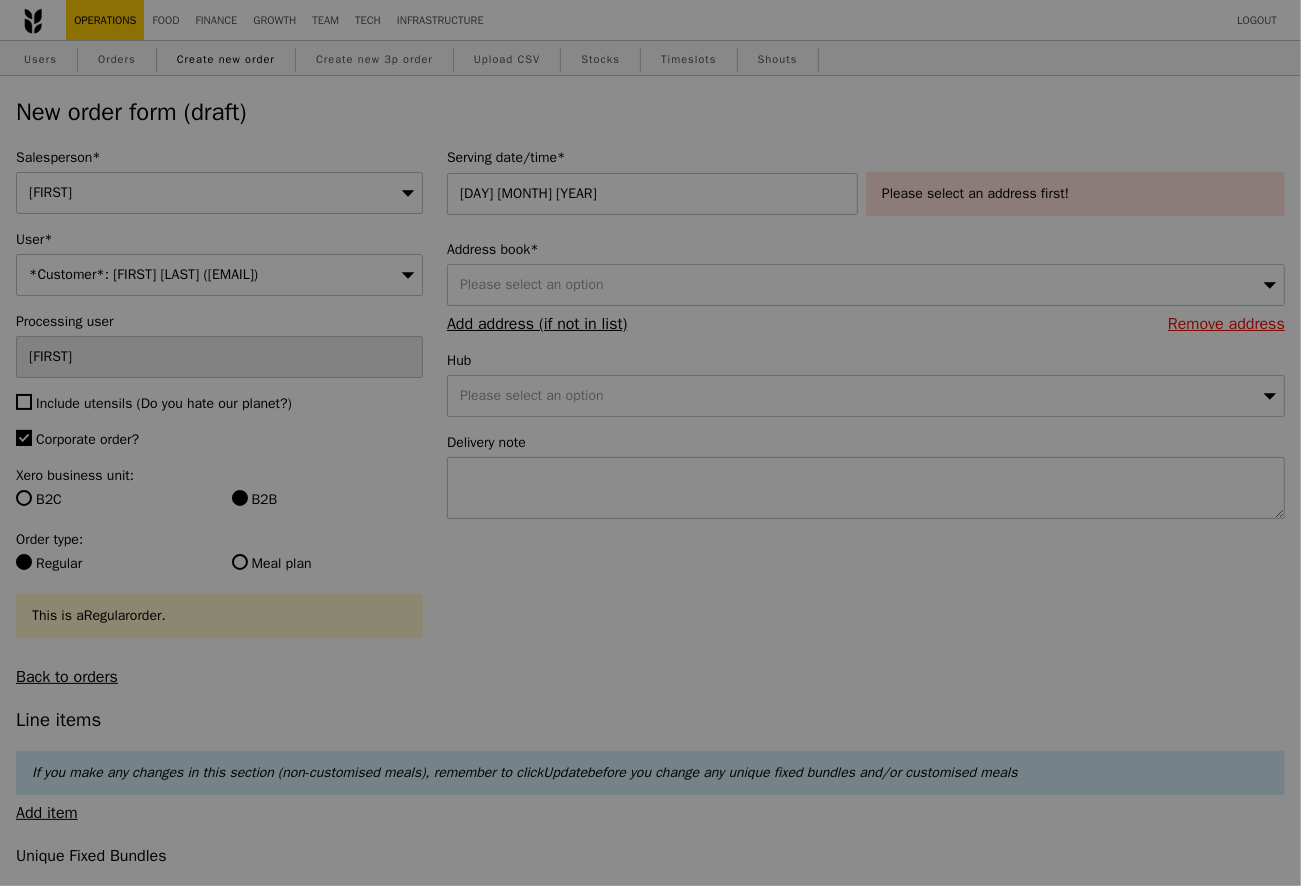 type on "Confirm" 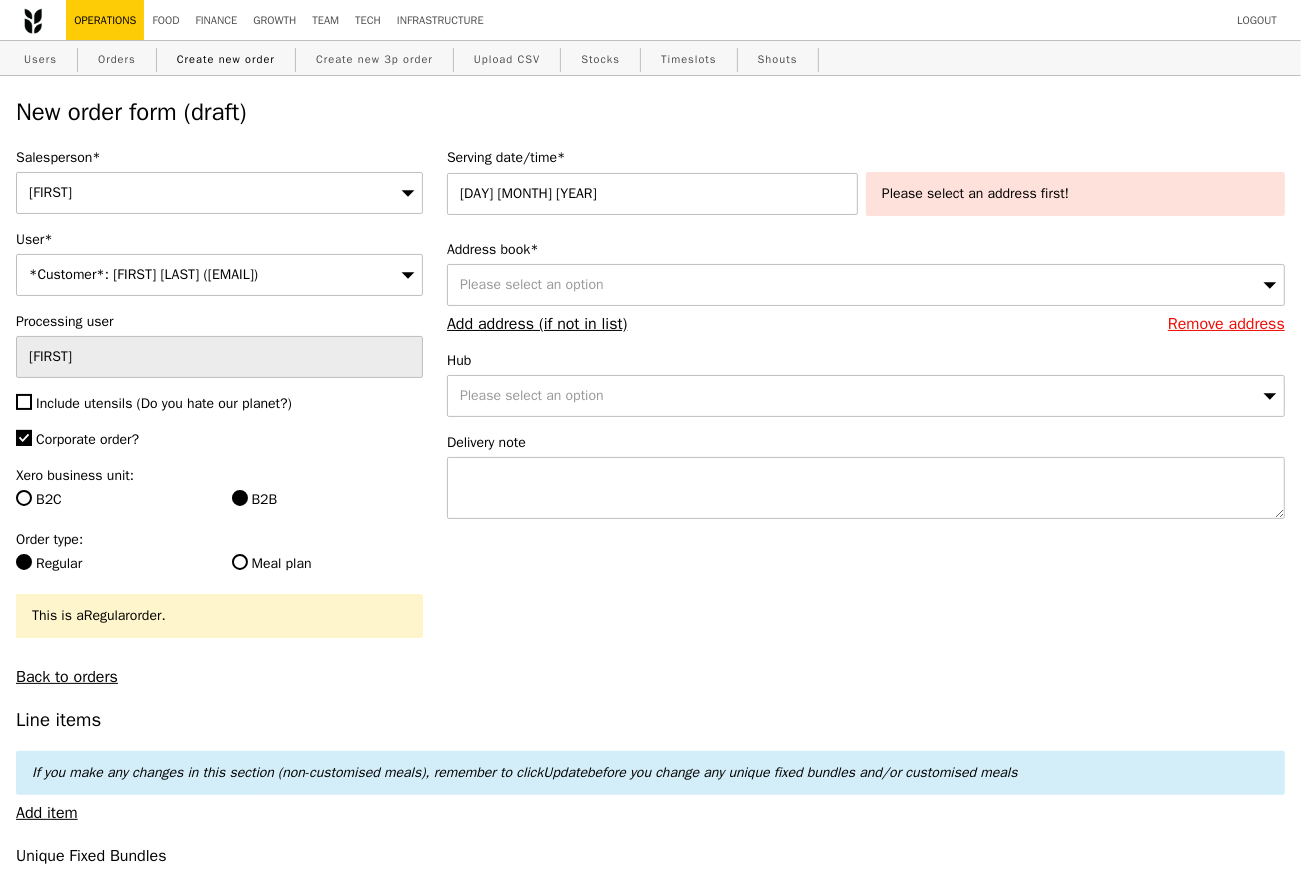 click on "Please select an address first!" at bounding box center (1075, 194) 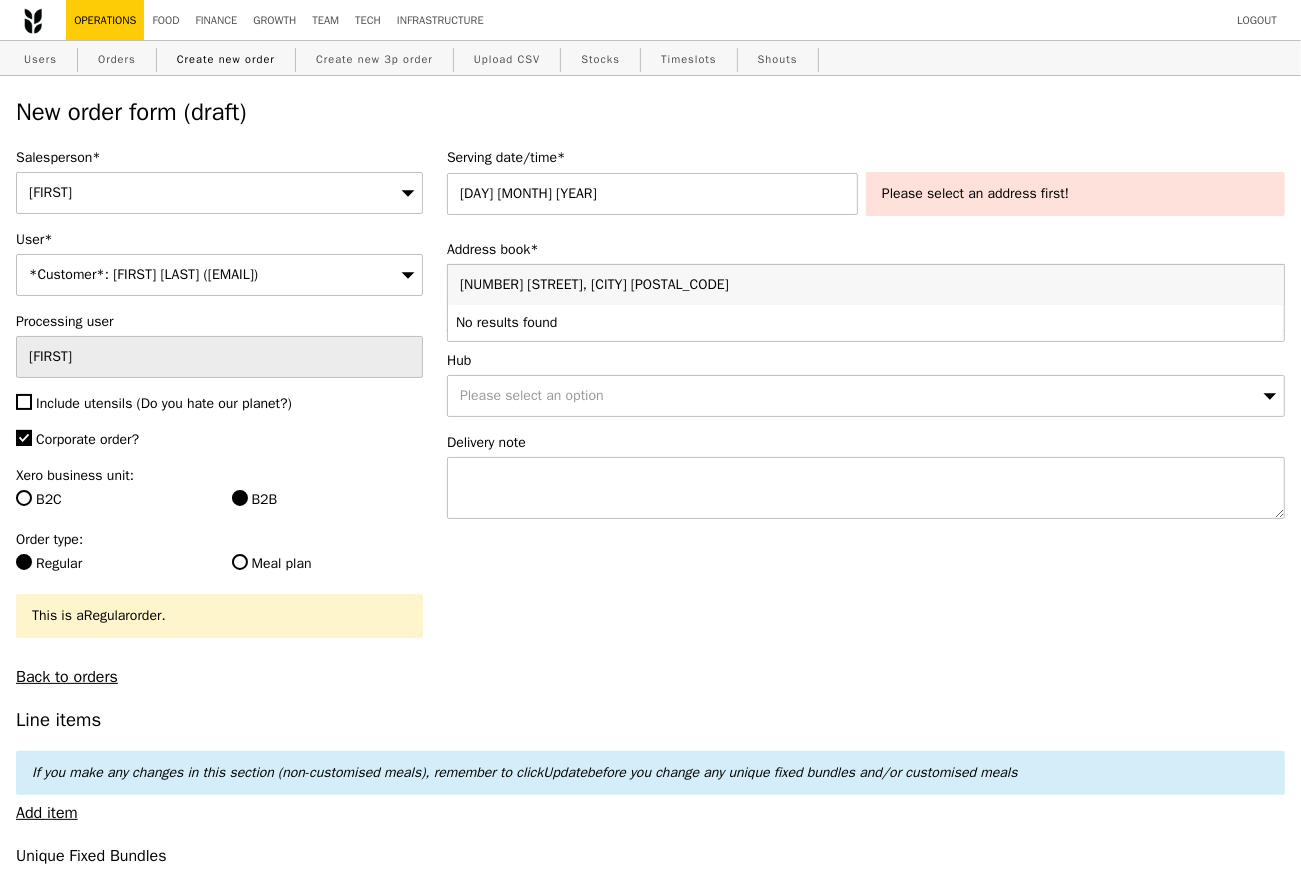 drag, startPoint x: 601, startPoint y: 284, endPoint x: 989, endPoint y: 281, distance: 388.0116 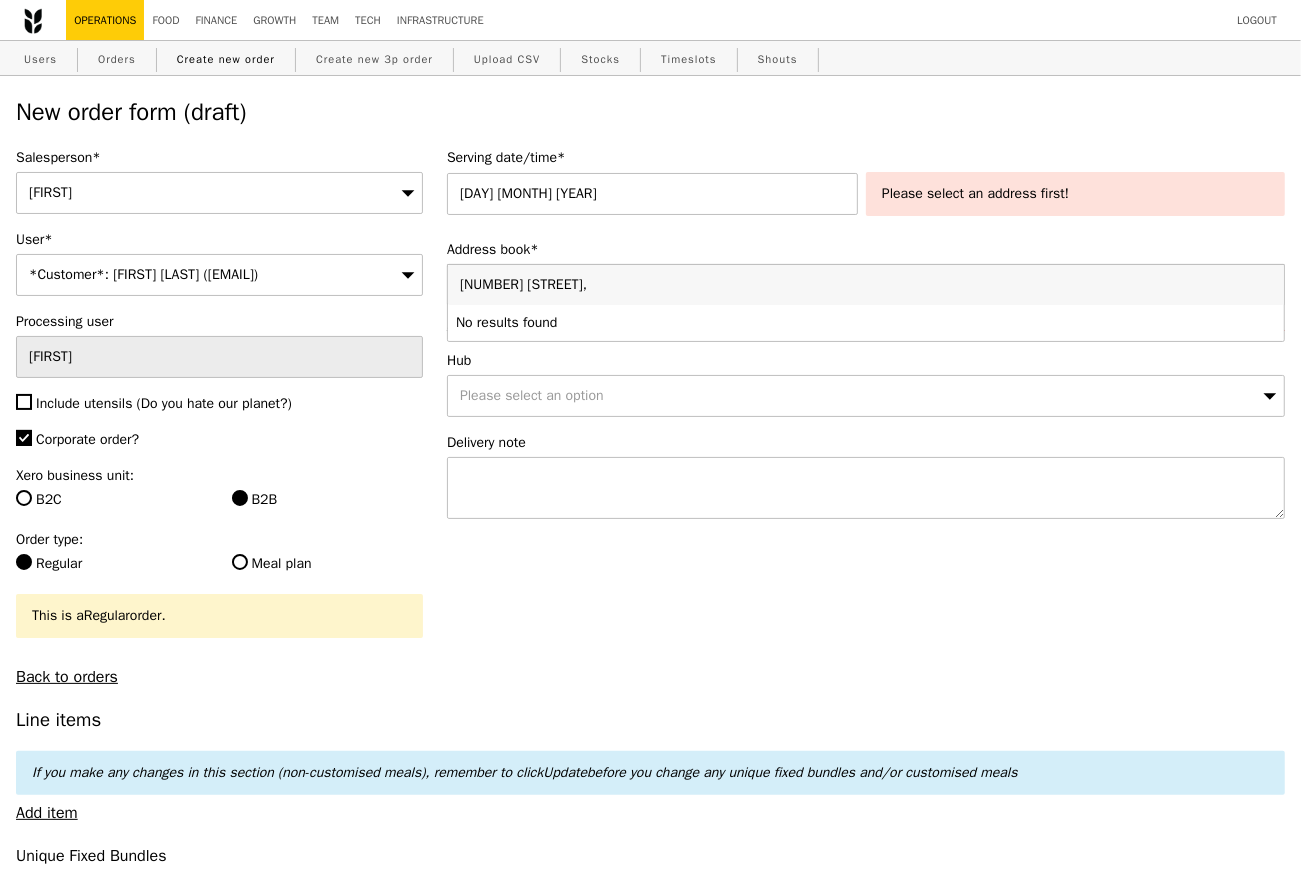 type on "[NUMBER] [STREET]" 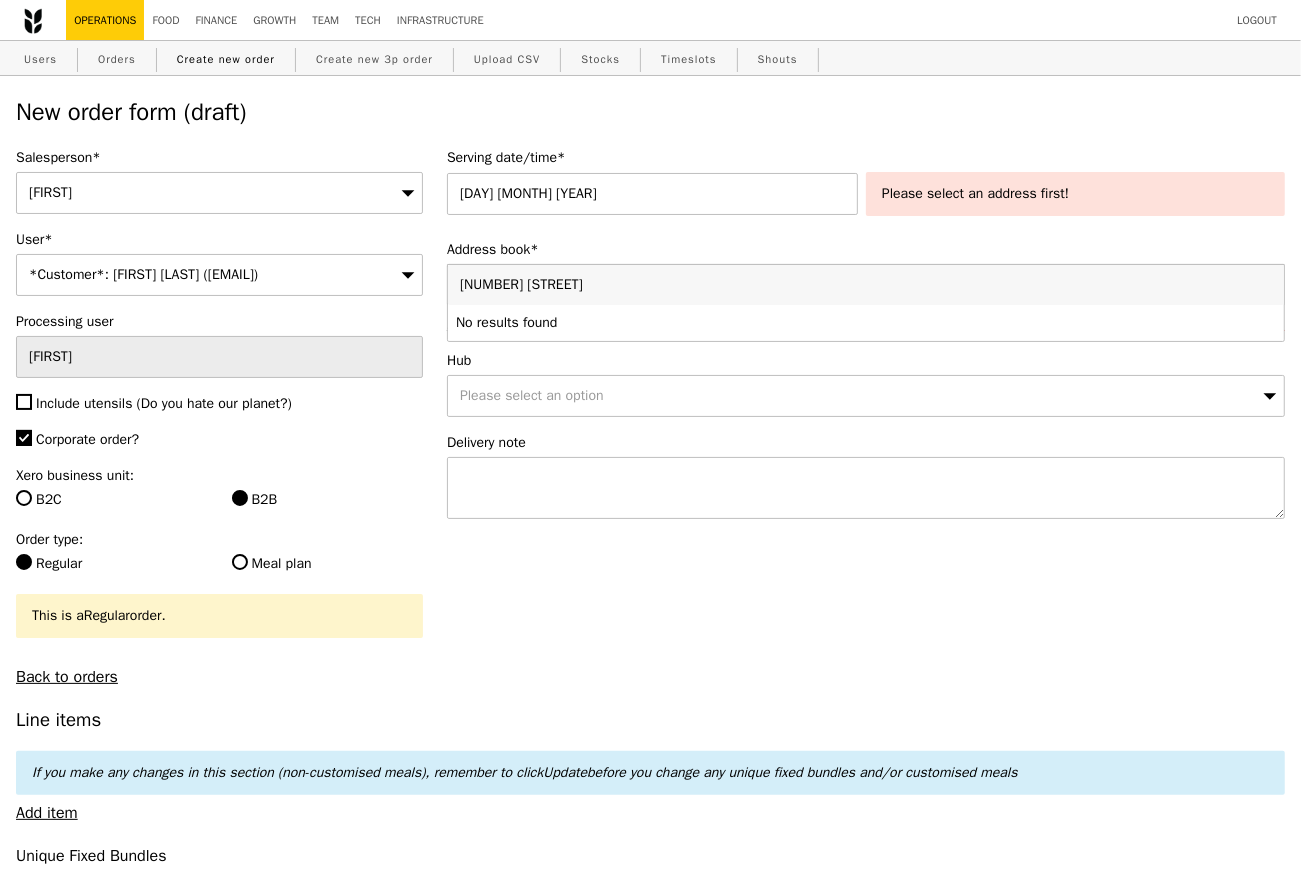 drag, startPoint x: 634, startPoint y: 280, endPoint x: 361, endPoint y: 269, distance: 273.22153 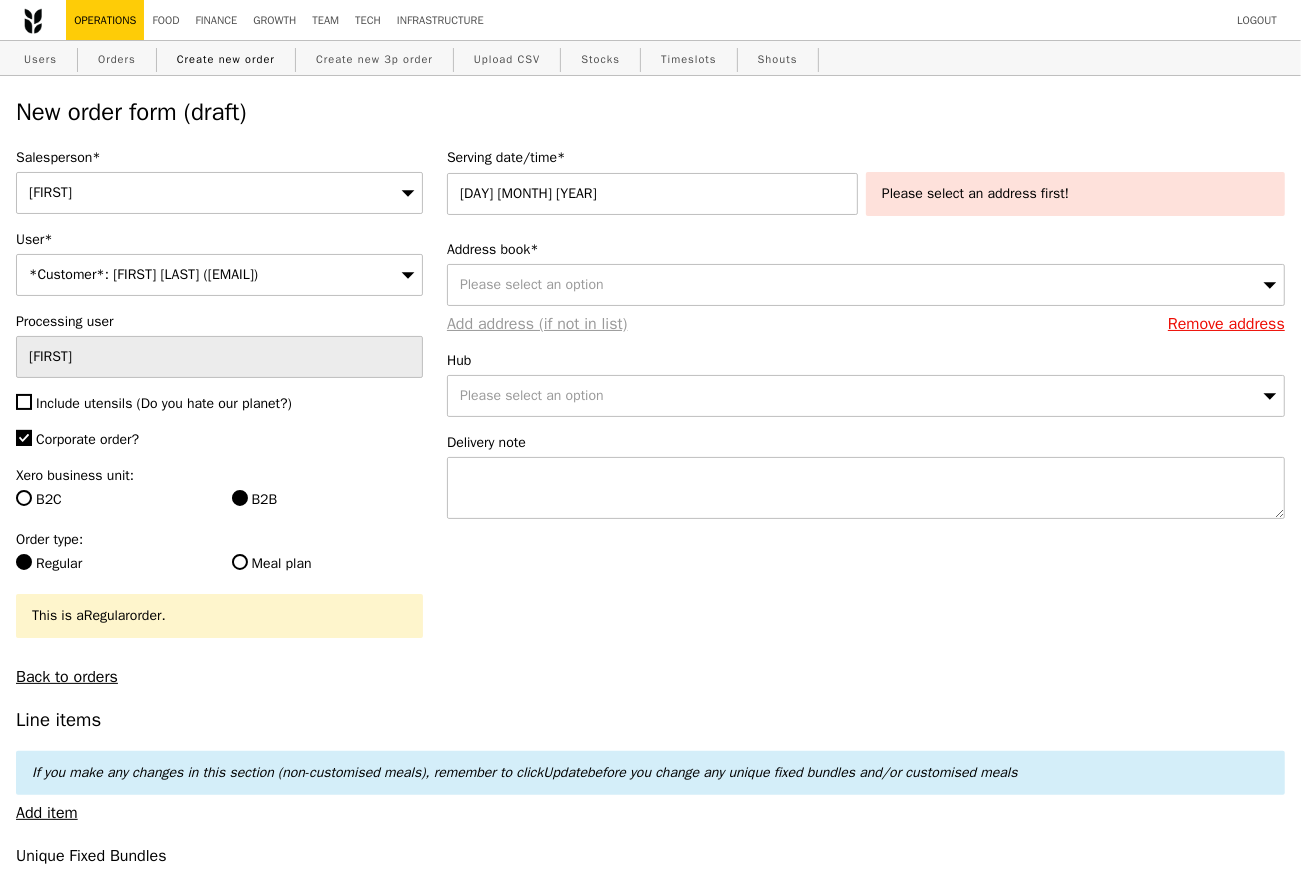 click on "Add address (if not in list)" at bounding box center [537, 324] 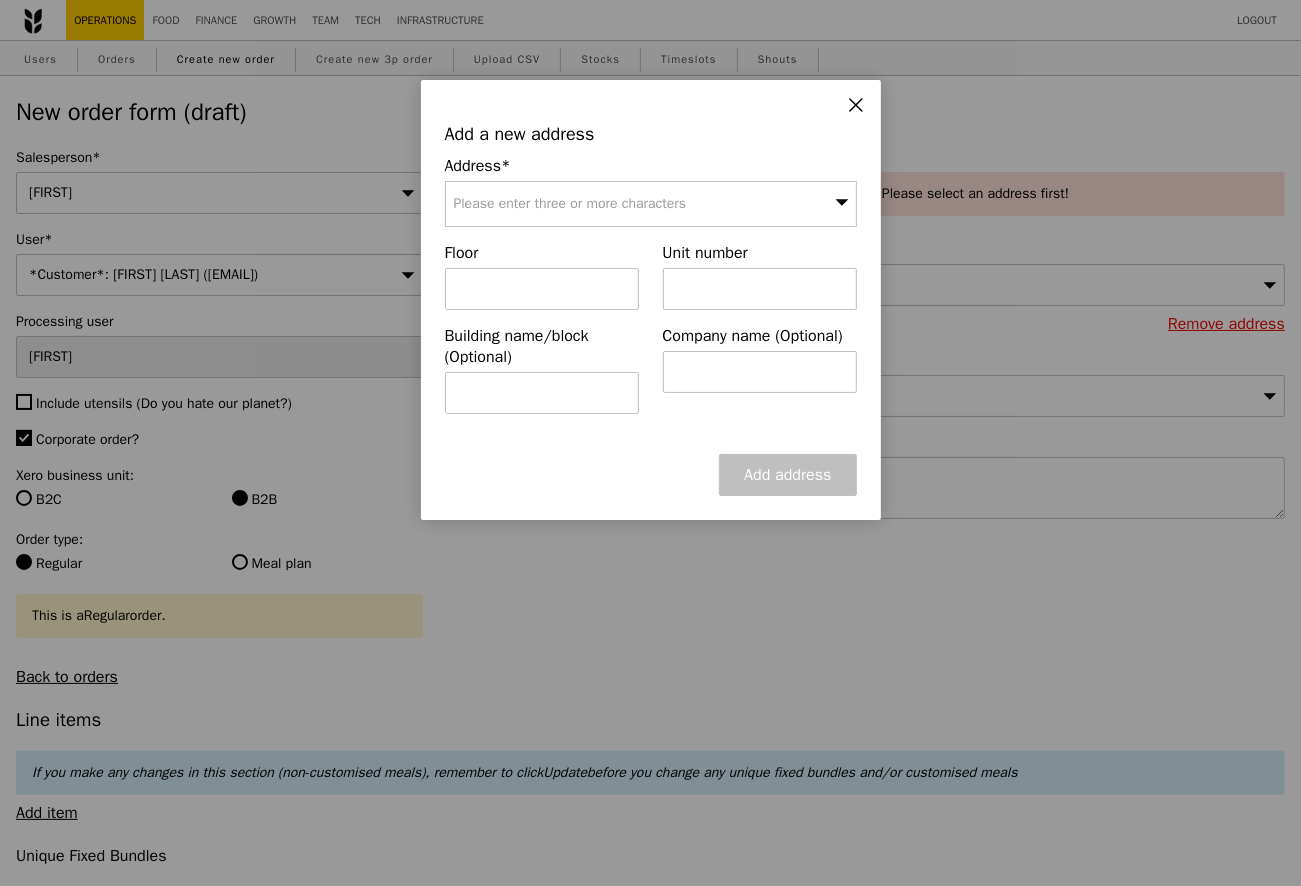 click on "Please enter three or more characters" at bounding box center [651, 204] 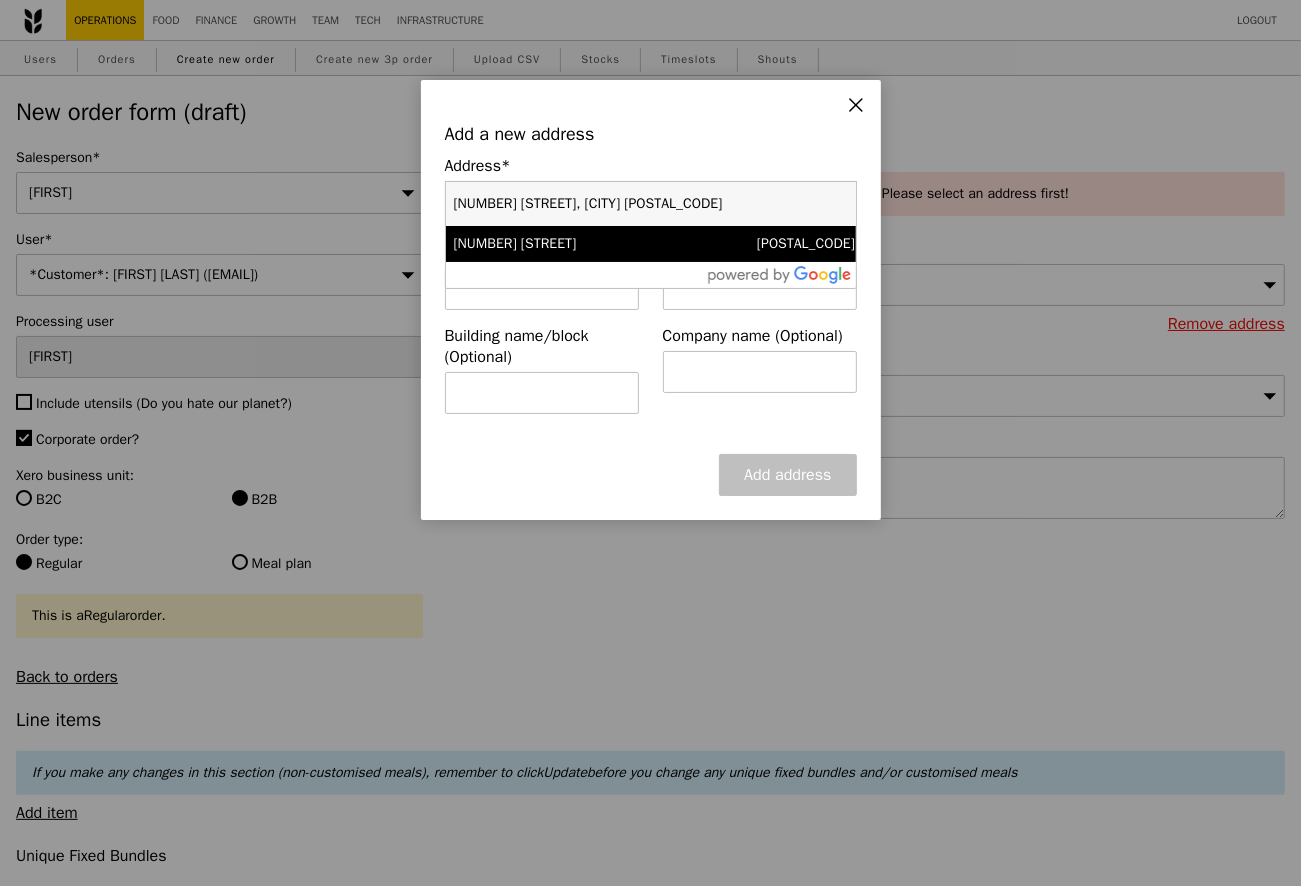 type on "[NUMBER] [STREET], [CITY] [POSTAL_CODE]" 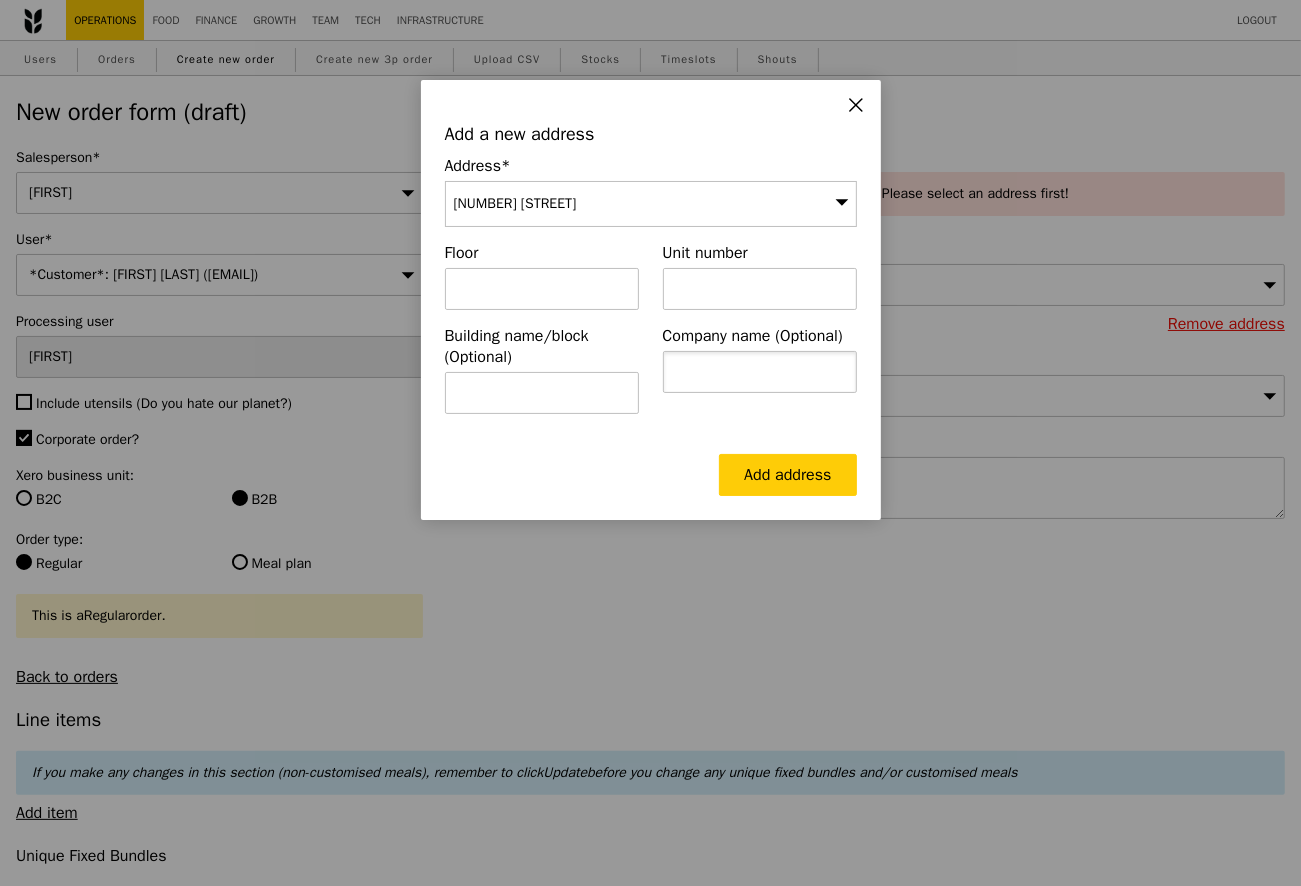 click at bounding box center [760, 372] 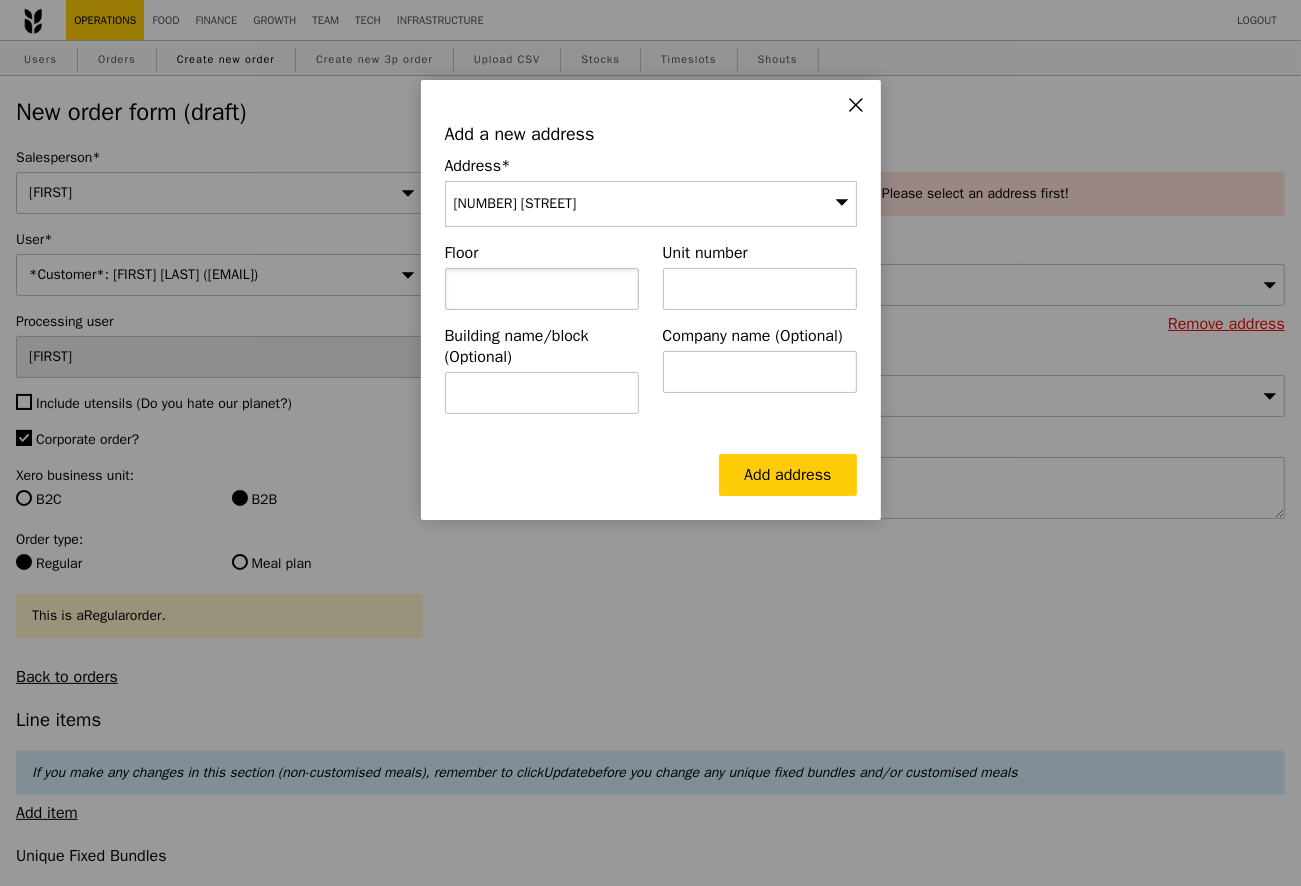 click at bounding box center (542, 289) 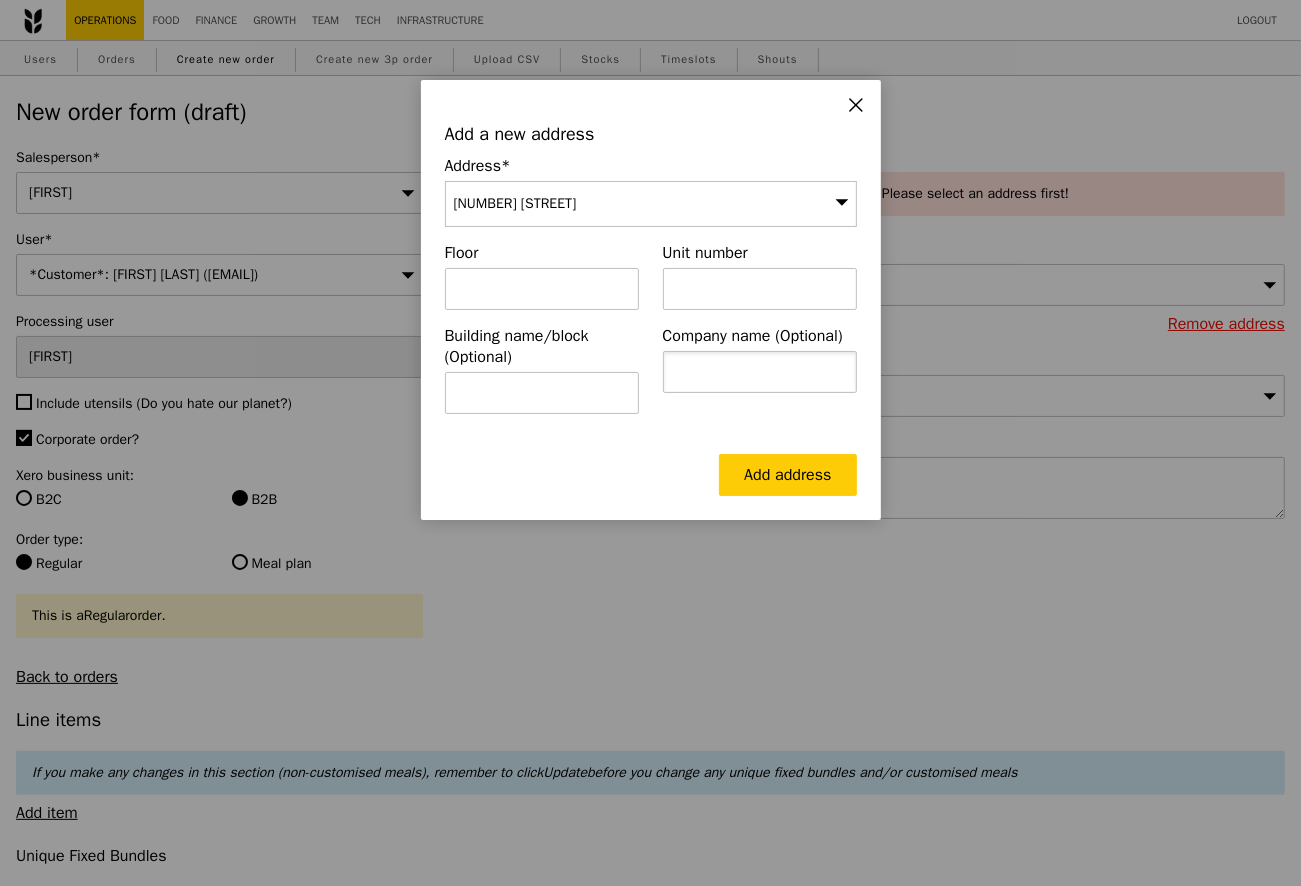 click at bounding box center (760, 372) 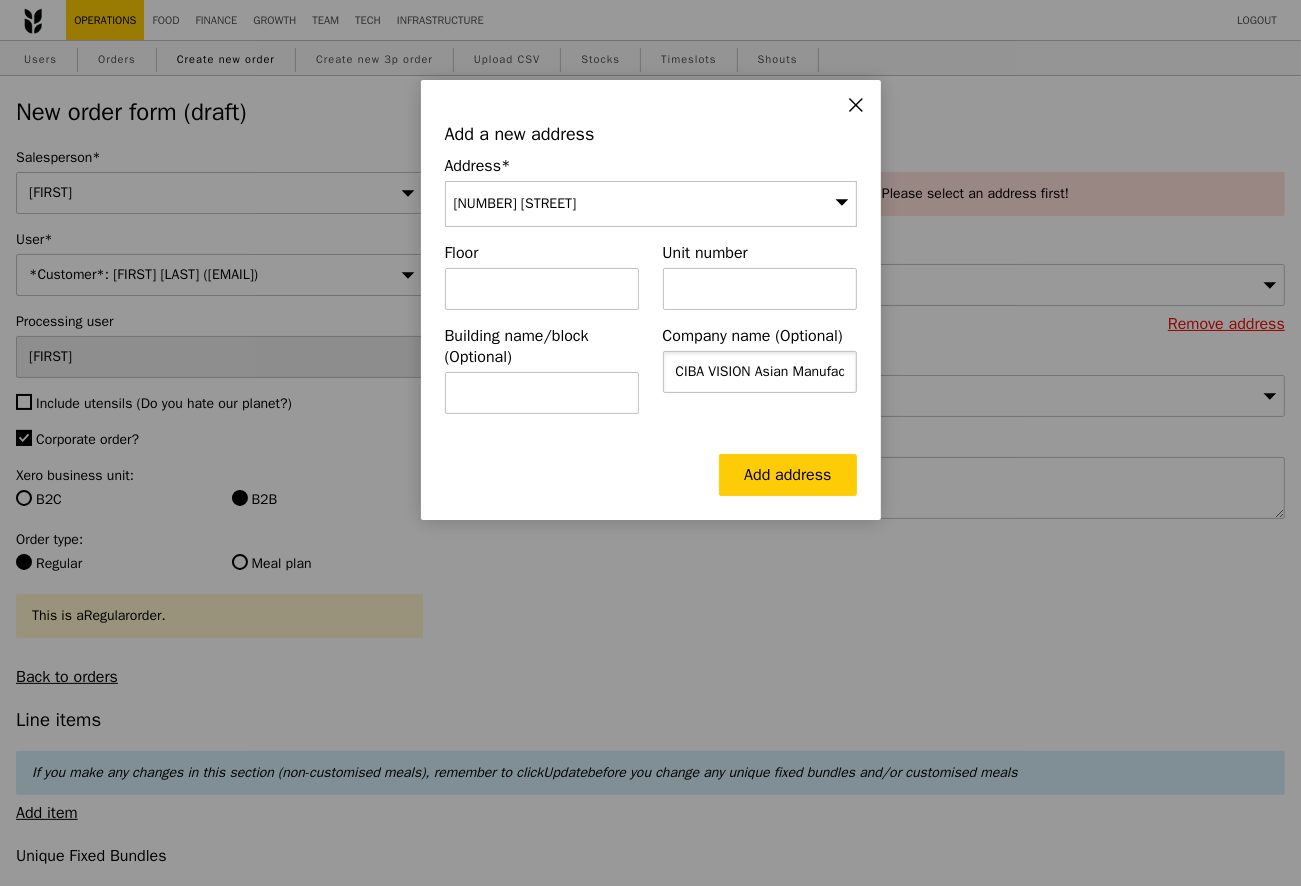 scroll, scrollTop: 0, scrollLeft: 192, axis: horizontal 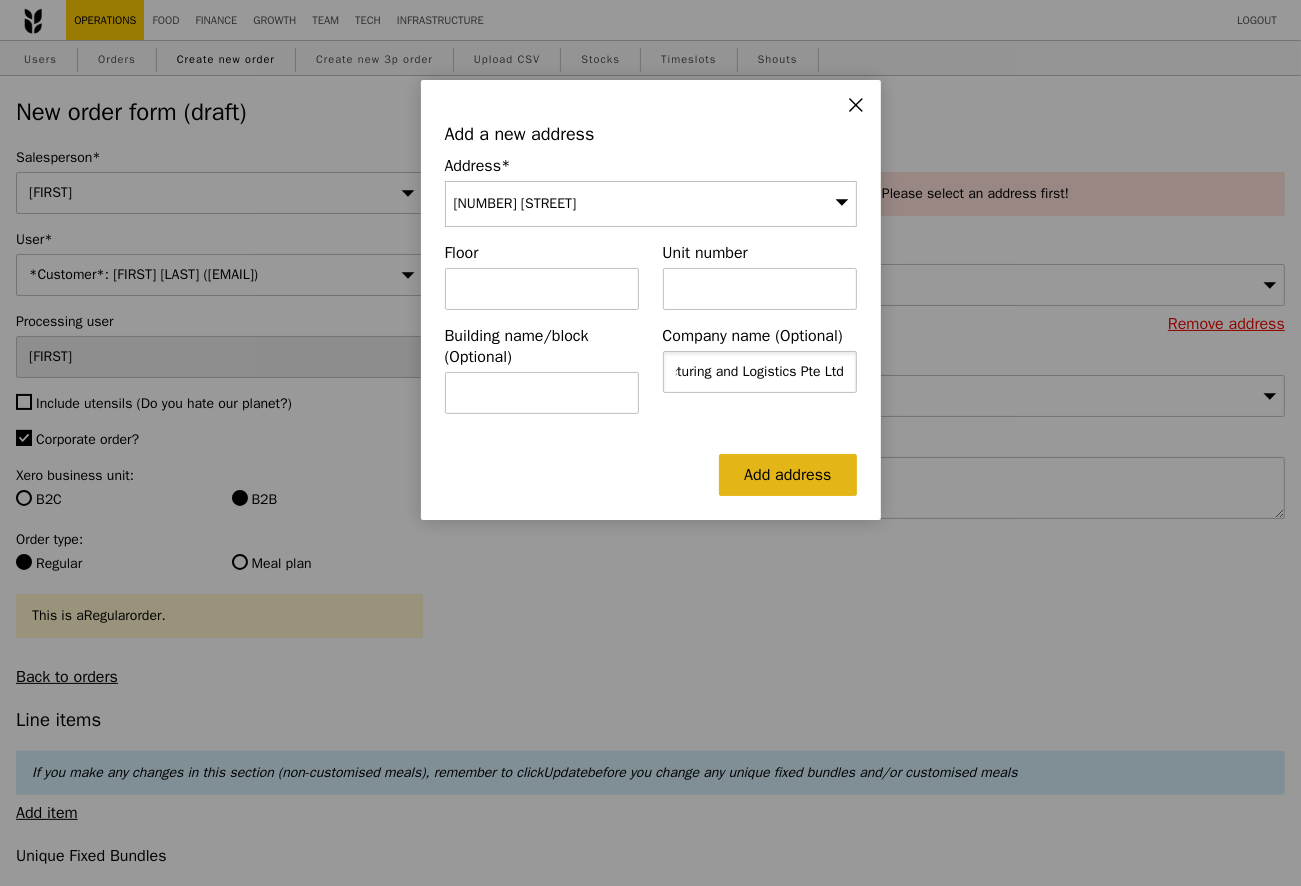 type on "CIBA VISION Asian Manufacturing and Logistics Pte Ltd" 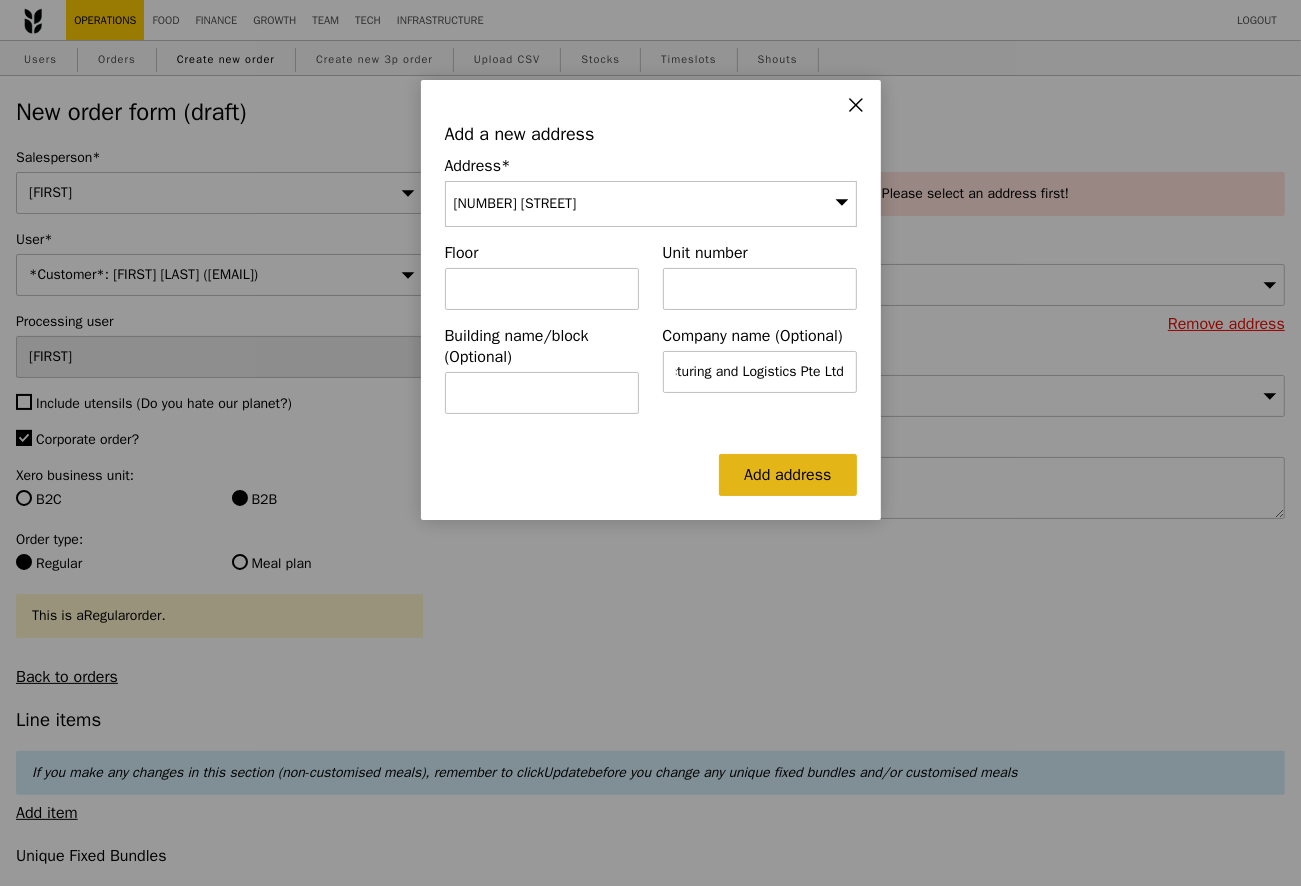 click on "Add address" at bounding box center [787, 475] 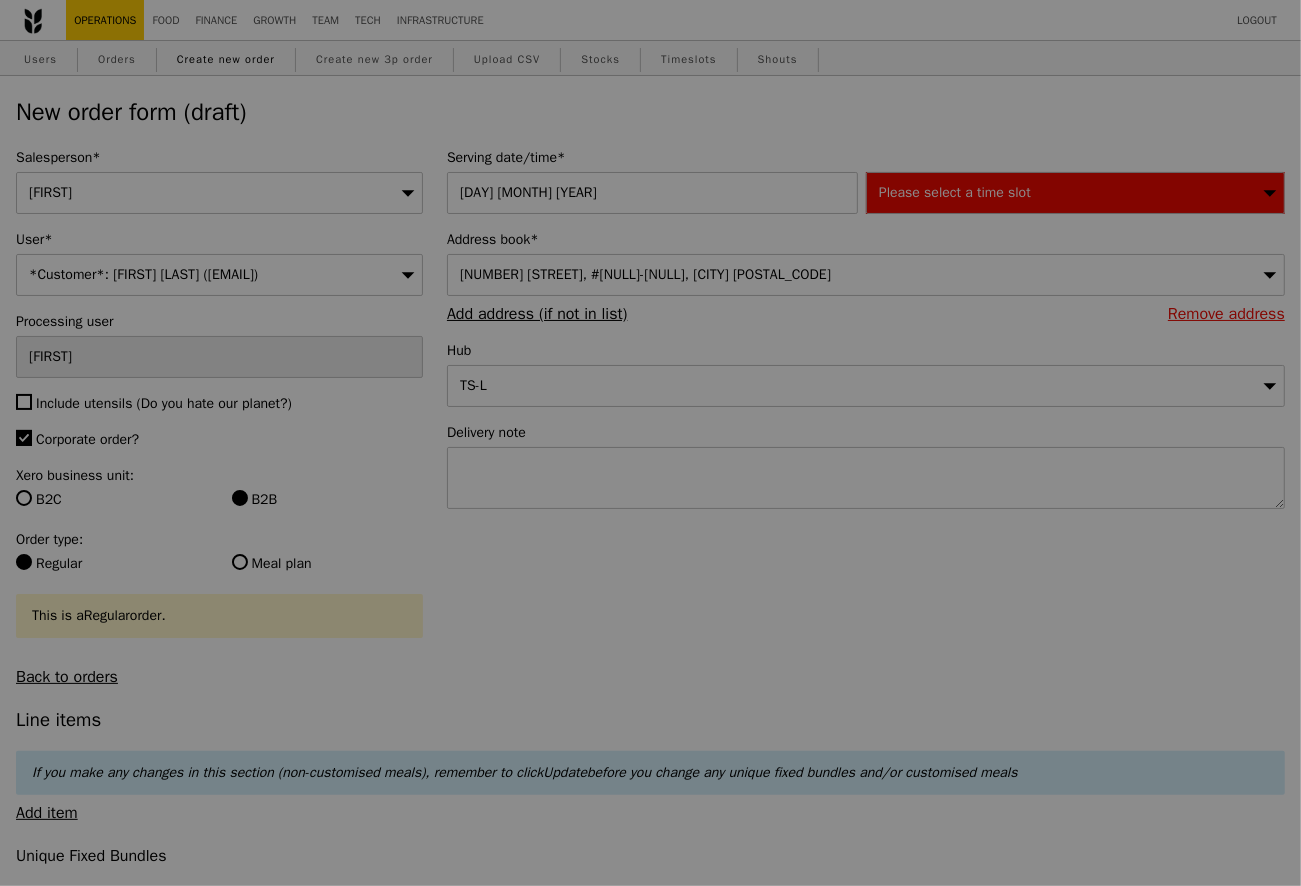 type on "Confirm" 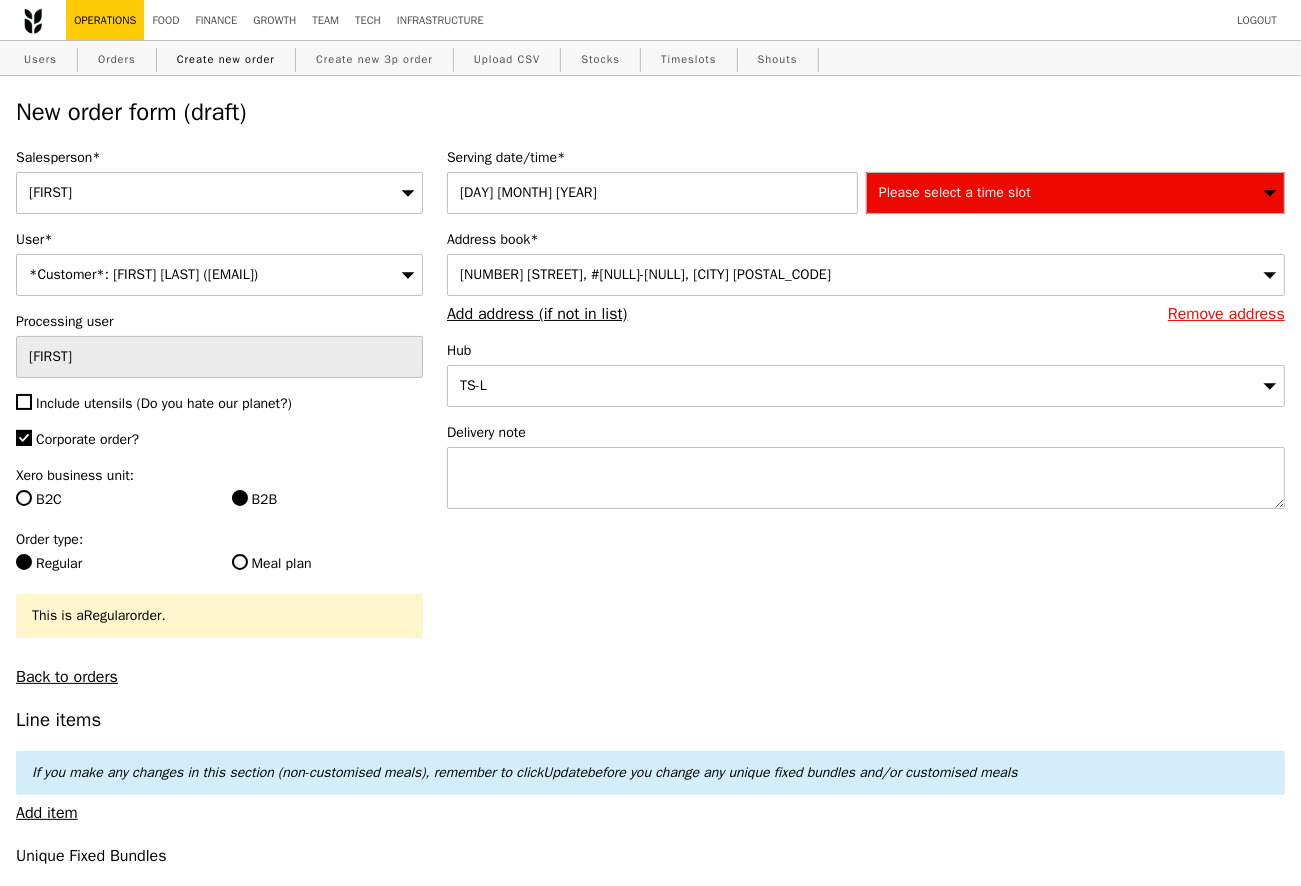 click on "Please select a time slot" at bounding box center (955, 192) 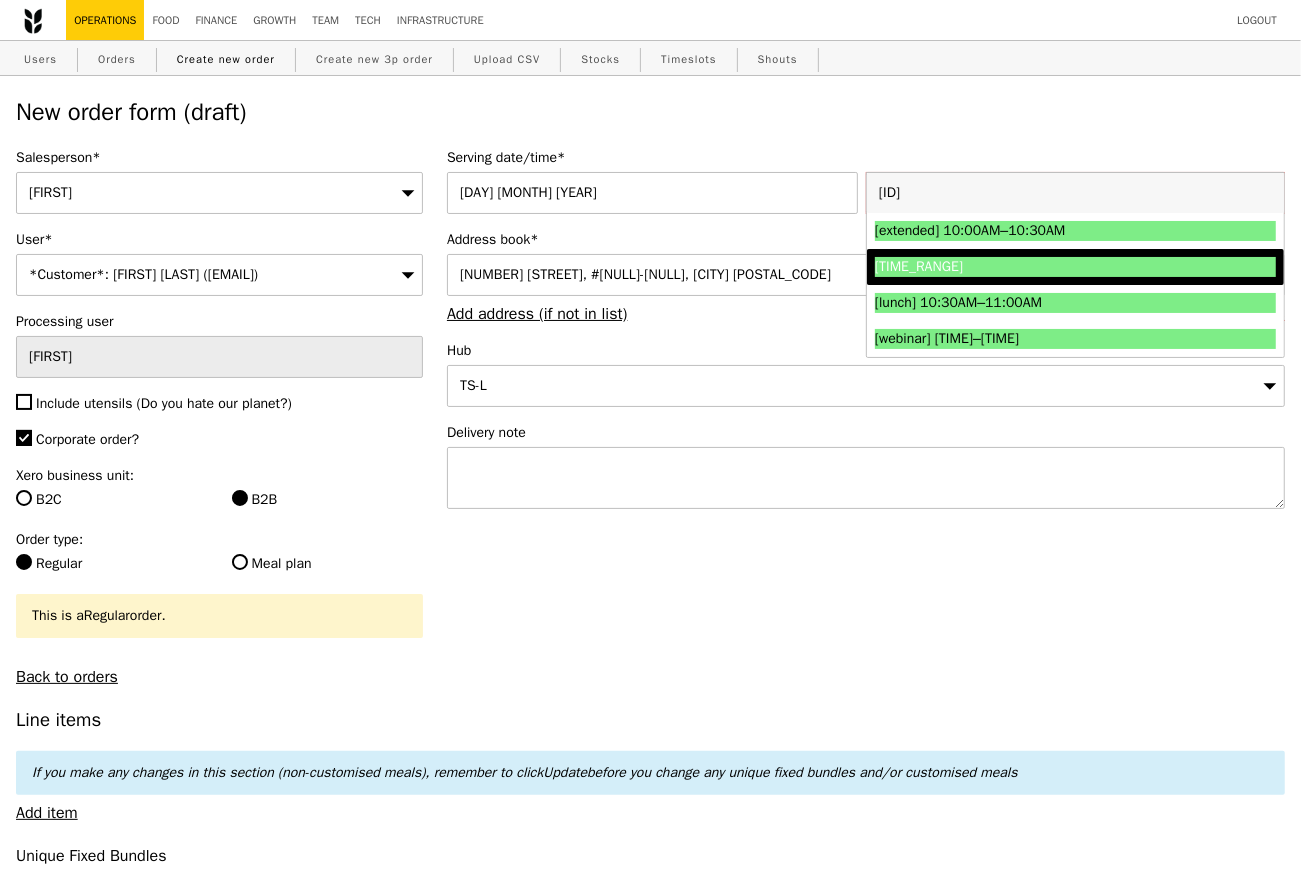 type on "[ID]" 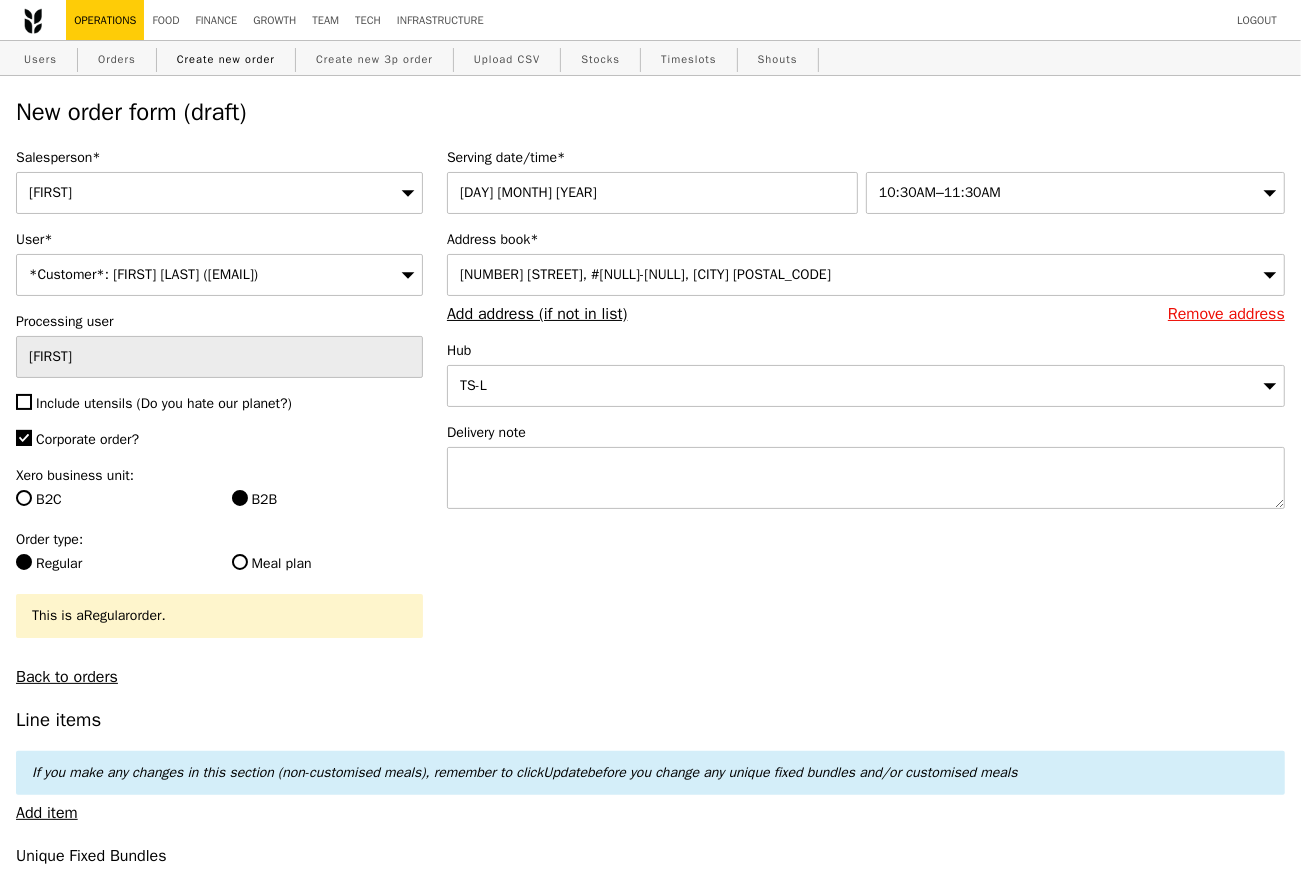 type on "Confirm" 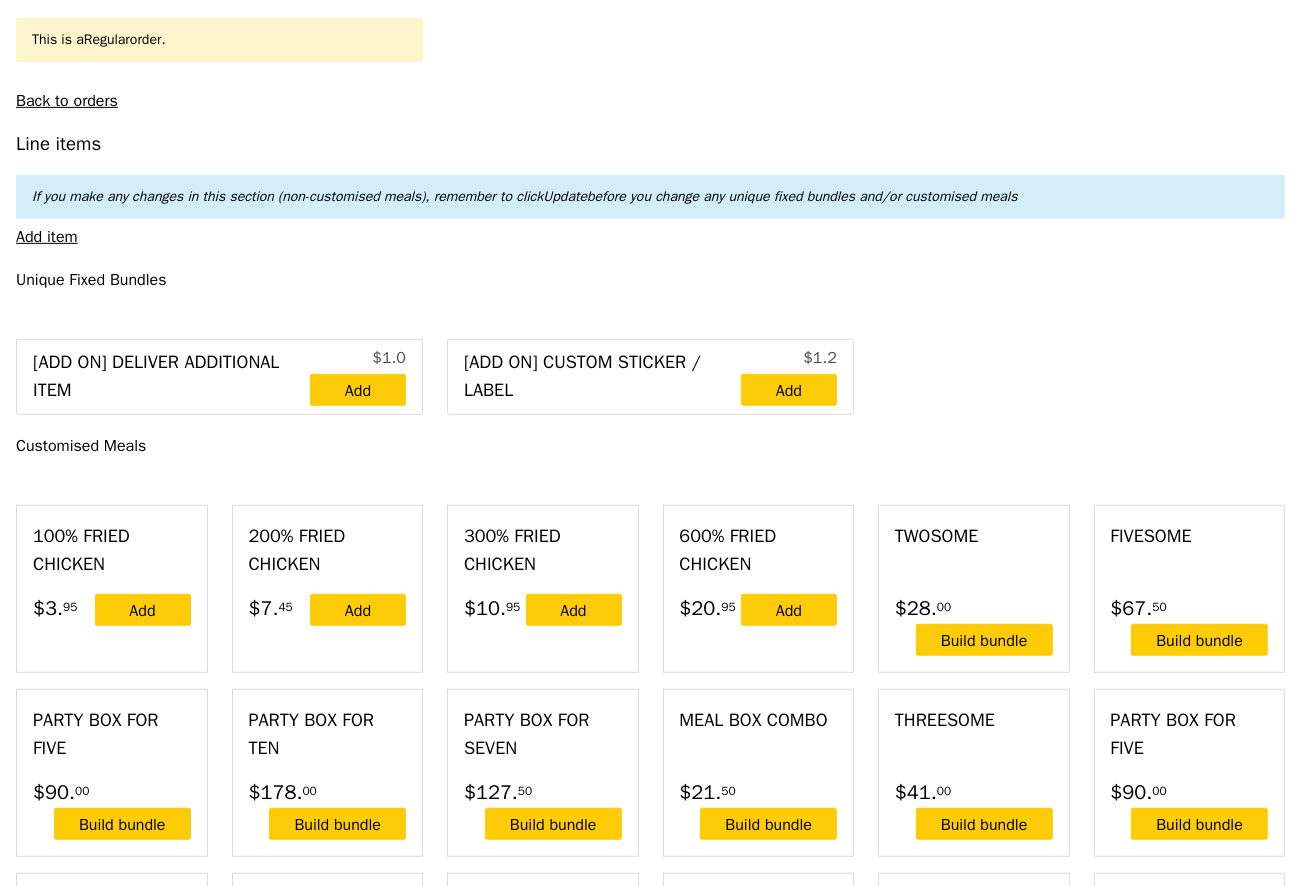 scroll, scrollTop: 571, scrollLeft: 0, axis: vertical 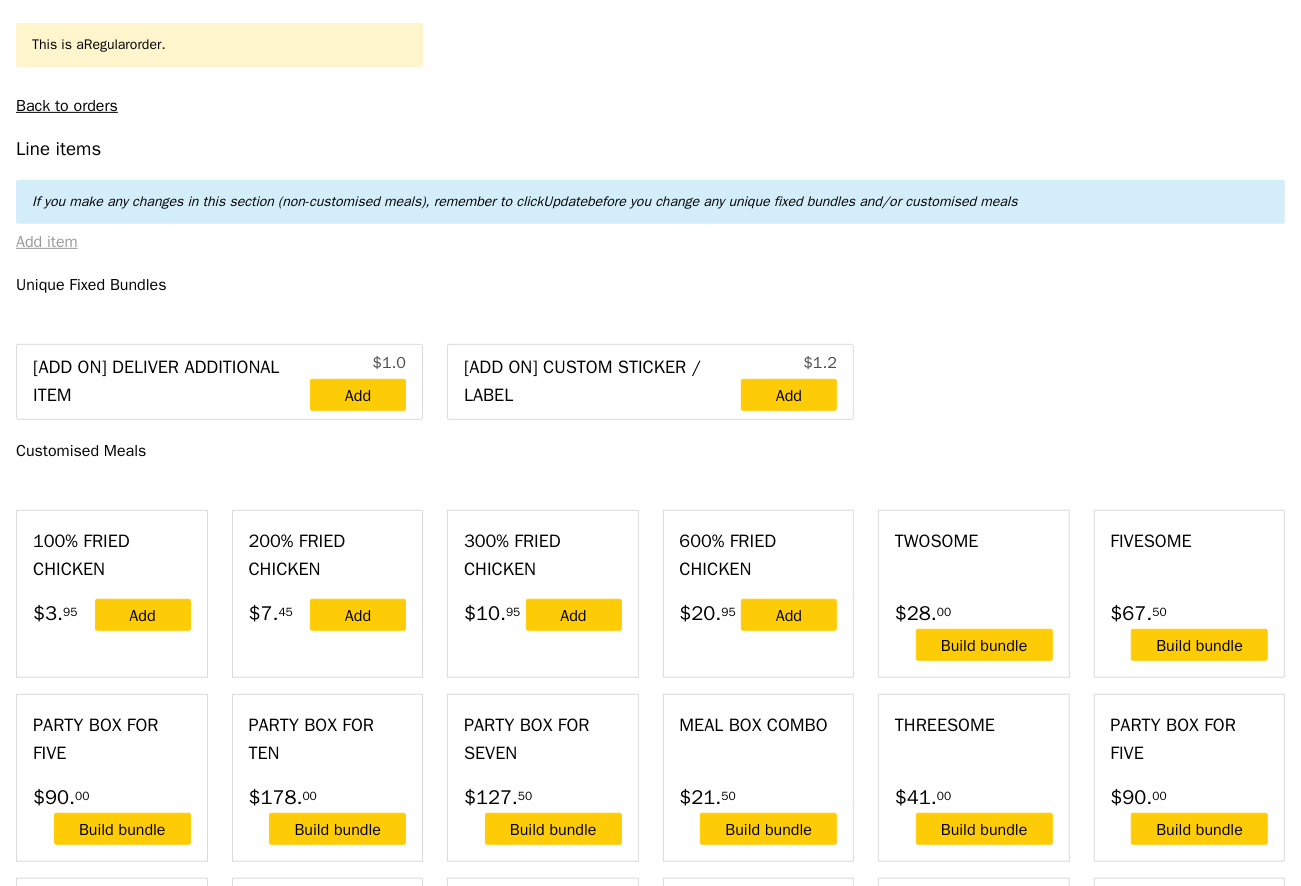 click on "Add item" at bounding box center (47, 242) 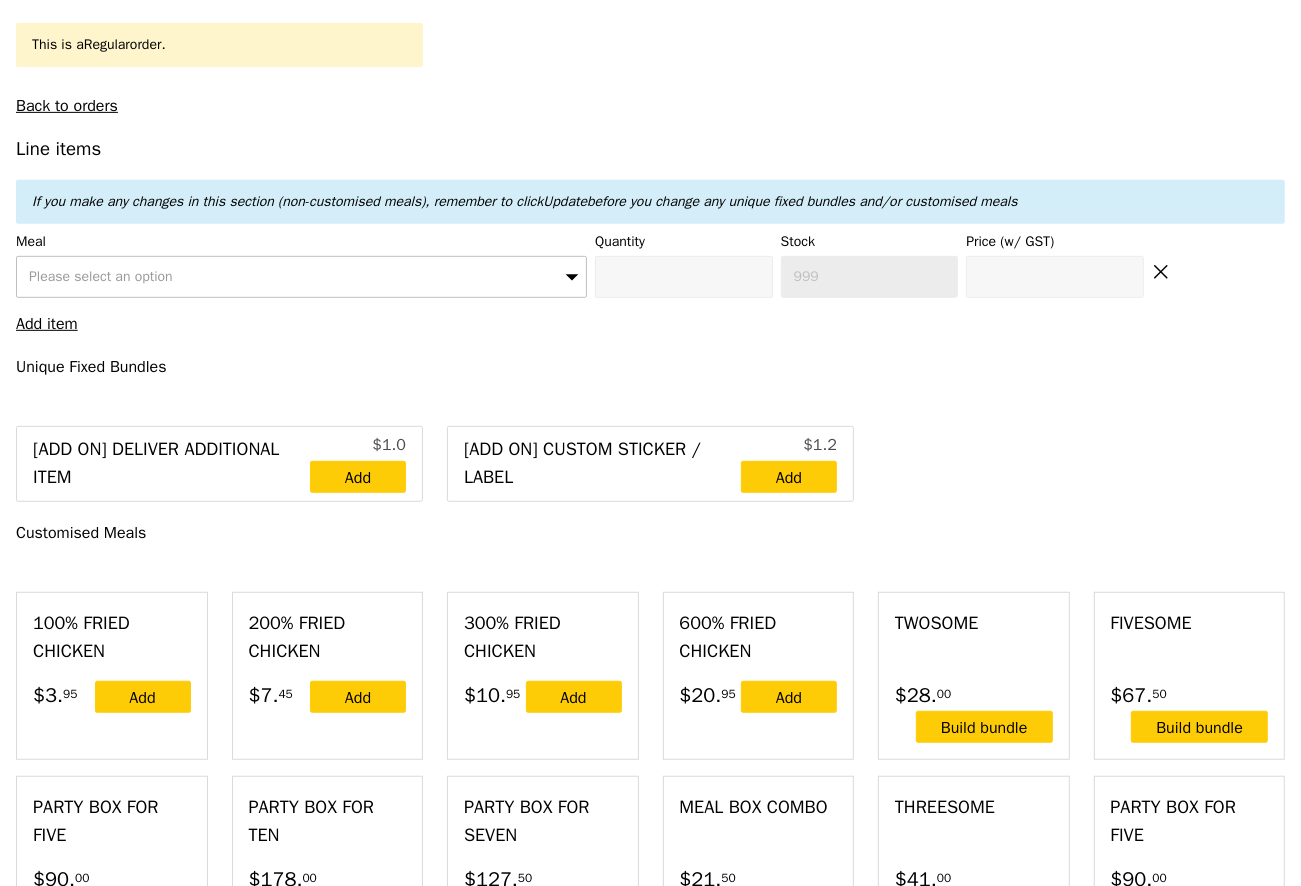 click on "Please select an option" at bounding box center (101, 276) 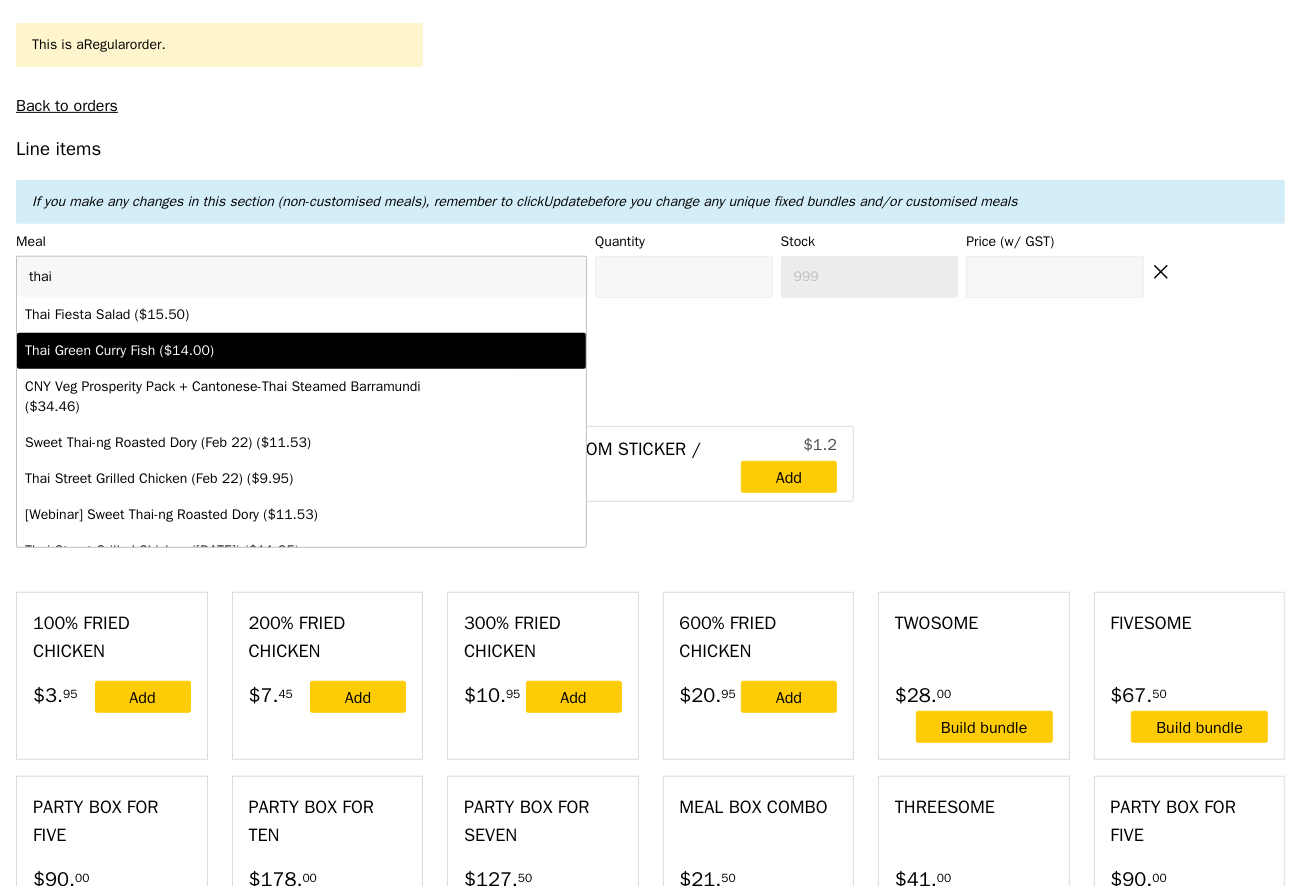 type on "thai" 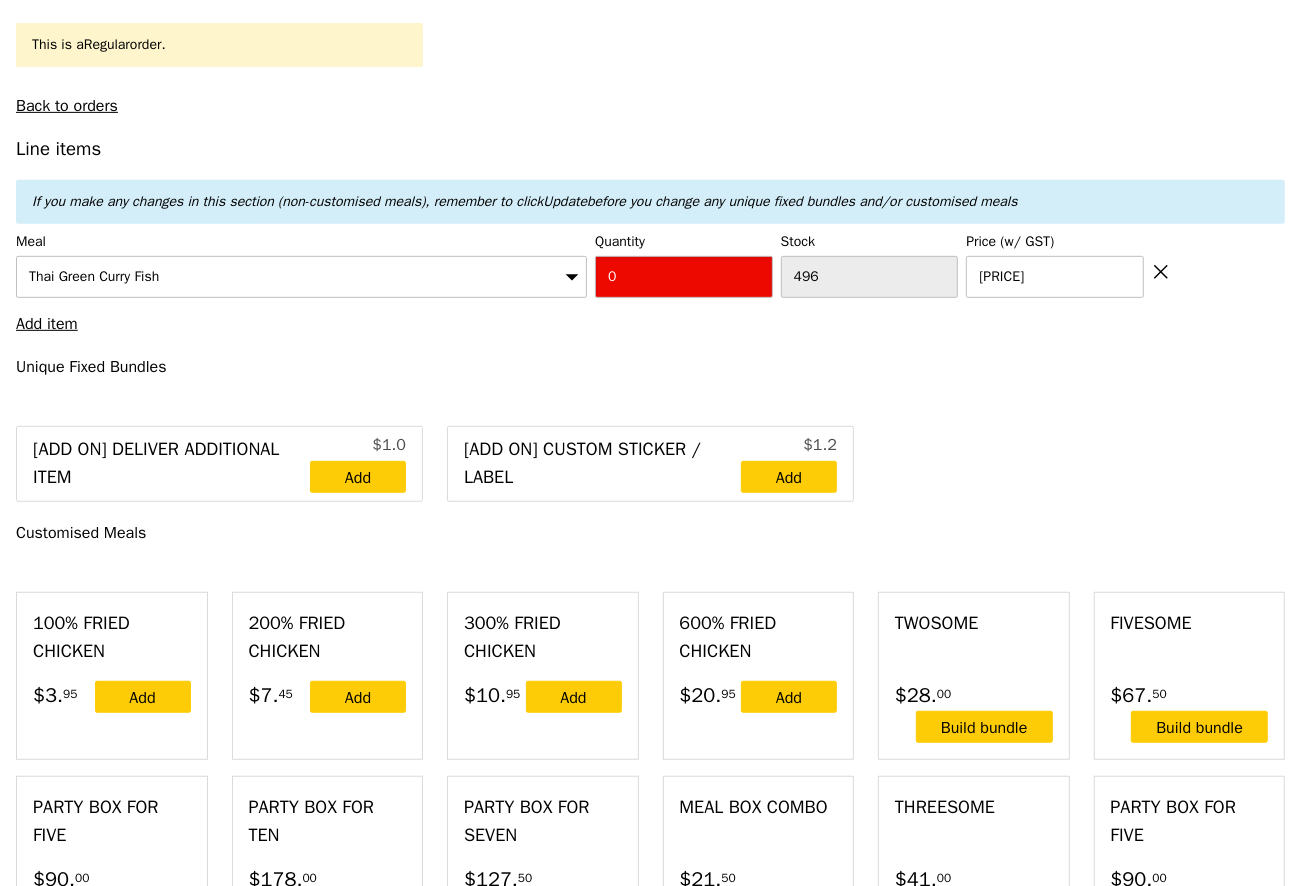 click on "0" at bounding box center (684, 277) 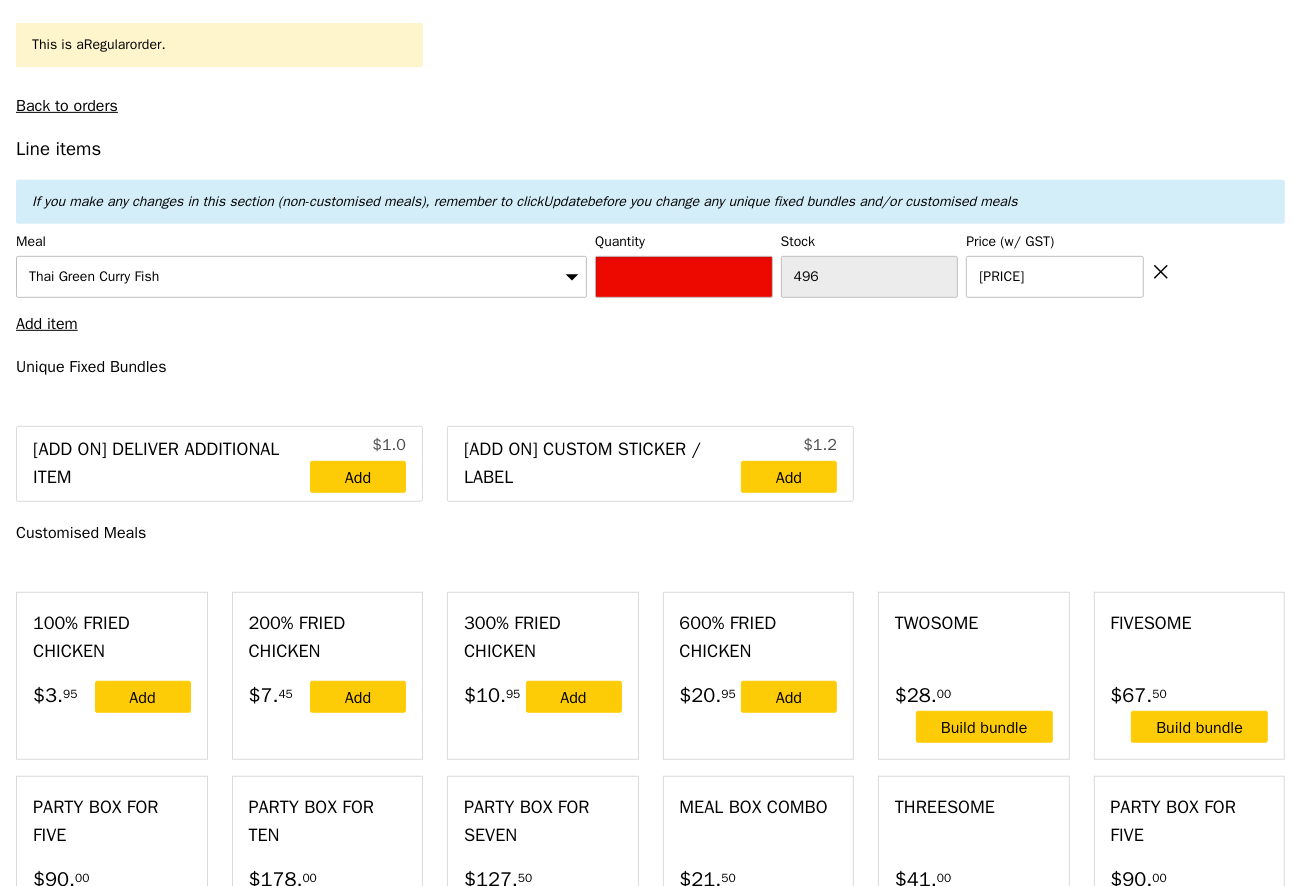 type on "Confirm" 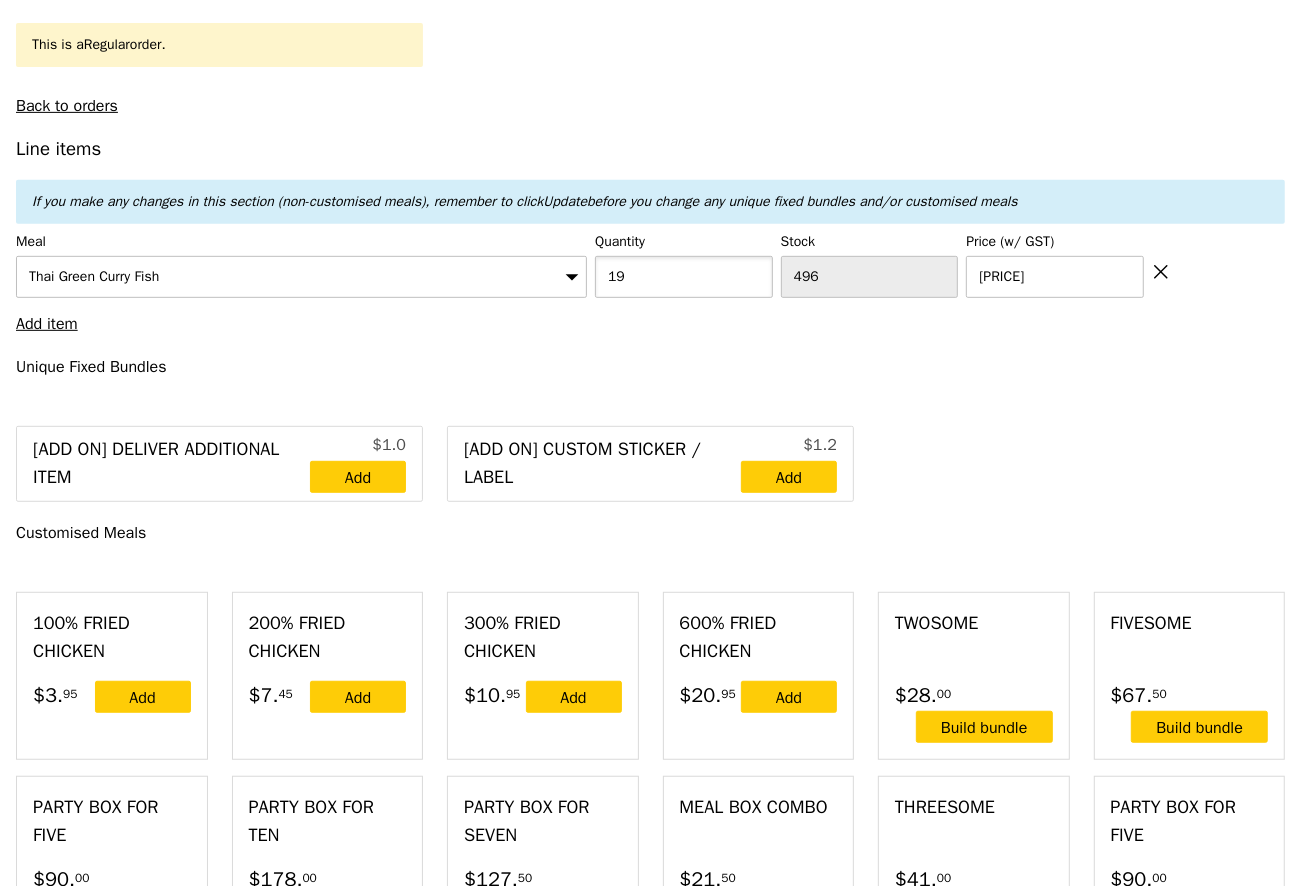 type on "19" 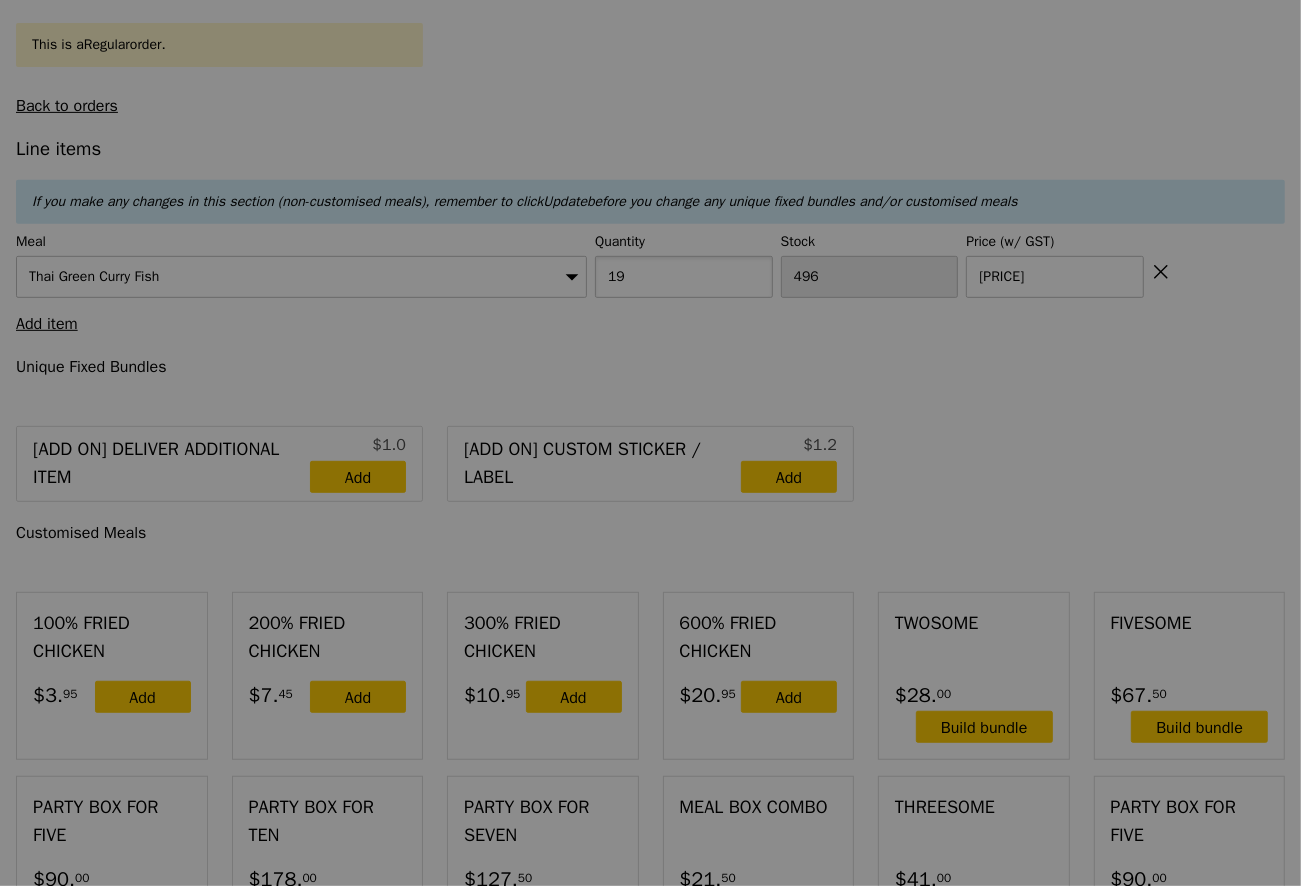 type on "Confirm anyway" 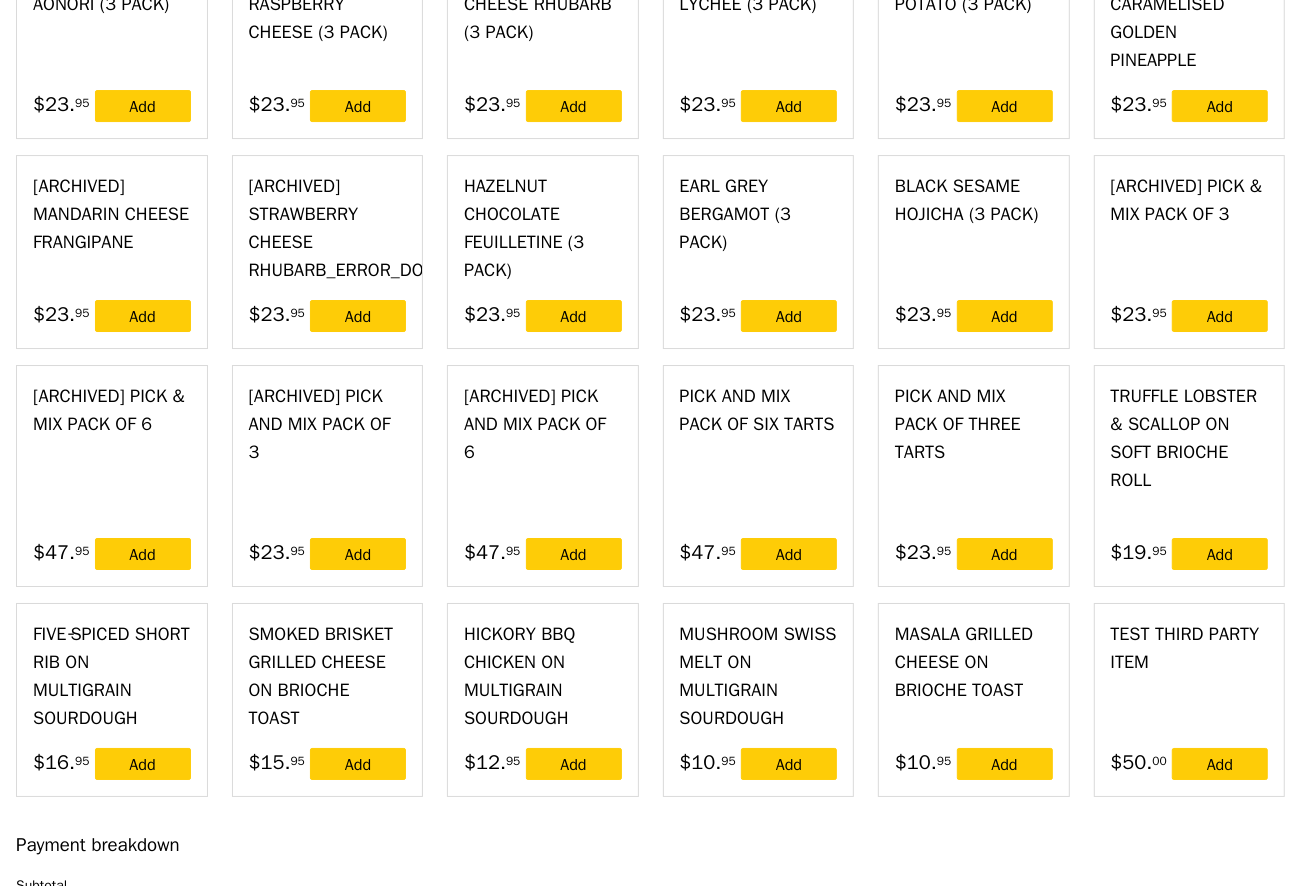 scroll, scrollTop: 5533, scrollLeft: 0, axis: vertical 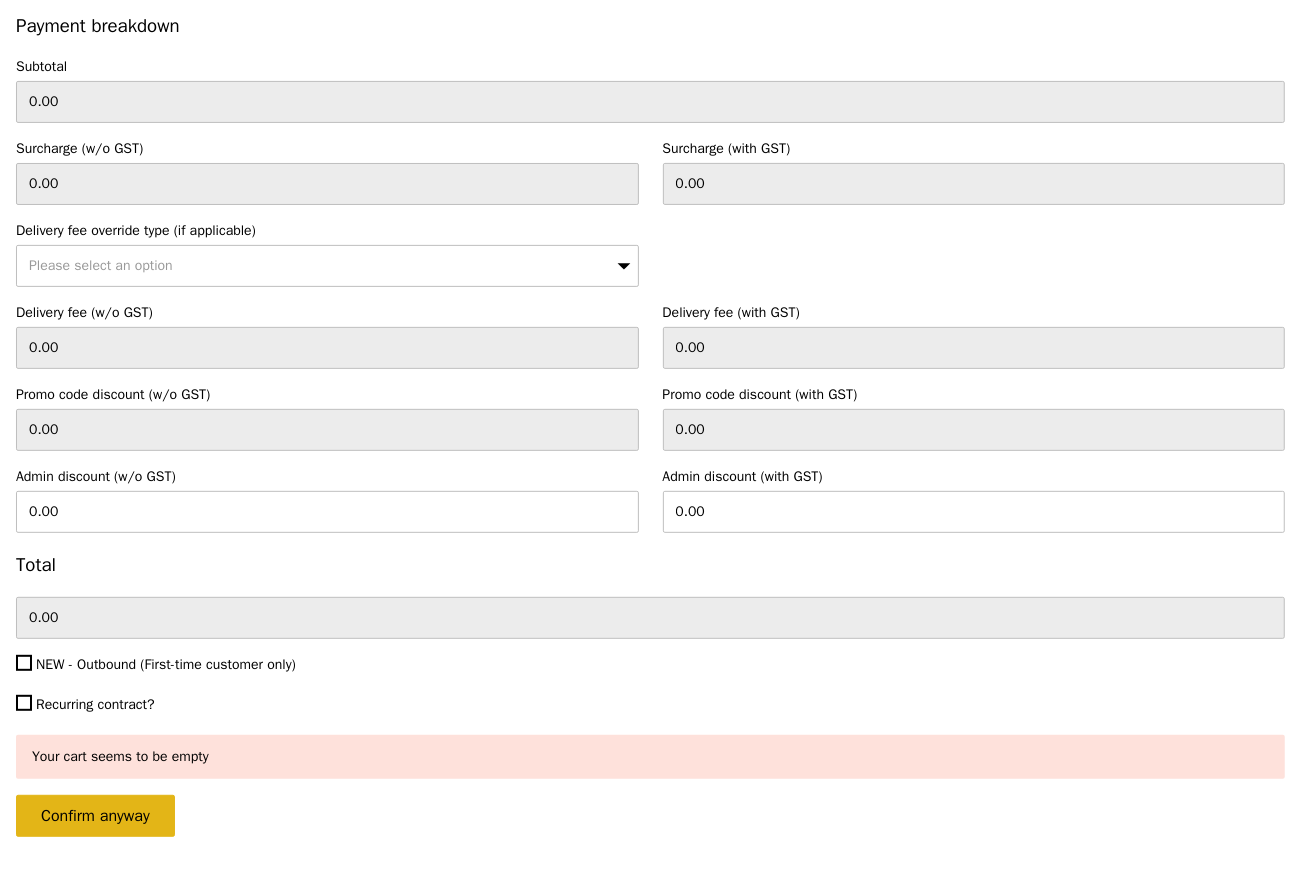 type on "21" 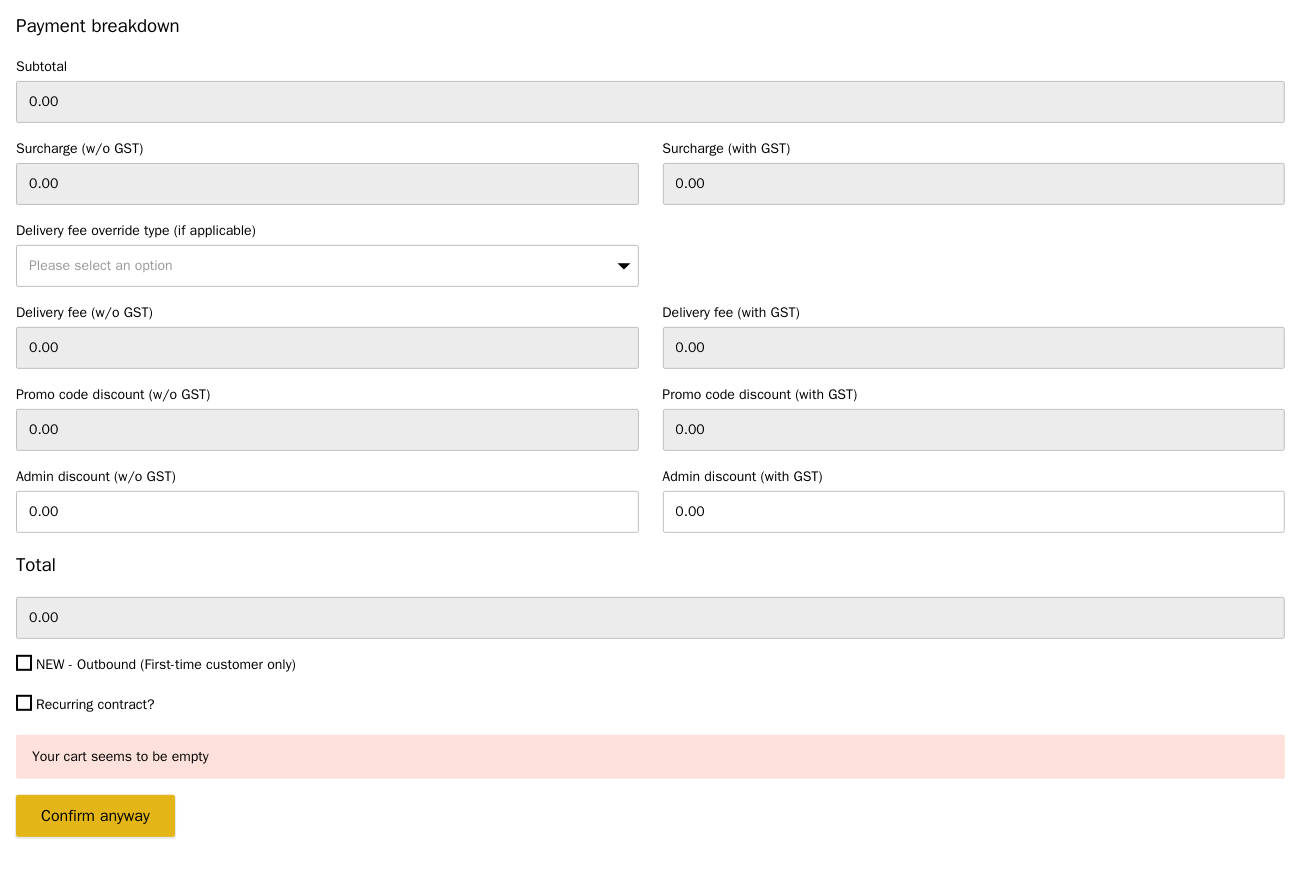 click on "Confirm anyway" at bounding box center (95, 816) 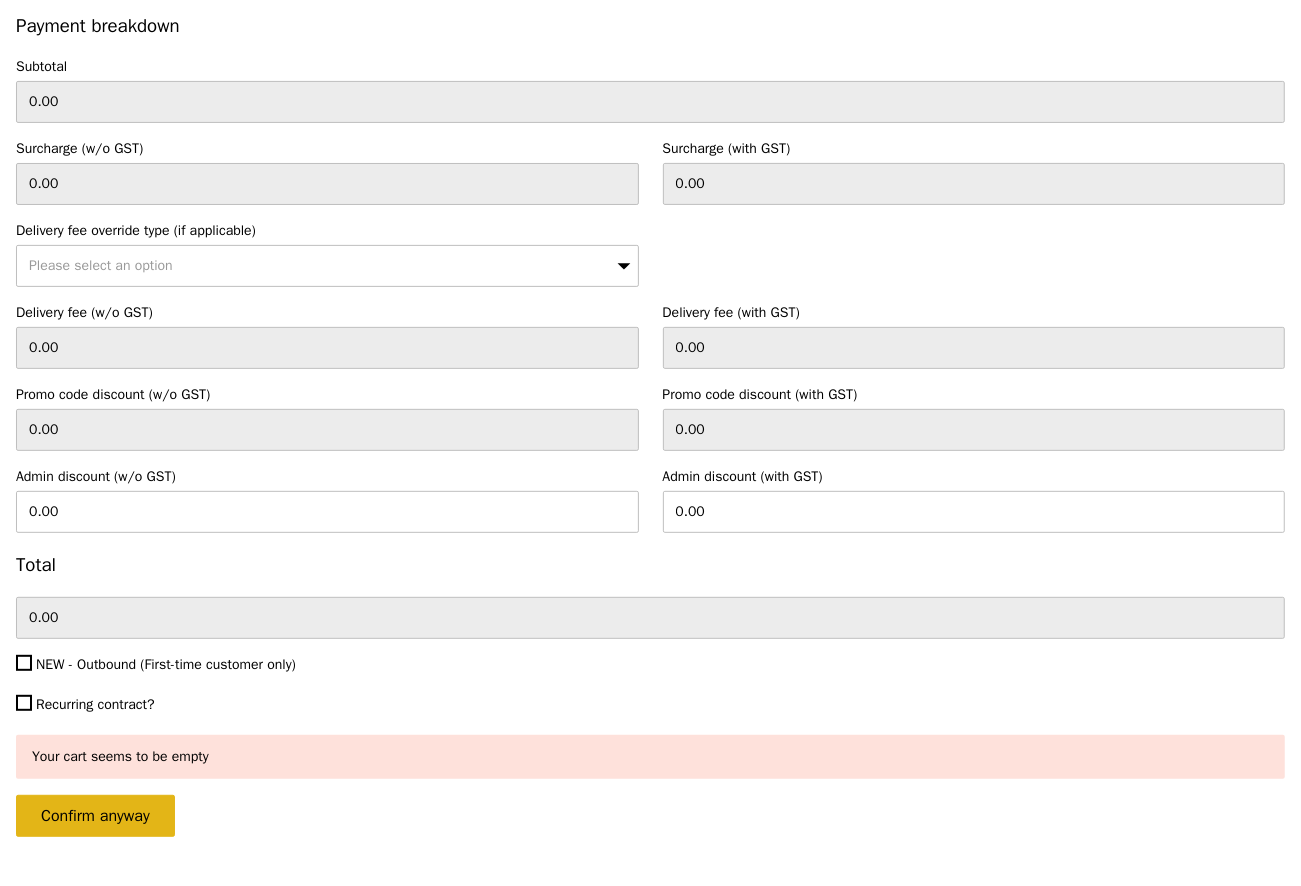 type on "Loading..." 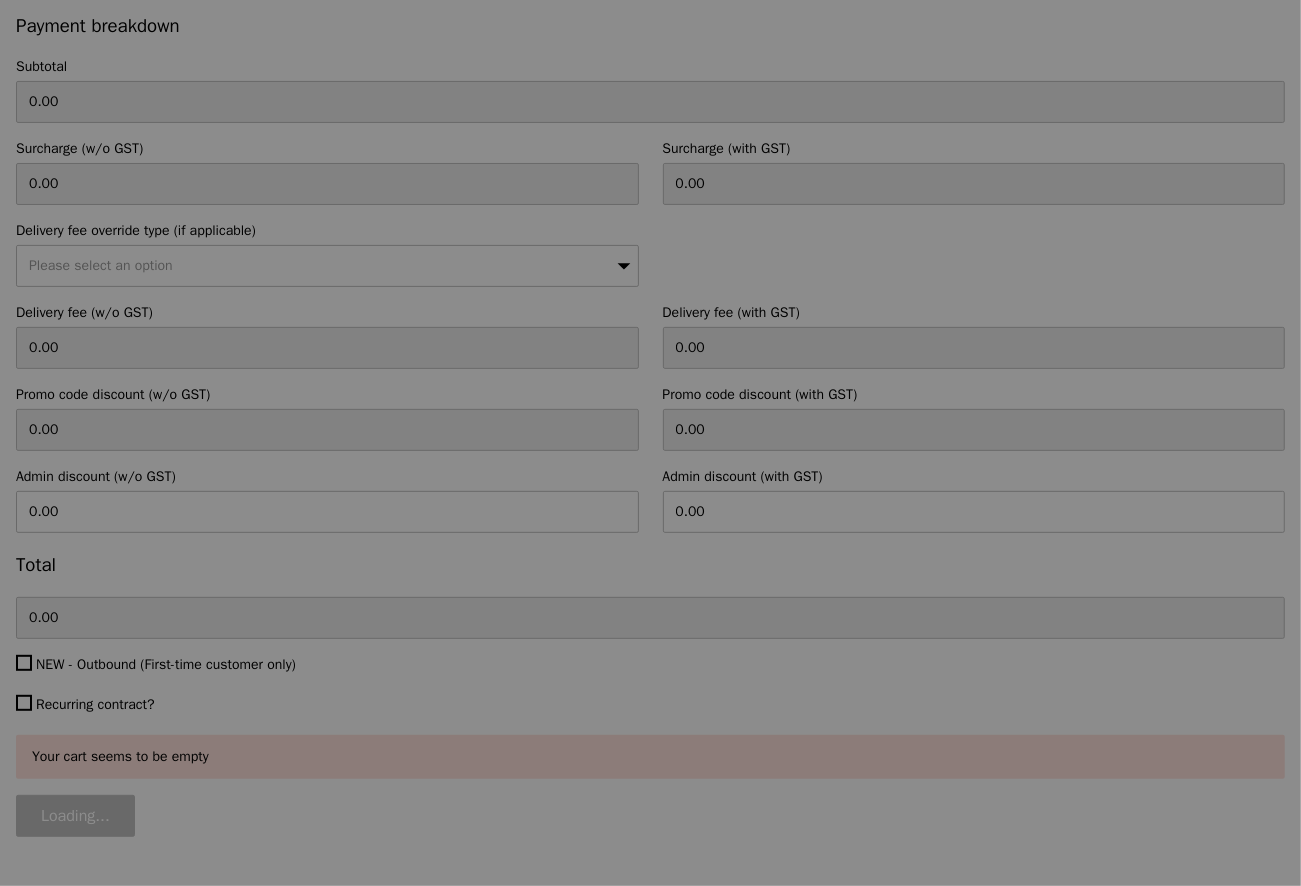 type on "294.00" 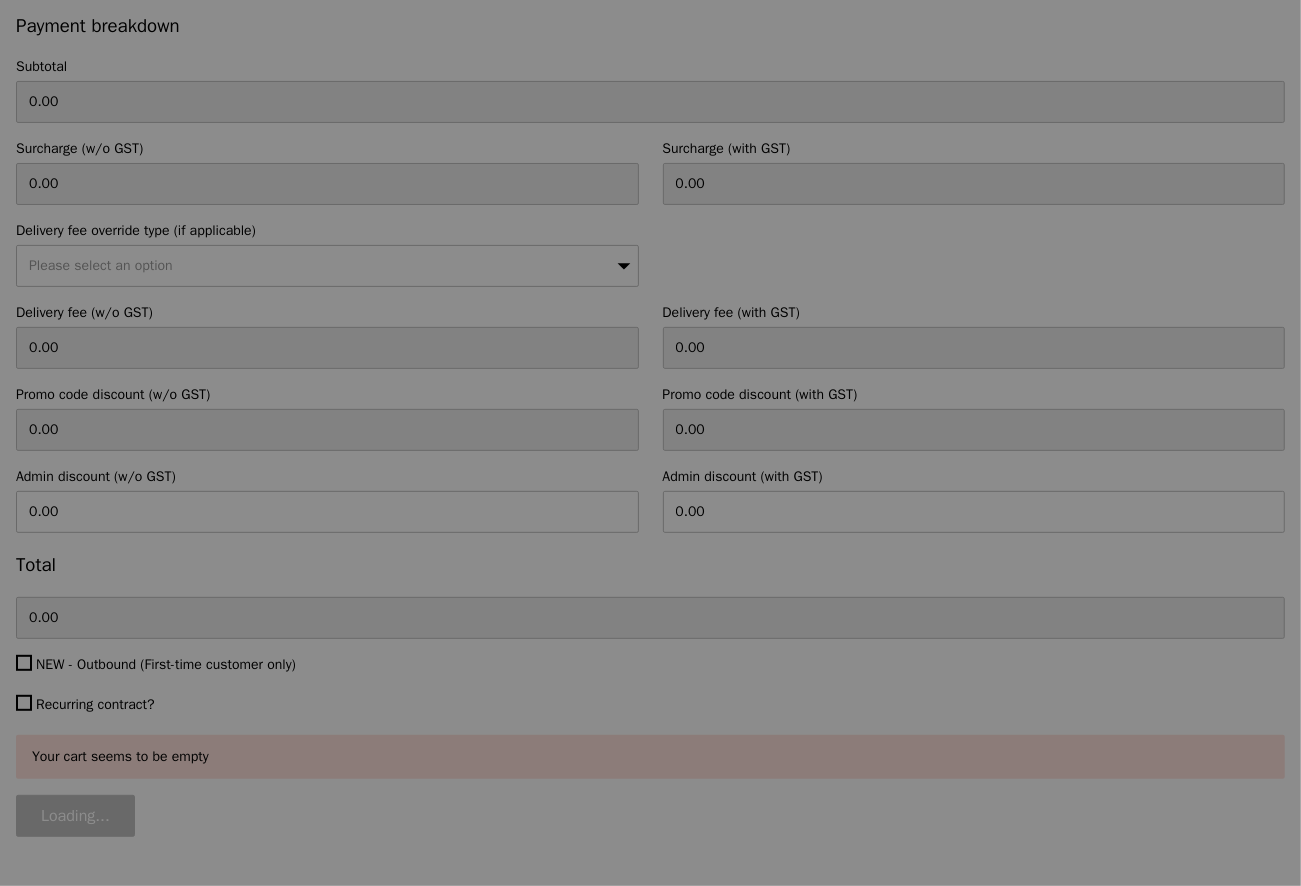 type on "[PRICE]" 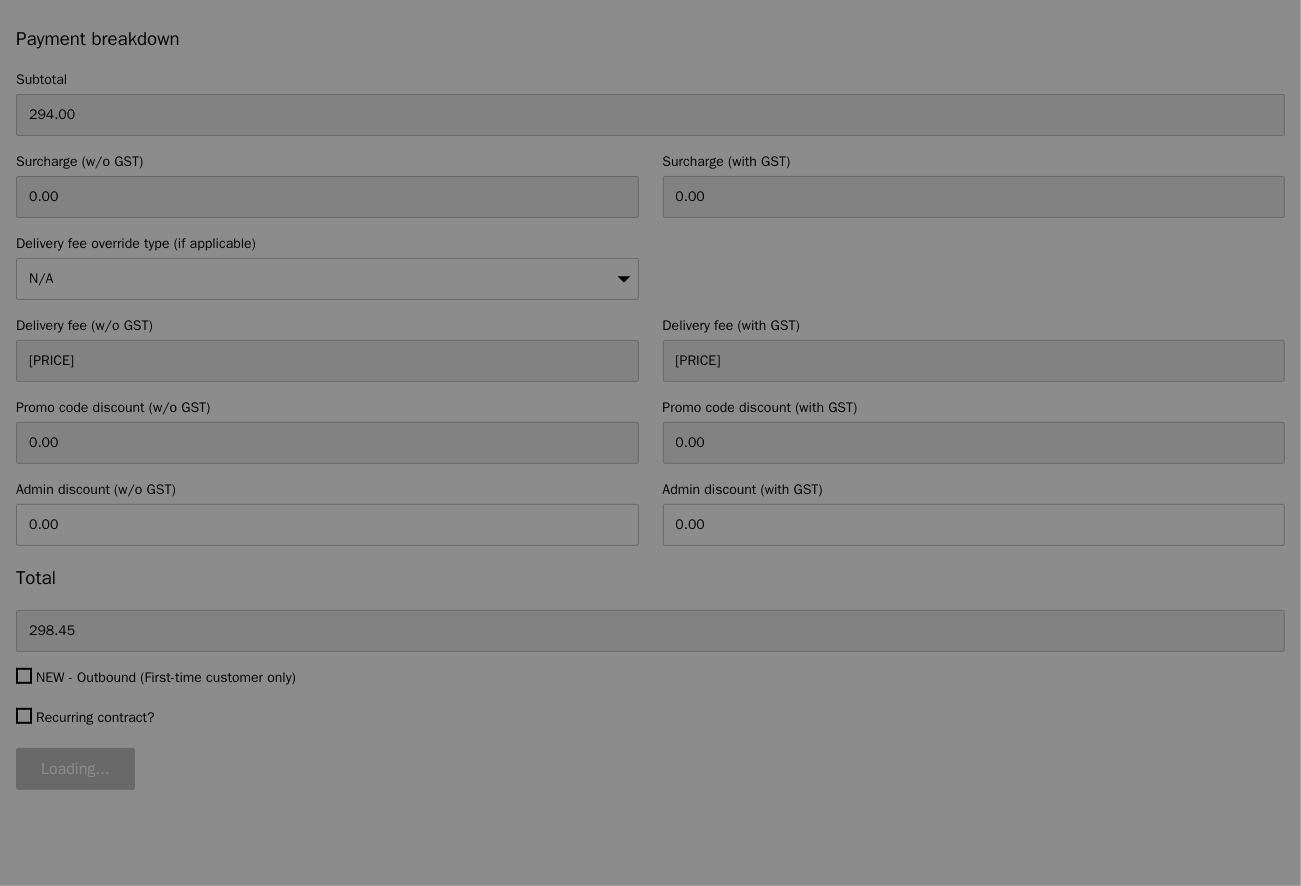 scroll, scrollTop: 5473, scrollLeft: 0, axis: vertical 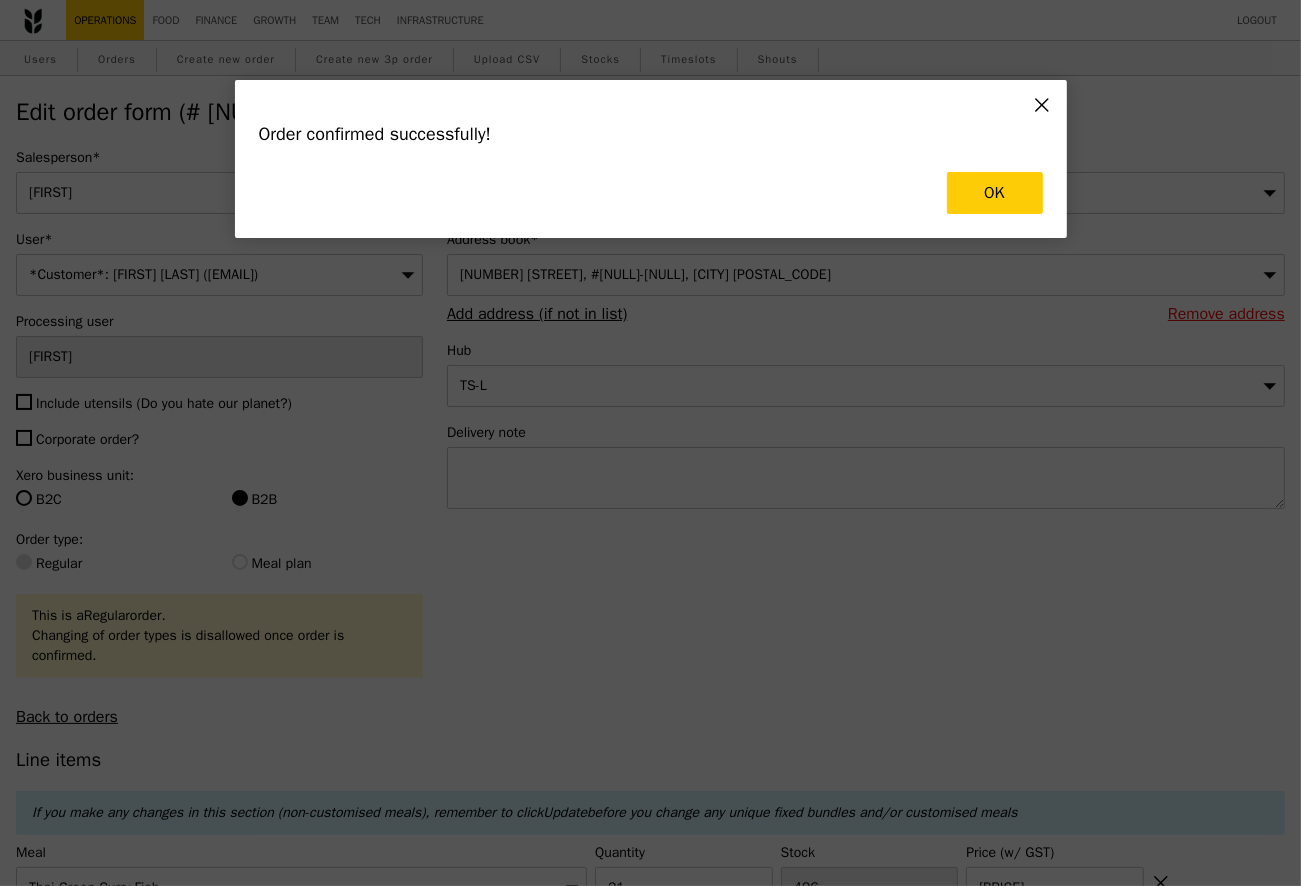 type on "Loading..." 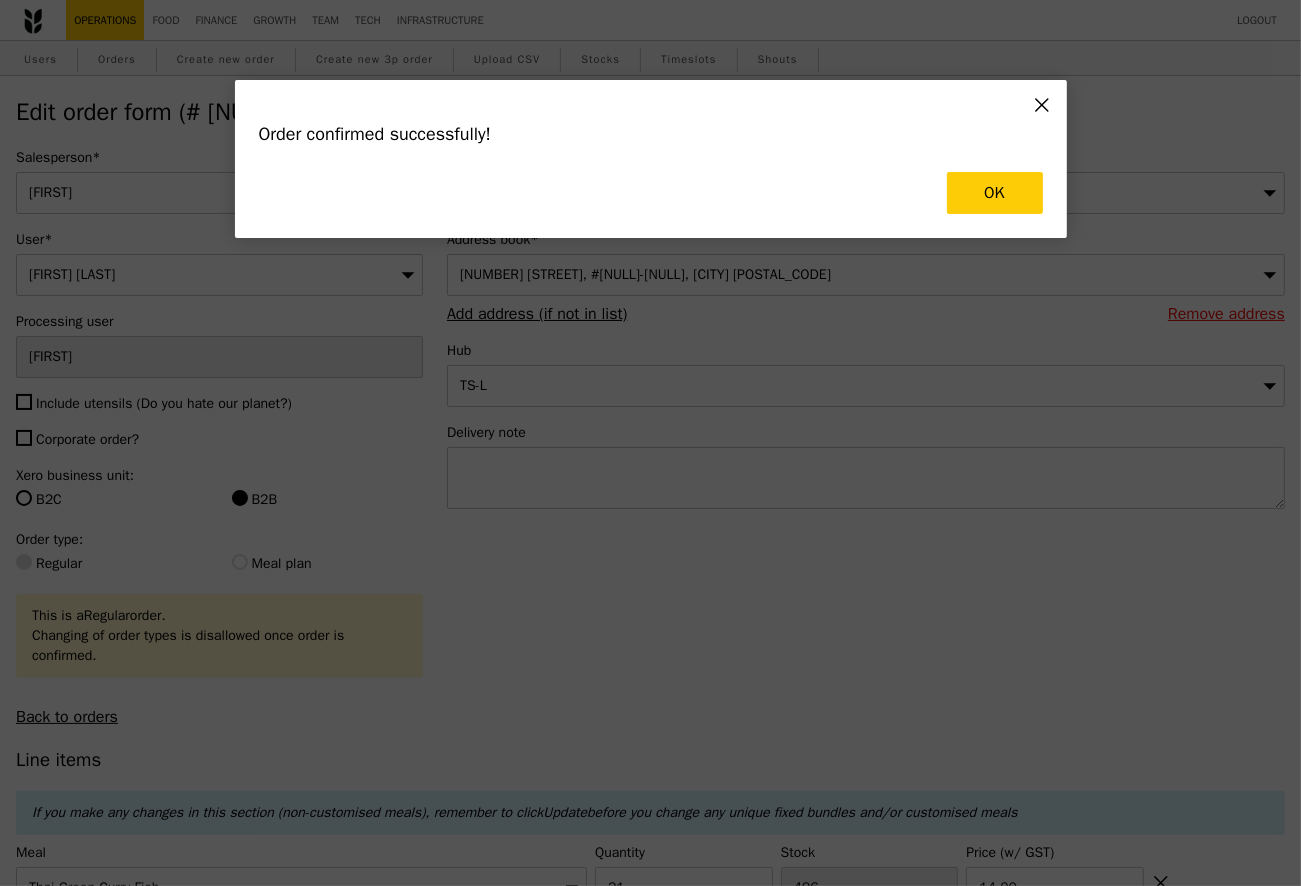 type on "[NUMBER]" 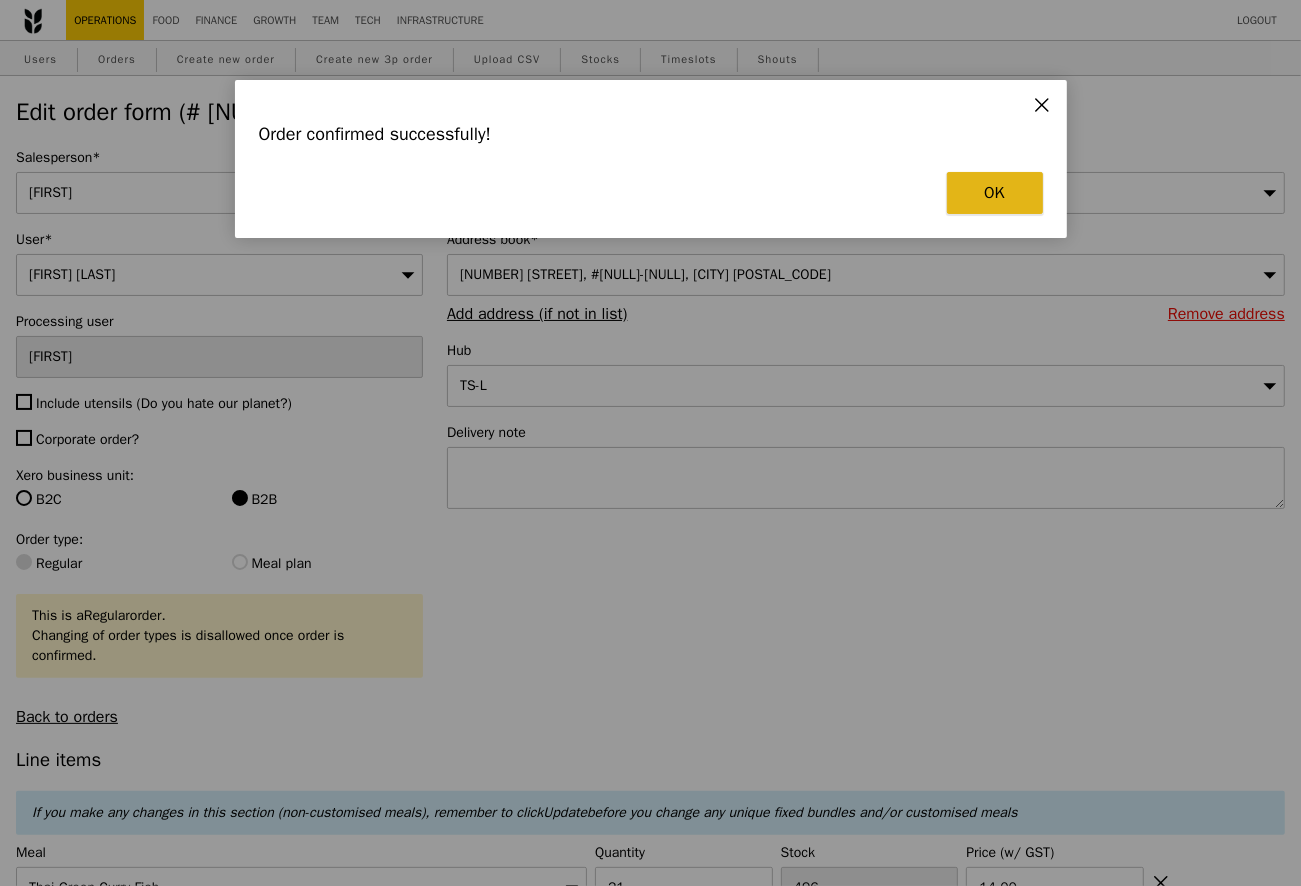 click on "OK" at bounding box center (995, 193) 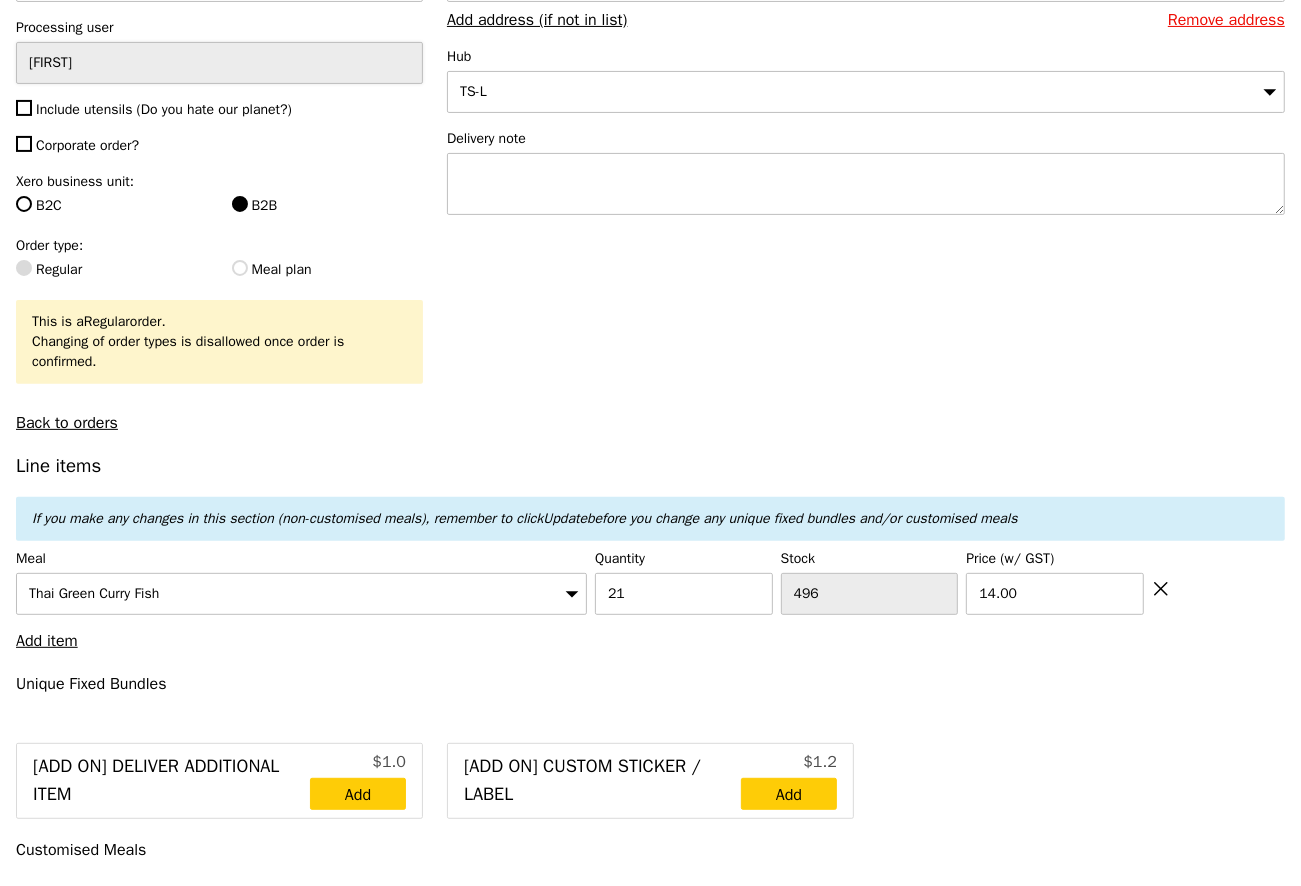 scroll, scrollTop: 295, scrollLeft: 0, axis: vertical 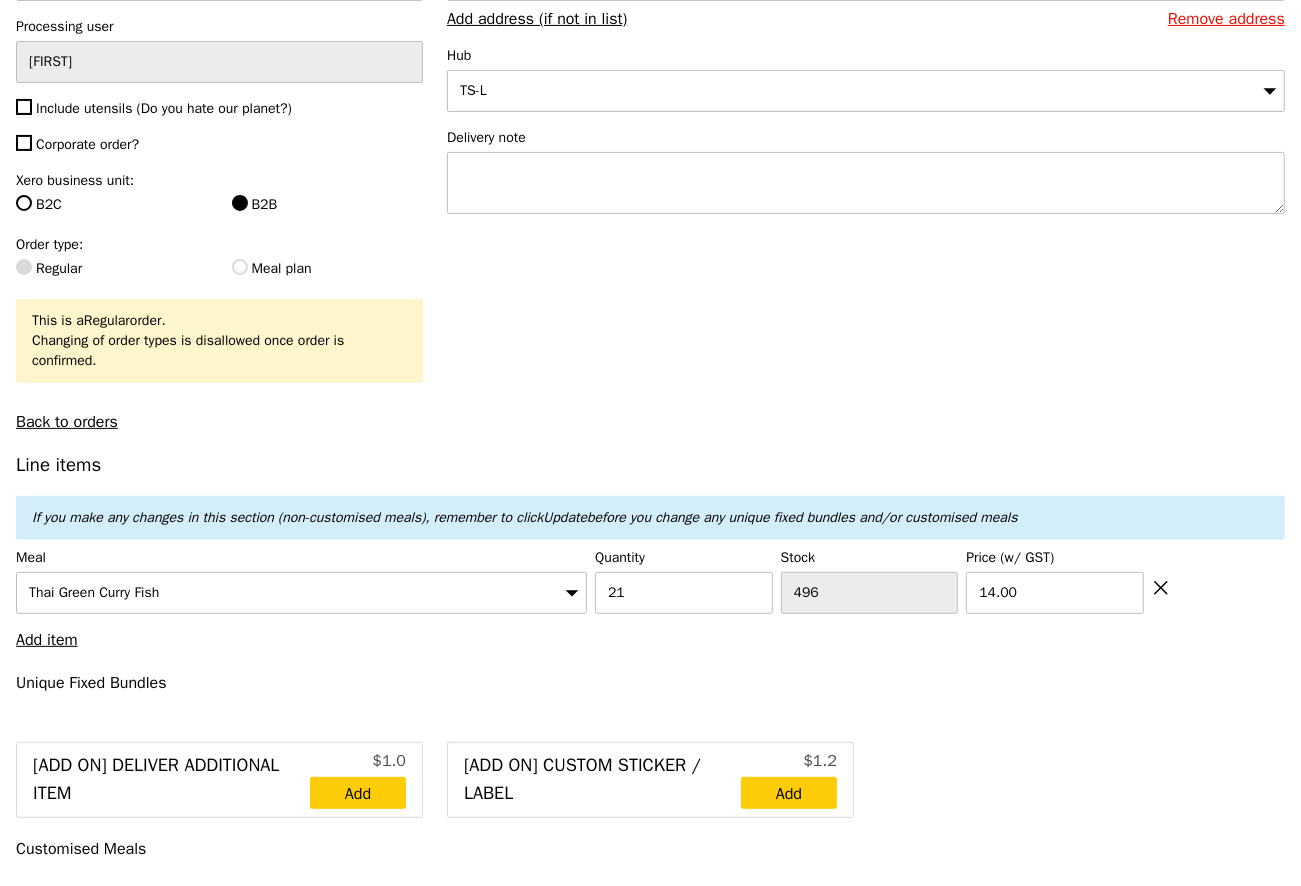 click on "Corporate order?" at bounding box center (87, 144) 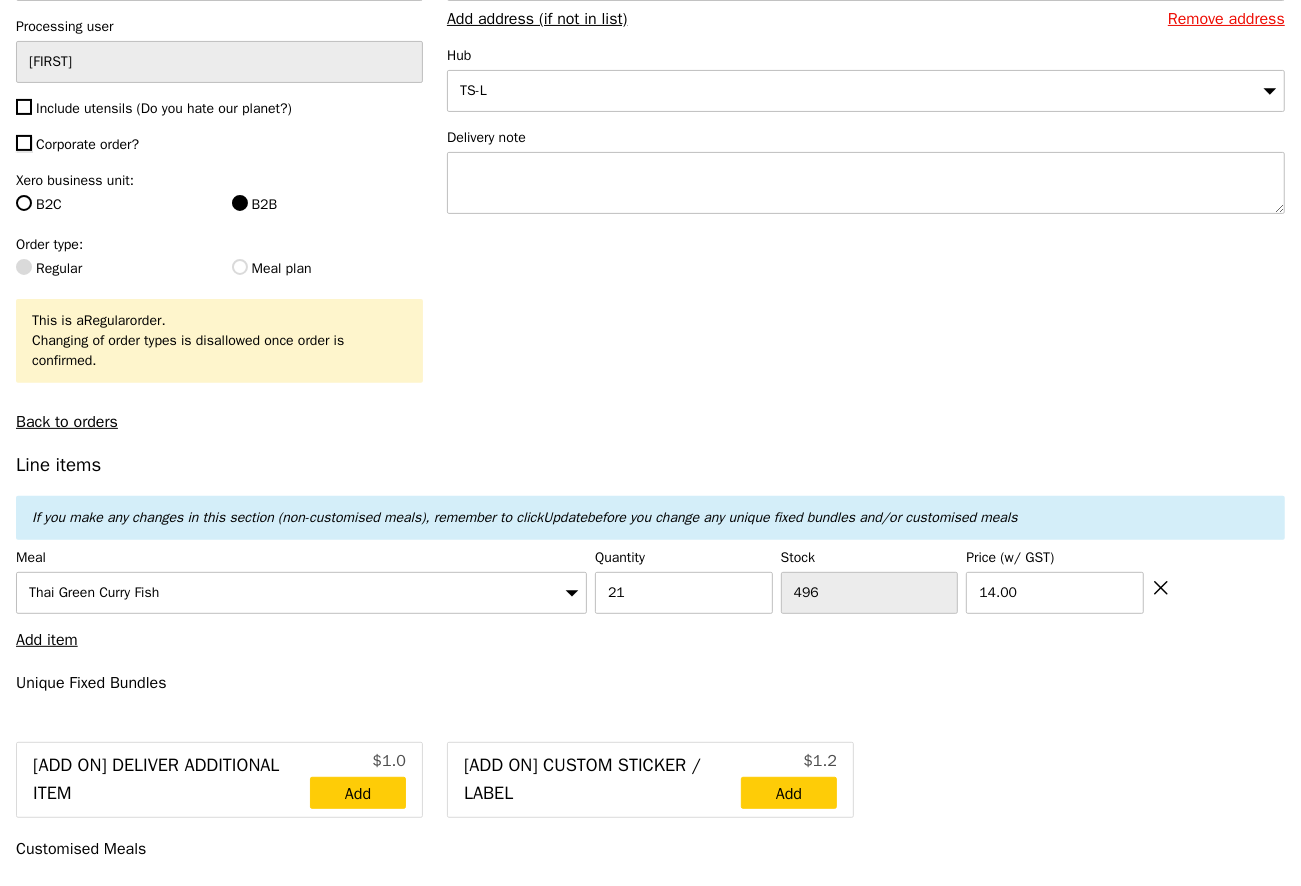 click on "Corporate order?" at bounding box center (24, 143) 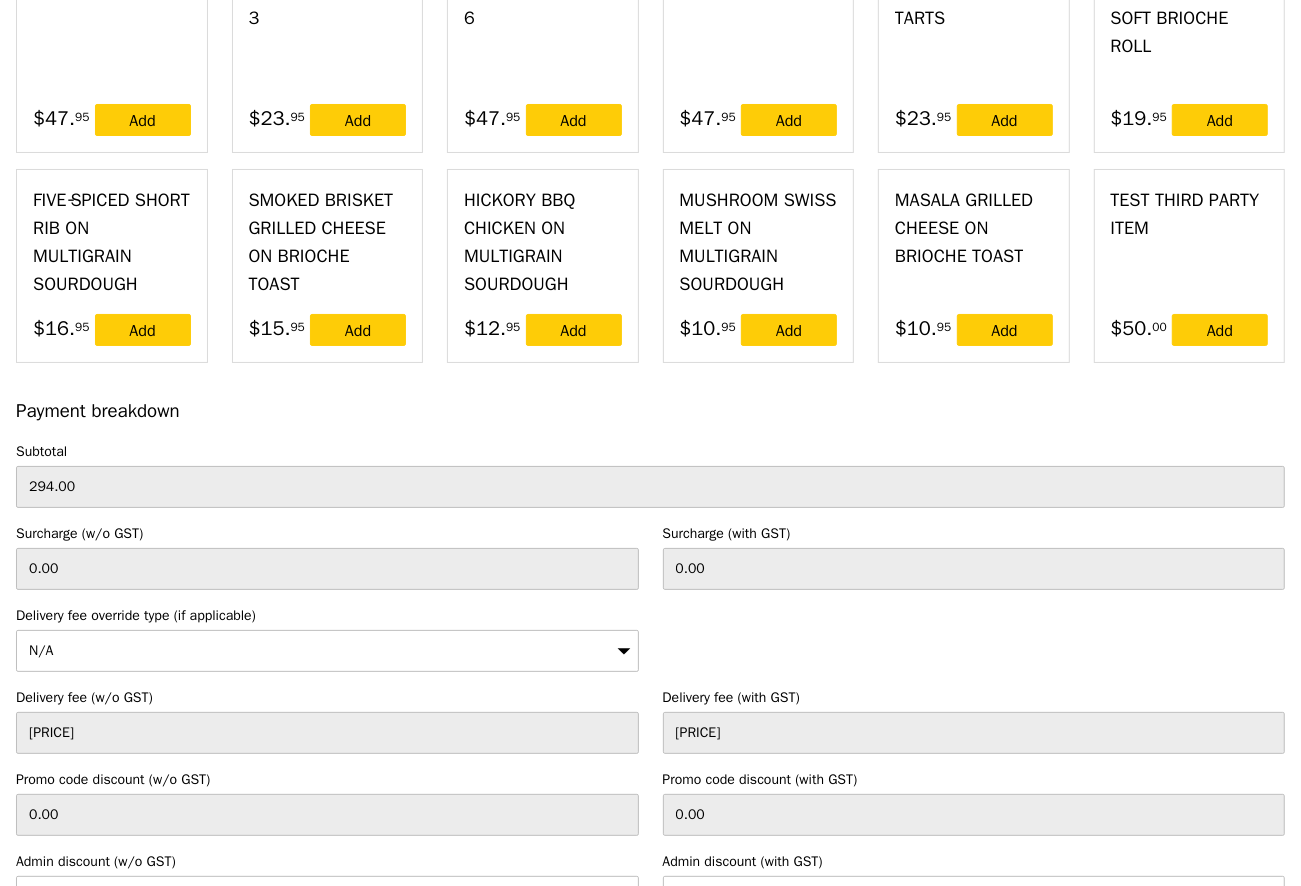 scroll, scrollTop: 5514, scrollLeft: 0, axis: vertical 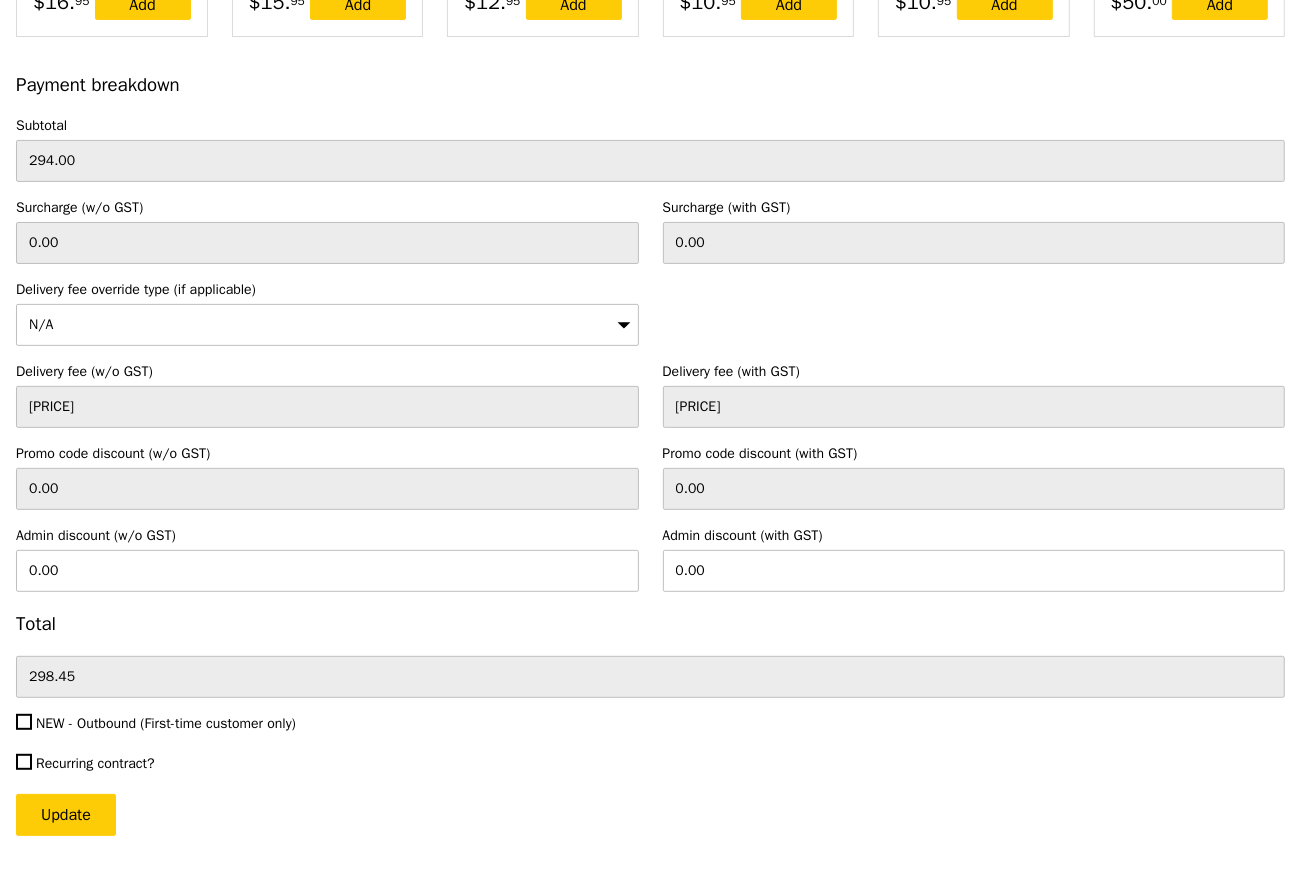 click on "Line items
If you make any changes in this section (non-customised meals), remember to click  Update  before you change any unique fixed bundles and/or customised meals
Meal
[FOOD_ITEM]
Quantity
[QUANTITY]
Stock
[STOCK]
Price (w/ GST)
[PRICE]
Add item
Unique Fixed Bundles
[Add on] Deliver Additional Item
[PRICE]
Add
[Add on] Custom Sticker / Label
[PRICE]
Add
Customised Meals
[FOOD_ITEM]
[DESCRIPTION]
[PRICE]
[PRICE]
Add
[FOOD_ITEM]
[DESCRIPTION]
[PRICE]
[PRICE]
Add
[FOOD_ITEM]
[DESCRIPTION]
[PRICE]
[PRICE]
Add" at bounding box center (650, -1967) 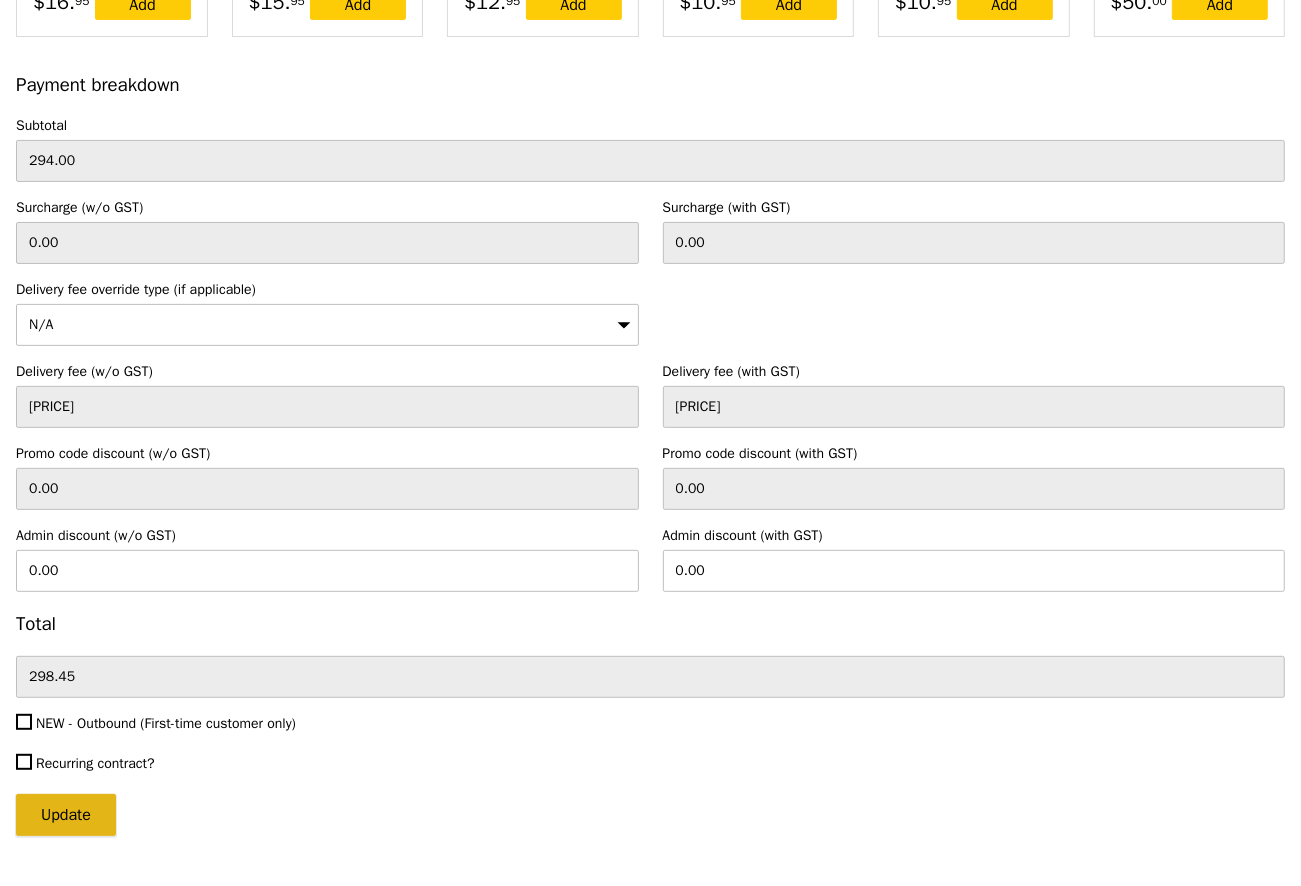 click on "Update" at bounding box center (66, 815) 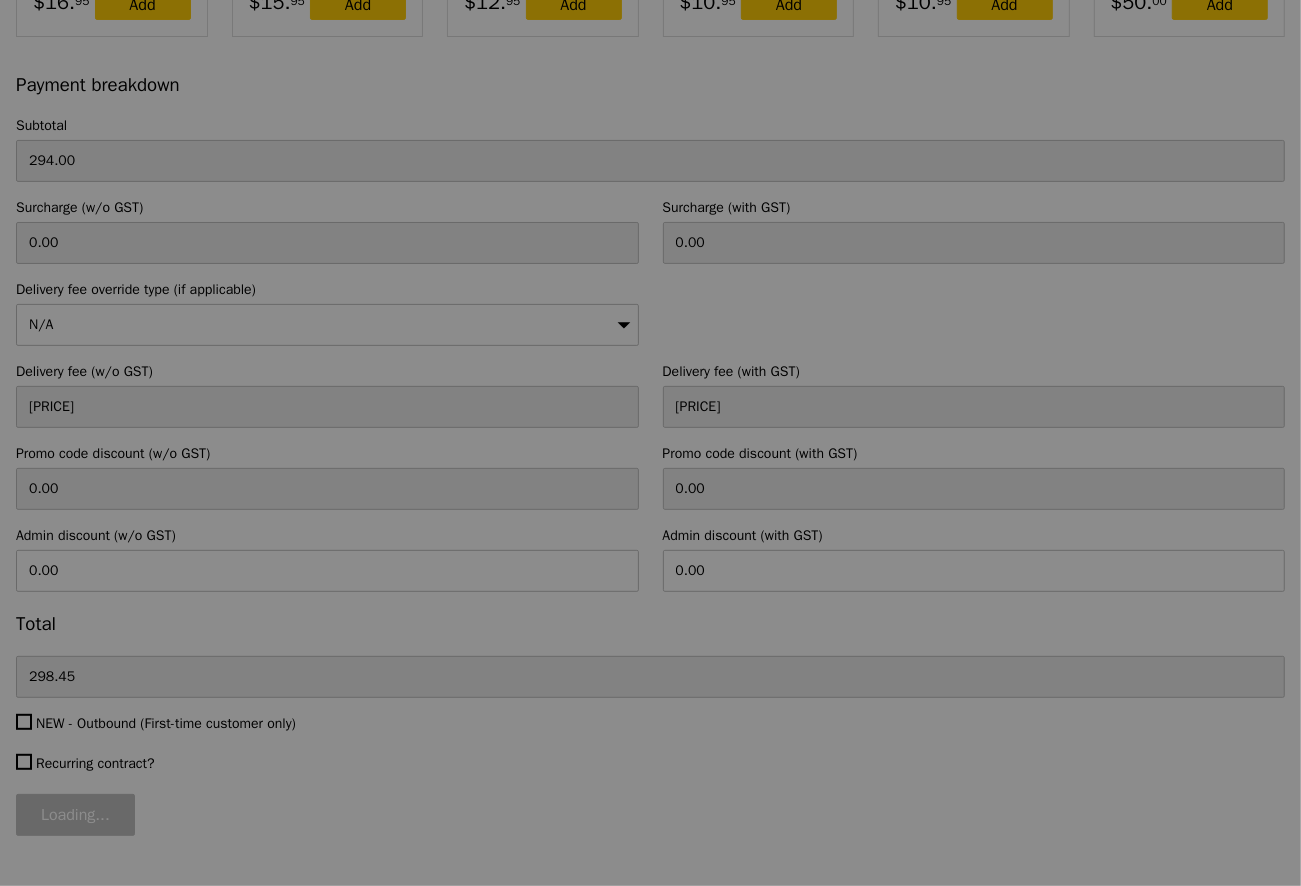 type on "Update" 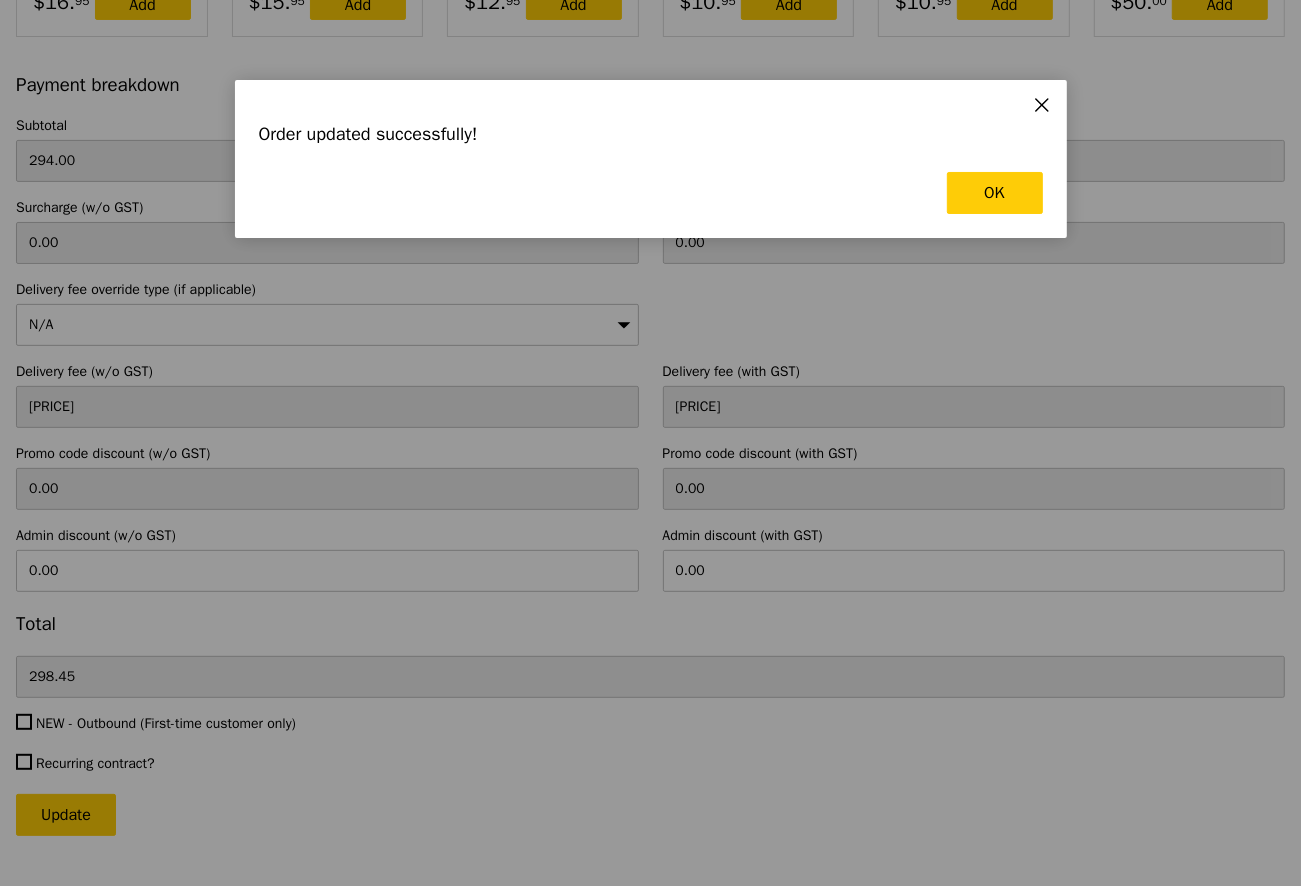 scroll, scrollTop: 0, scrollLeft: 0, axis: both 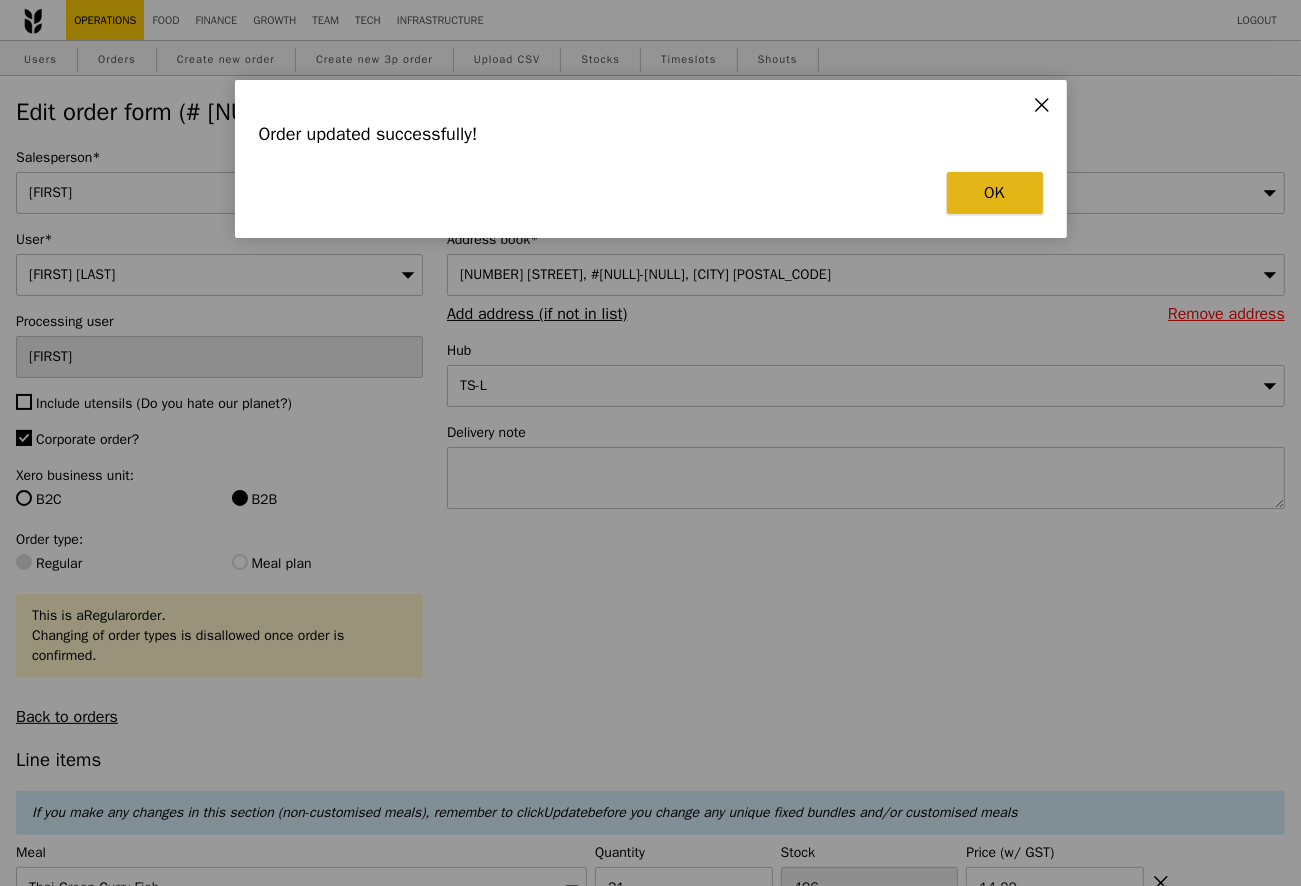 click on "OK" at bounding box center [995, 193] 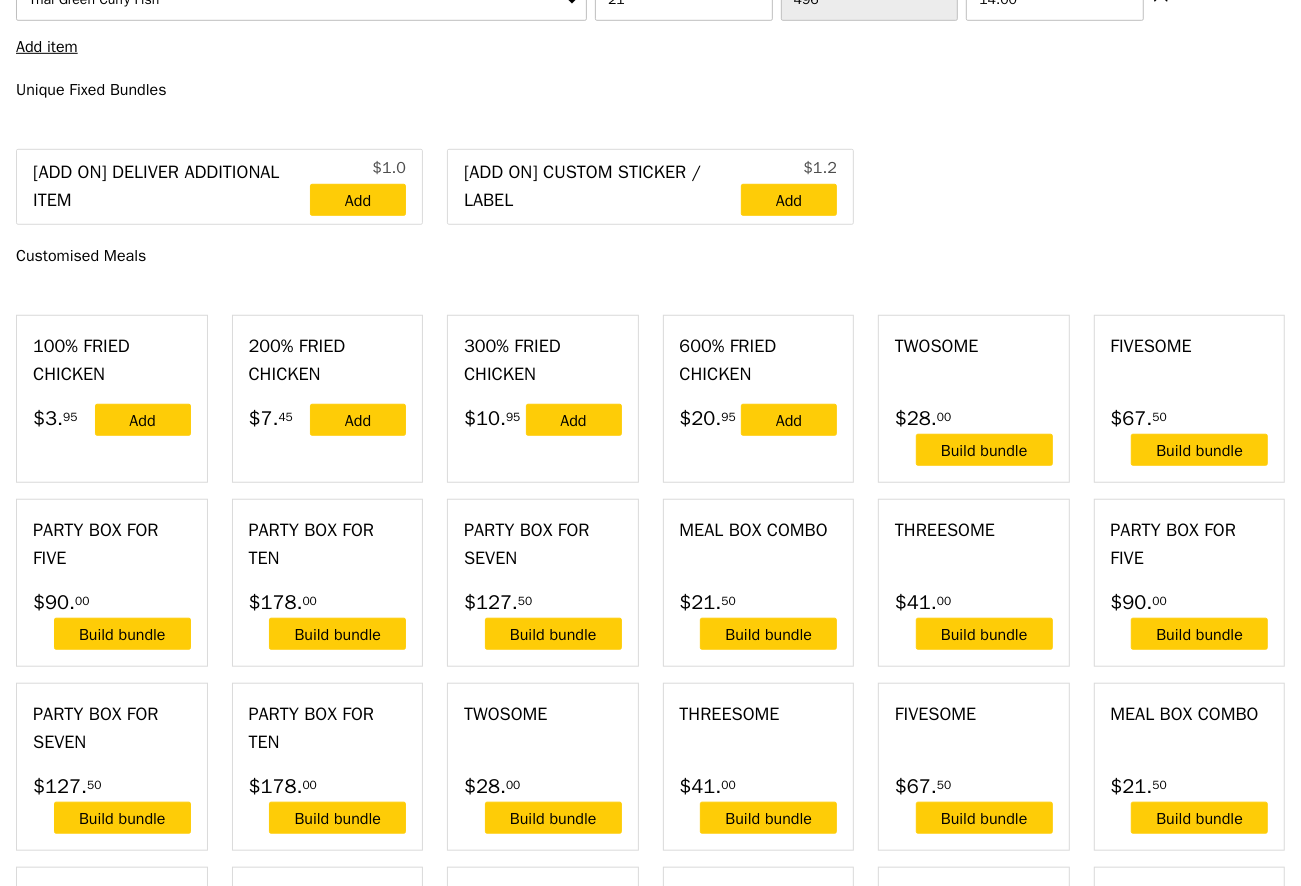 scroll, scrollTop: 0, scrollLeft: 0, axis: both 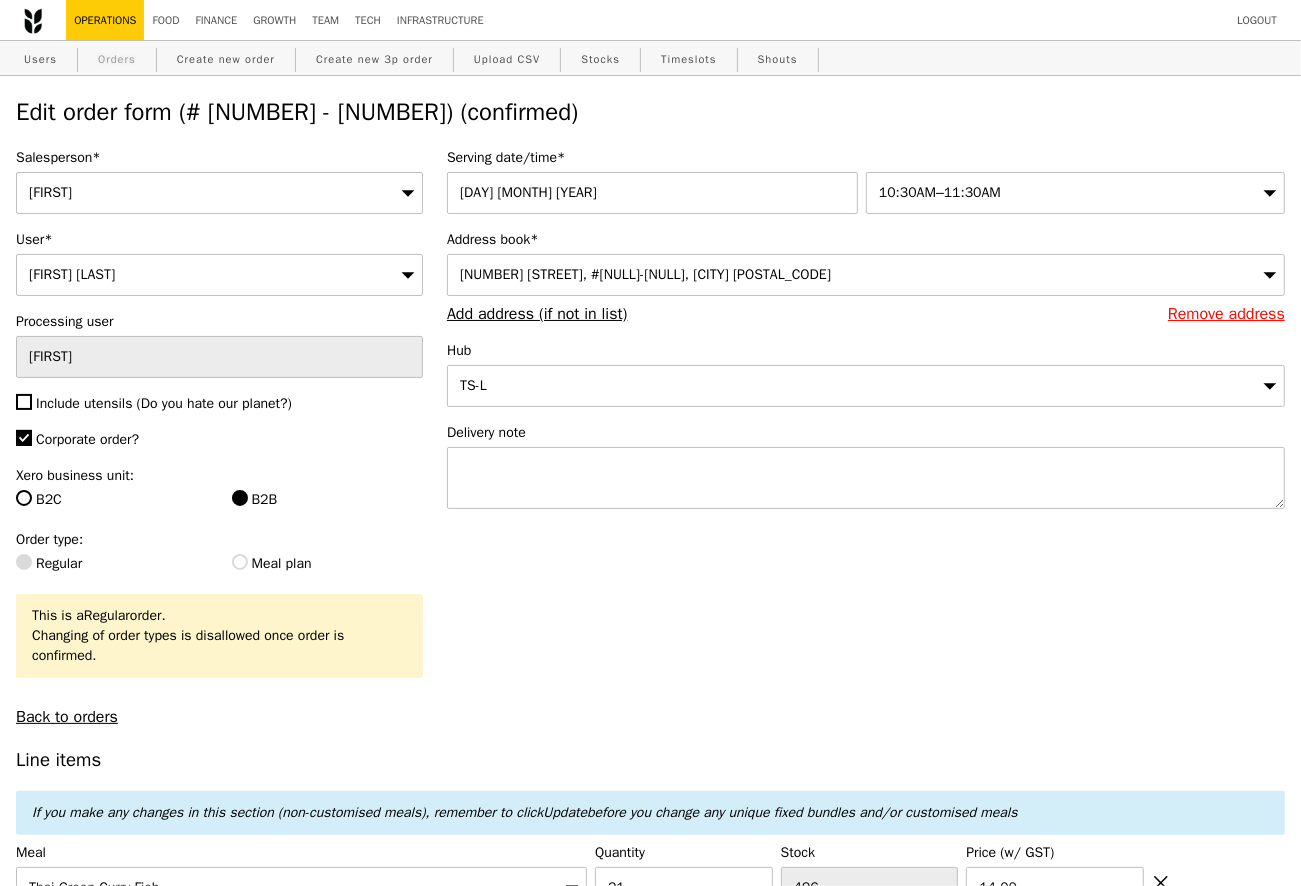 click on "Orders" at bounding box center (117, 59) 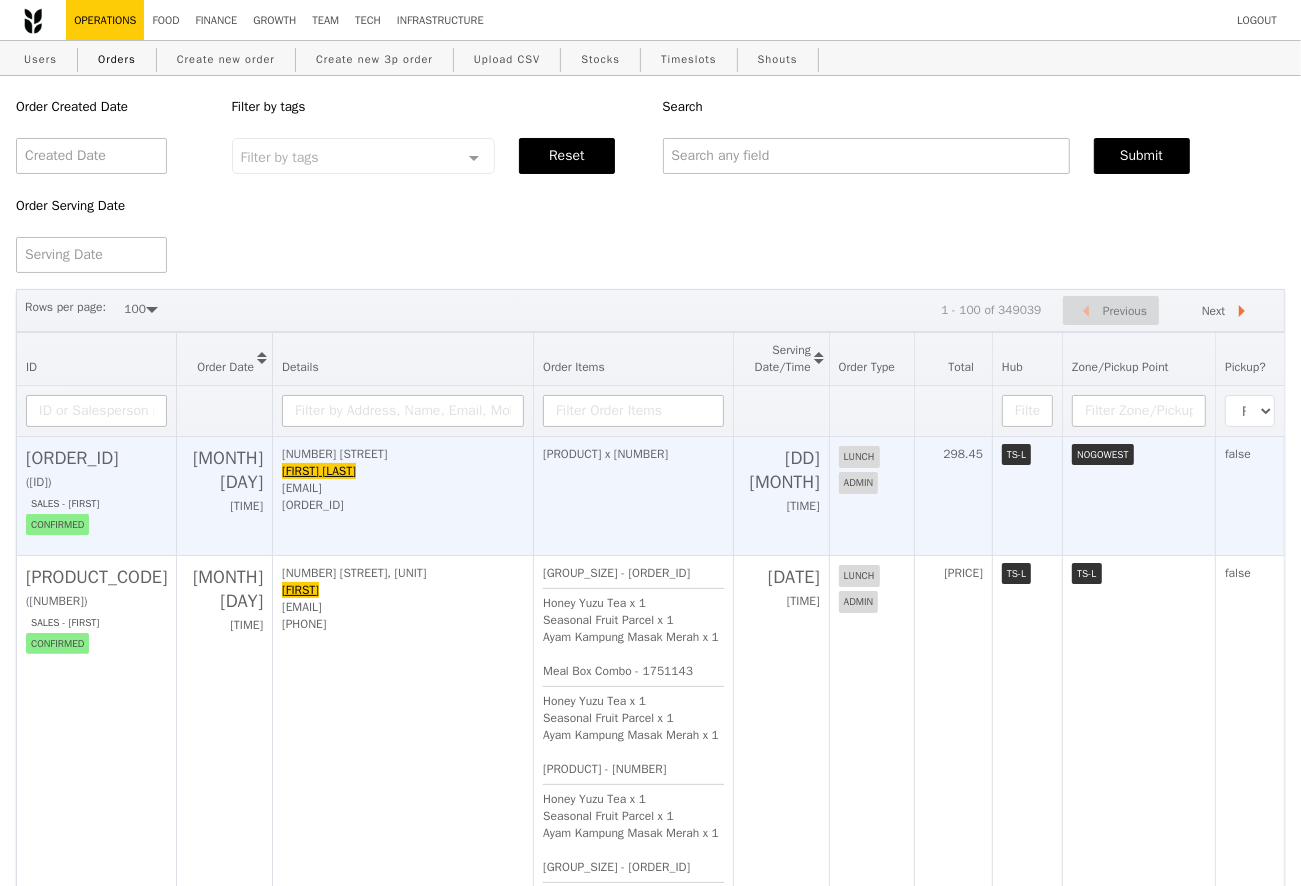 click on "[ORDER_ID]" at bounding box center (96, 458) 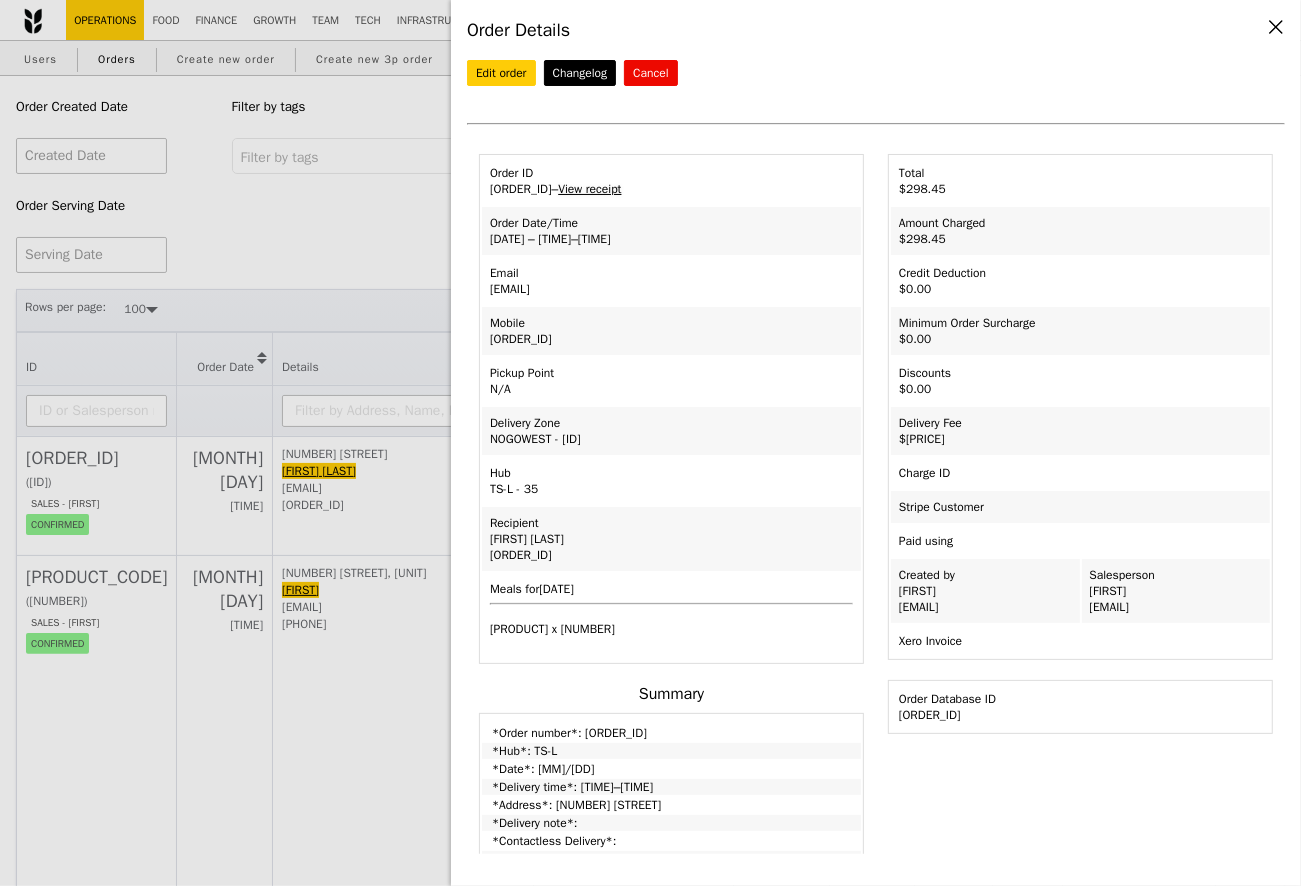 click on "View receipt" at bounding box center (589, 189) 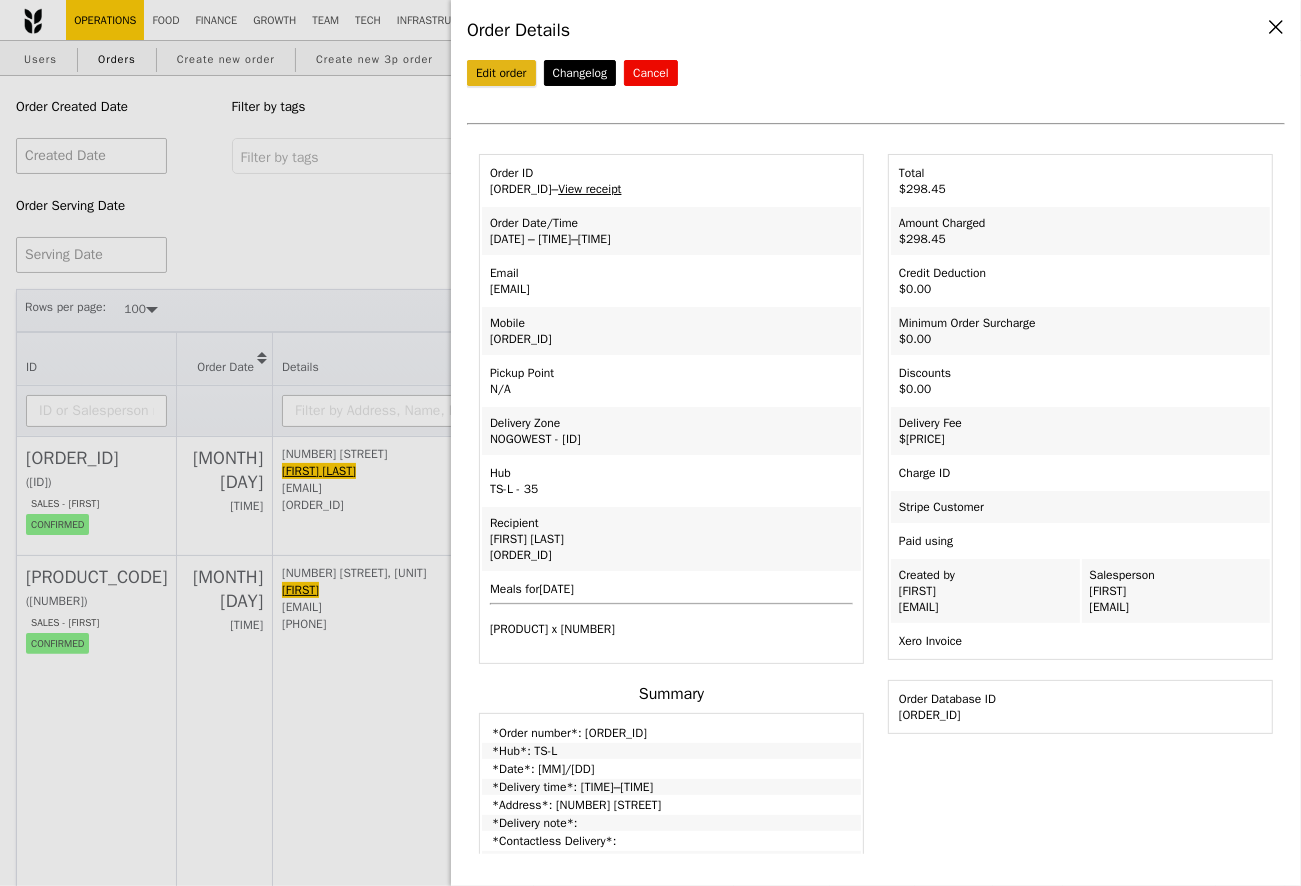 click on "Edit order" at bounding box center (501, 73) 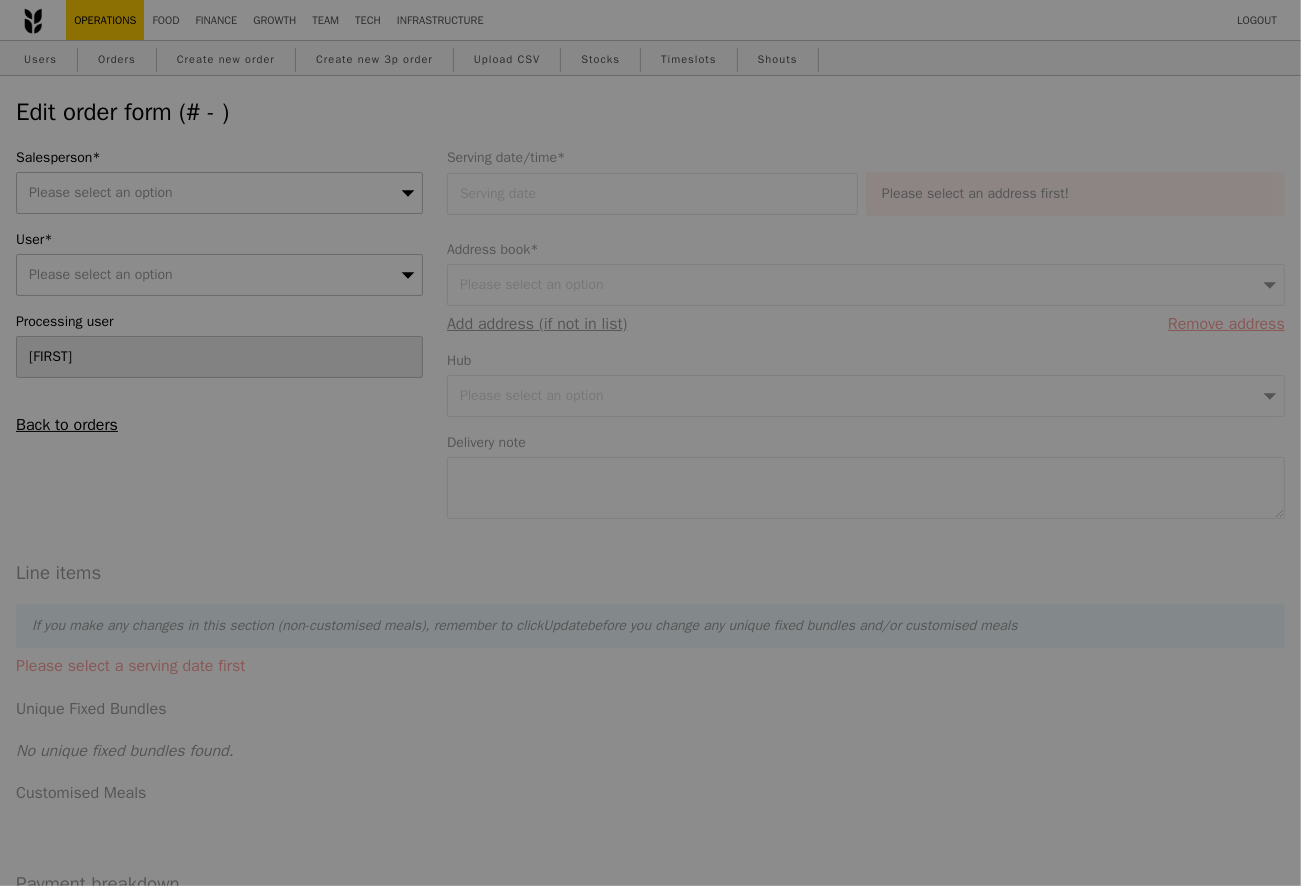 type on "[DAY] [MONTH] [YEAR]" 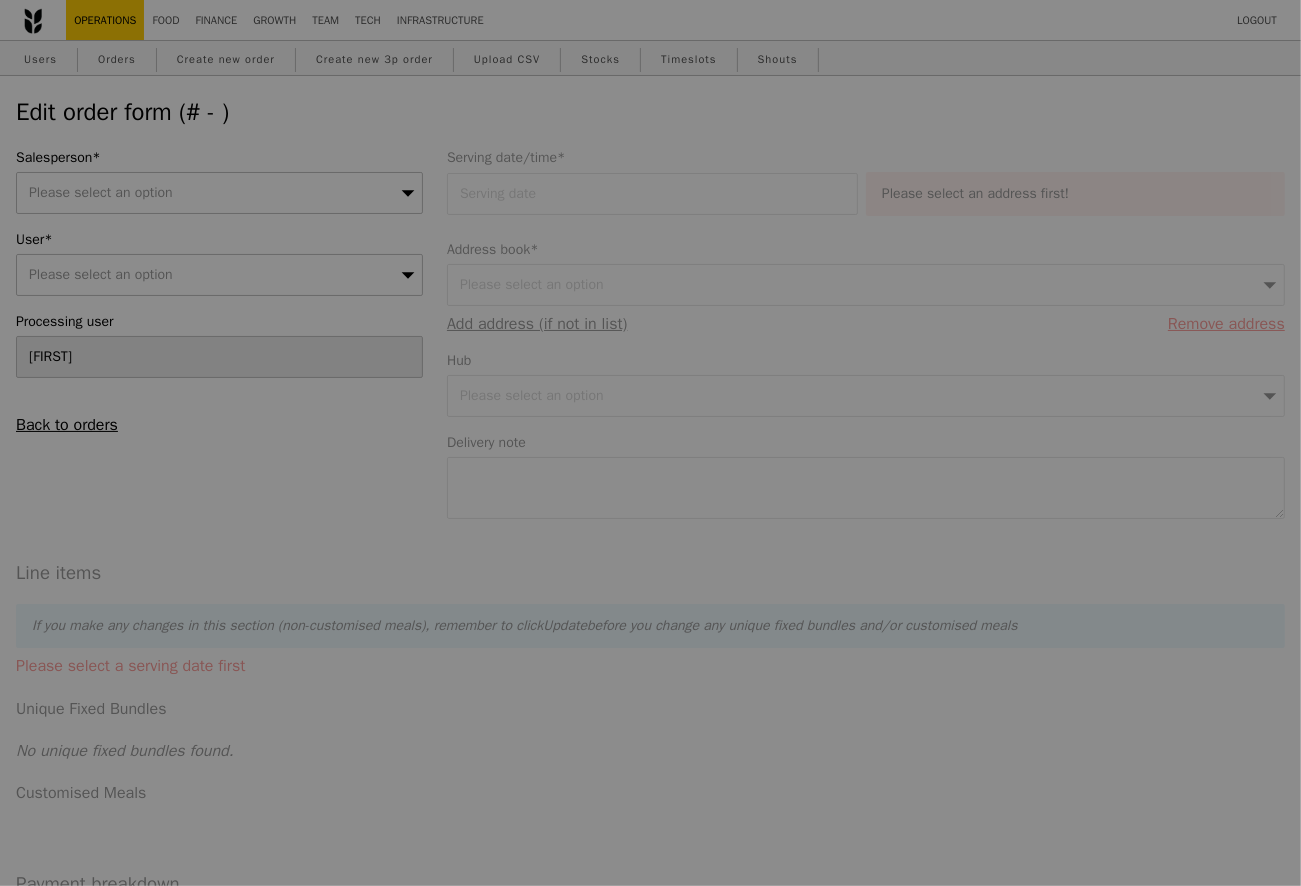 type on "294.00" 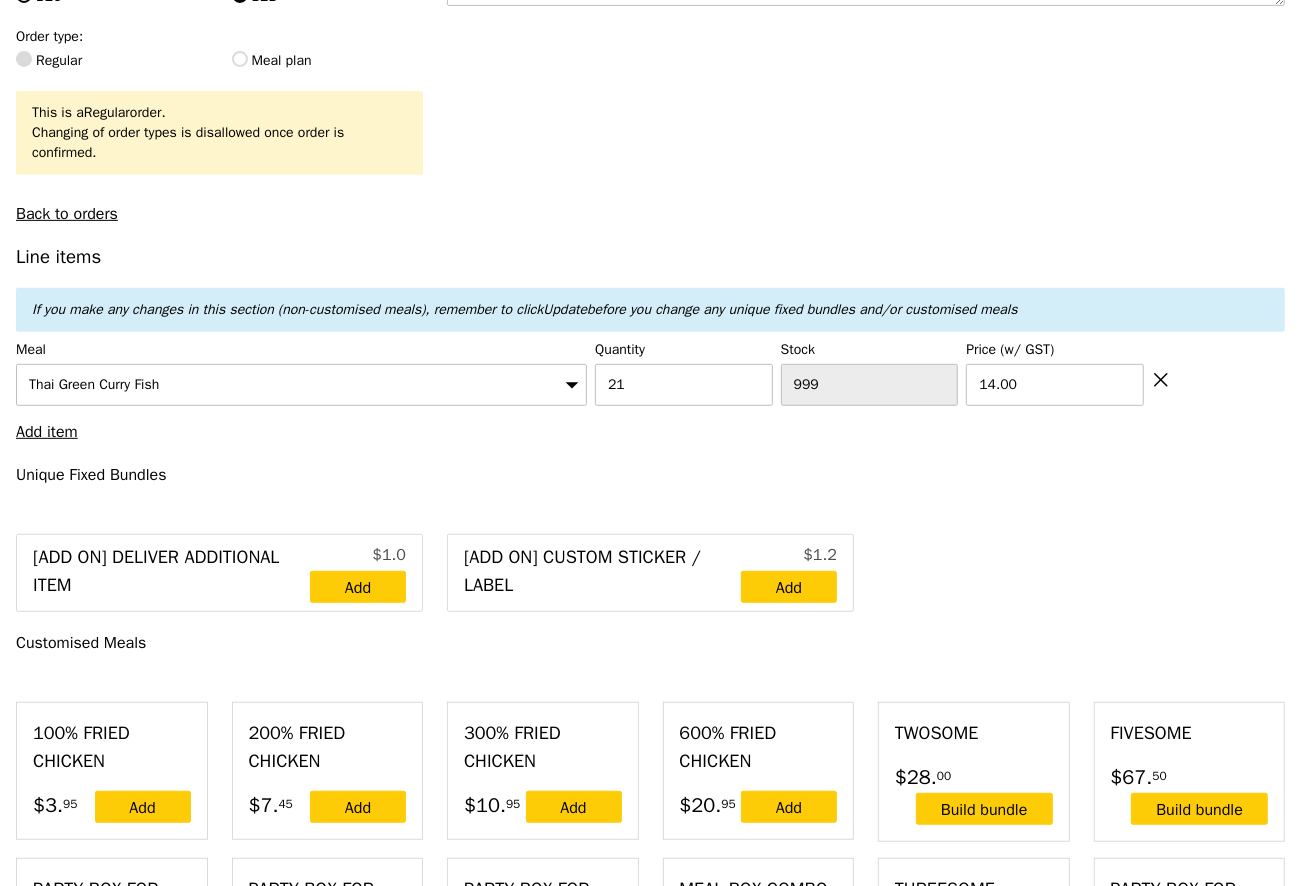 type on "Update" 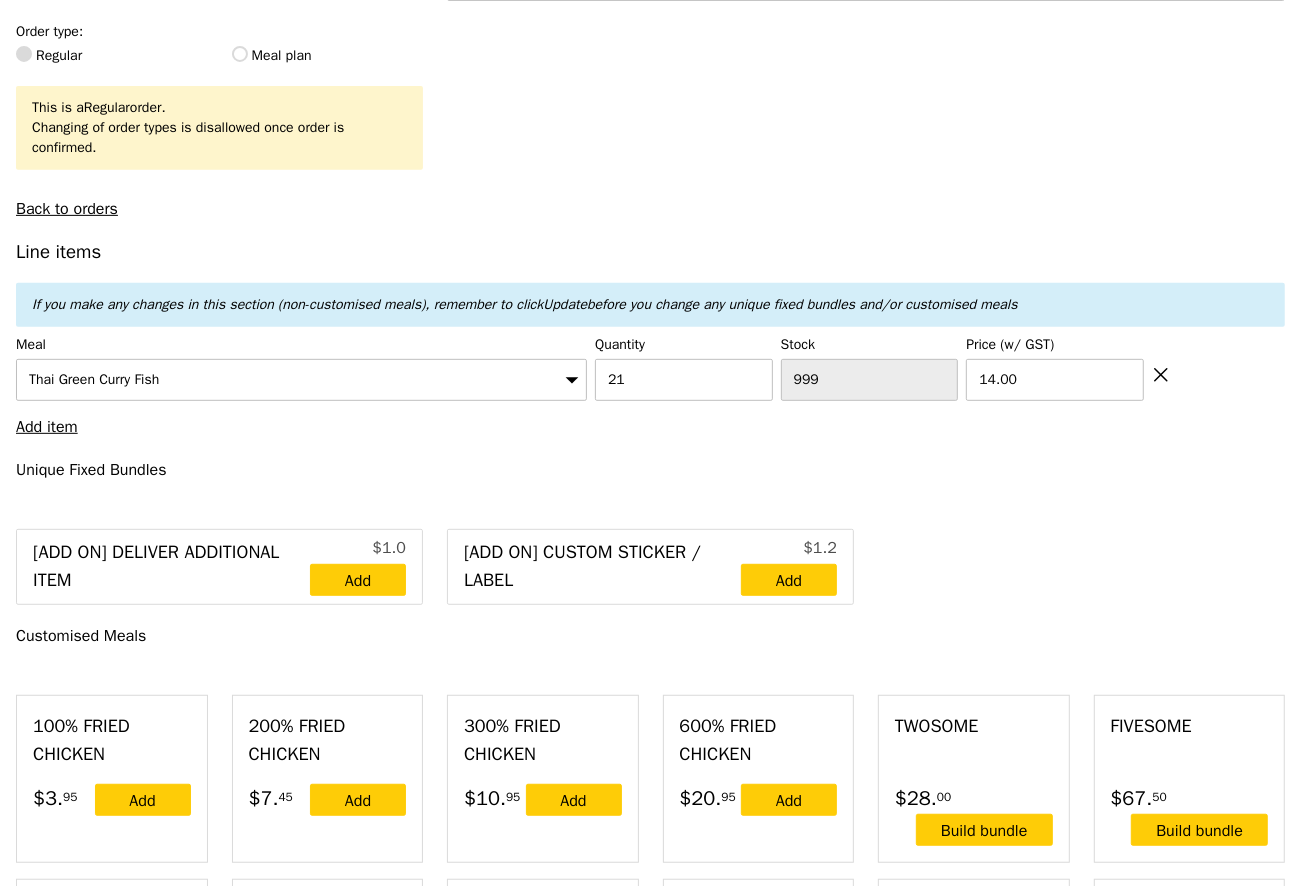 scroll, scrollTop: 553, scrollLeft: 0, axis: vertical 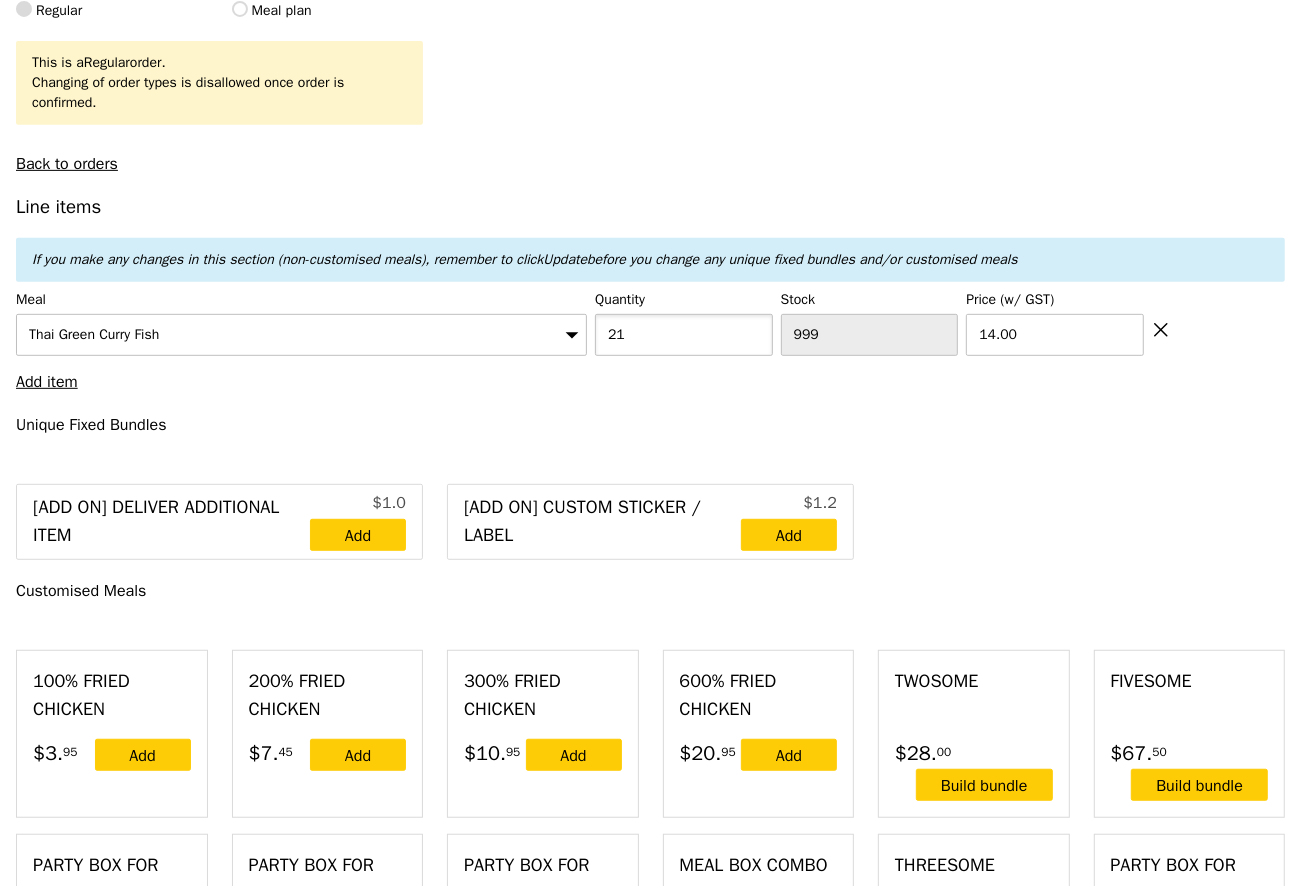 click on "21" at bounding box center (684, 335) 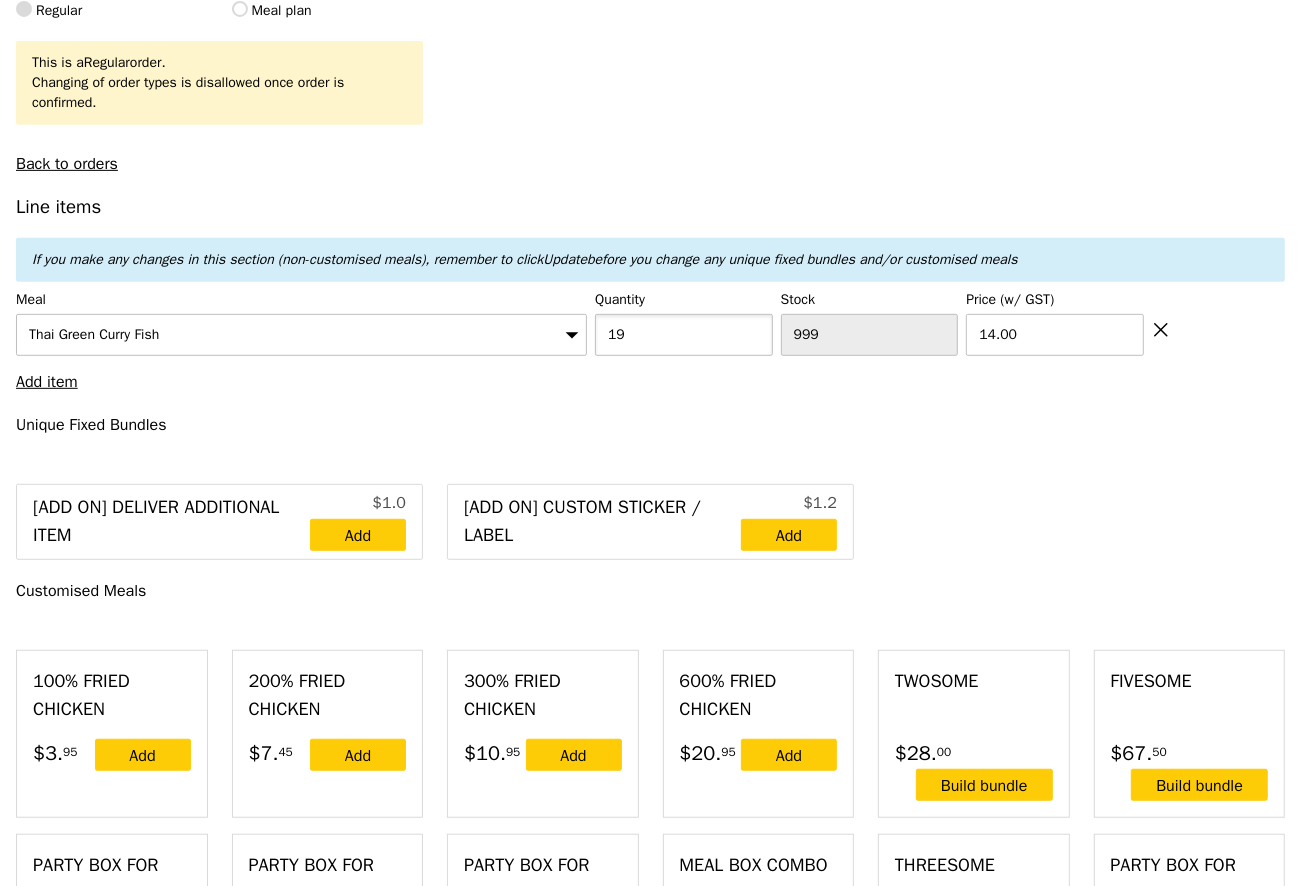 type on "19" 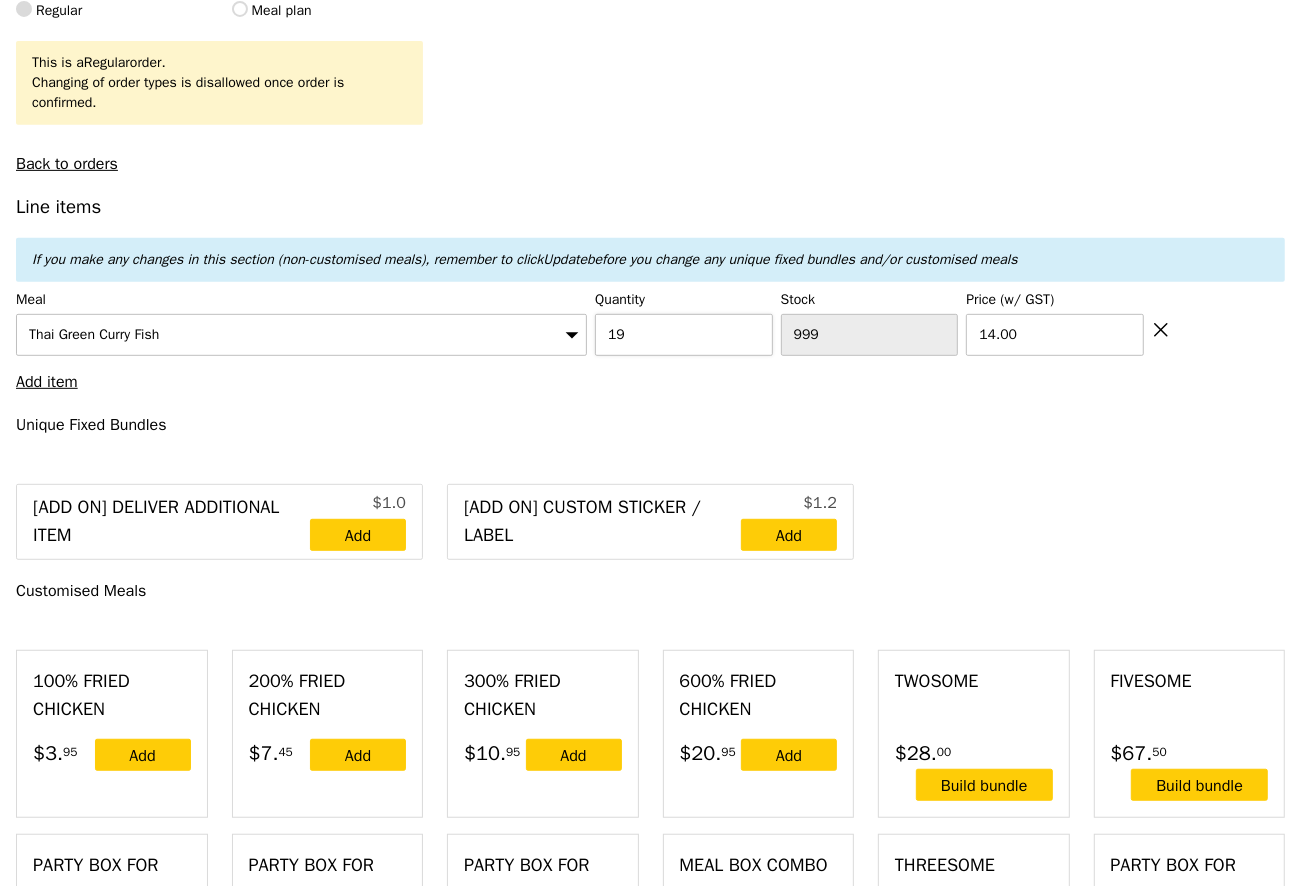 type on "Loading..." 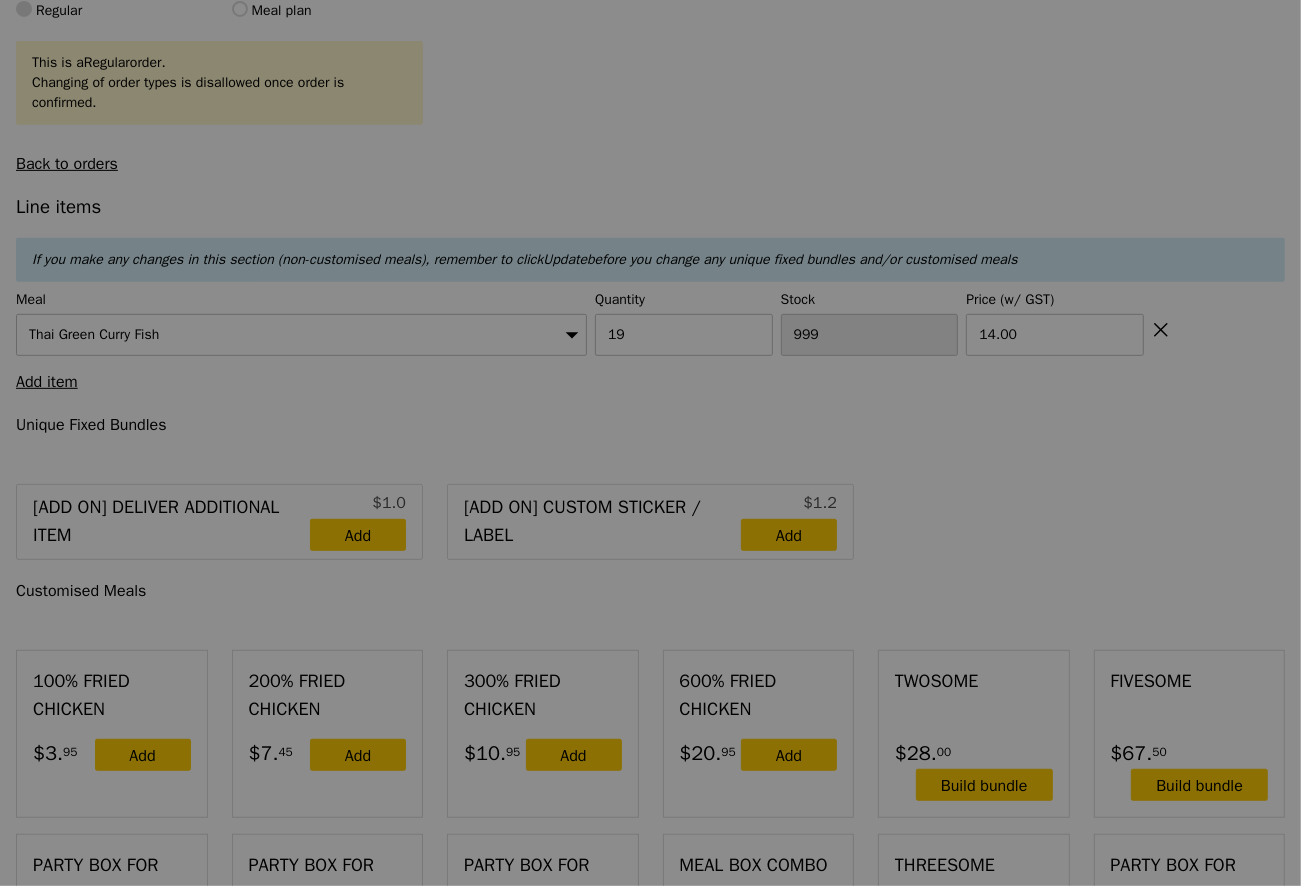 type on "[PRICE]" 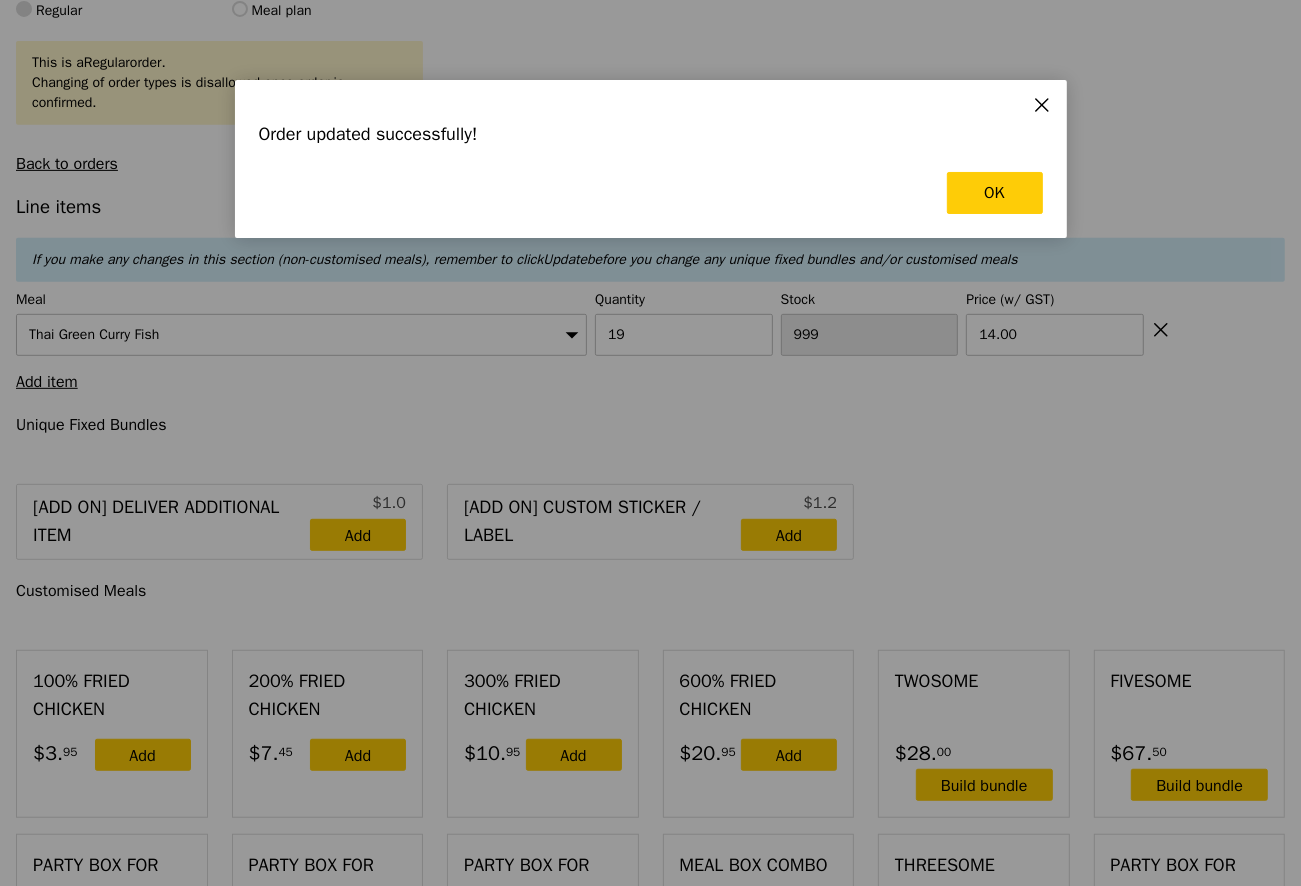 scroll, scrollTop: 0, scrollLeft: 0, axis: both 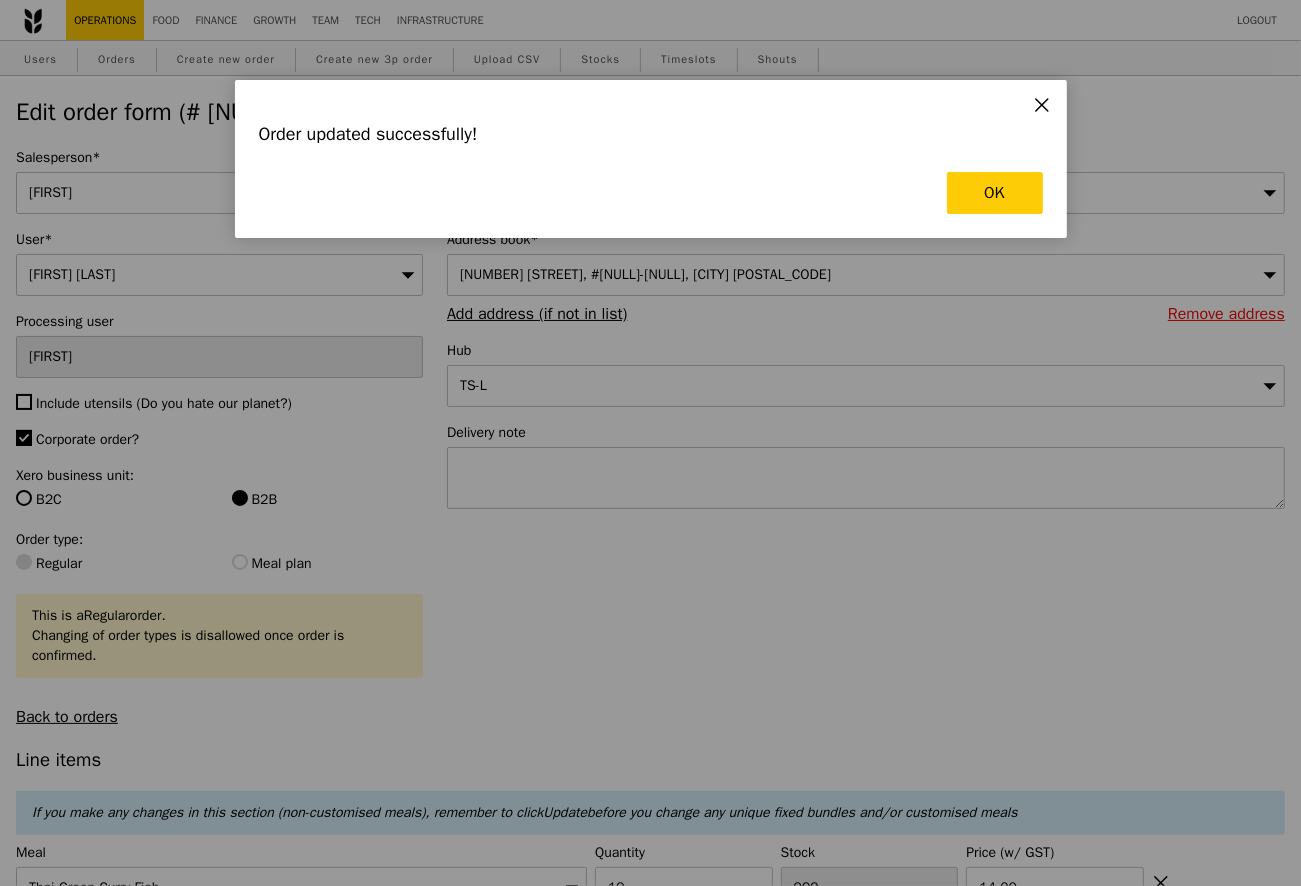 type on "Loading..." 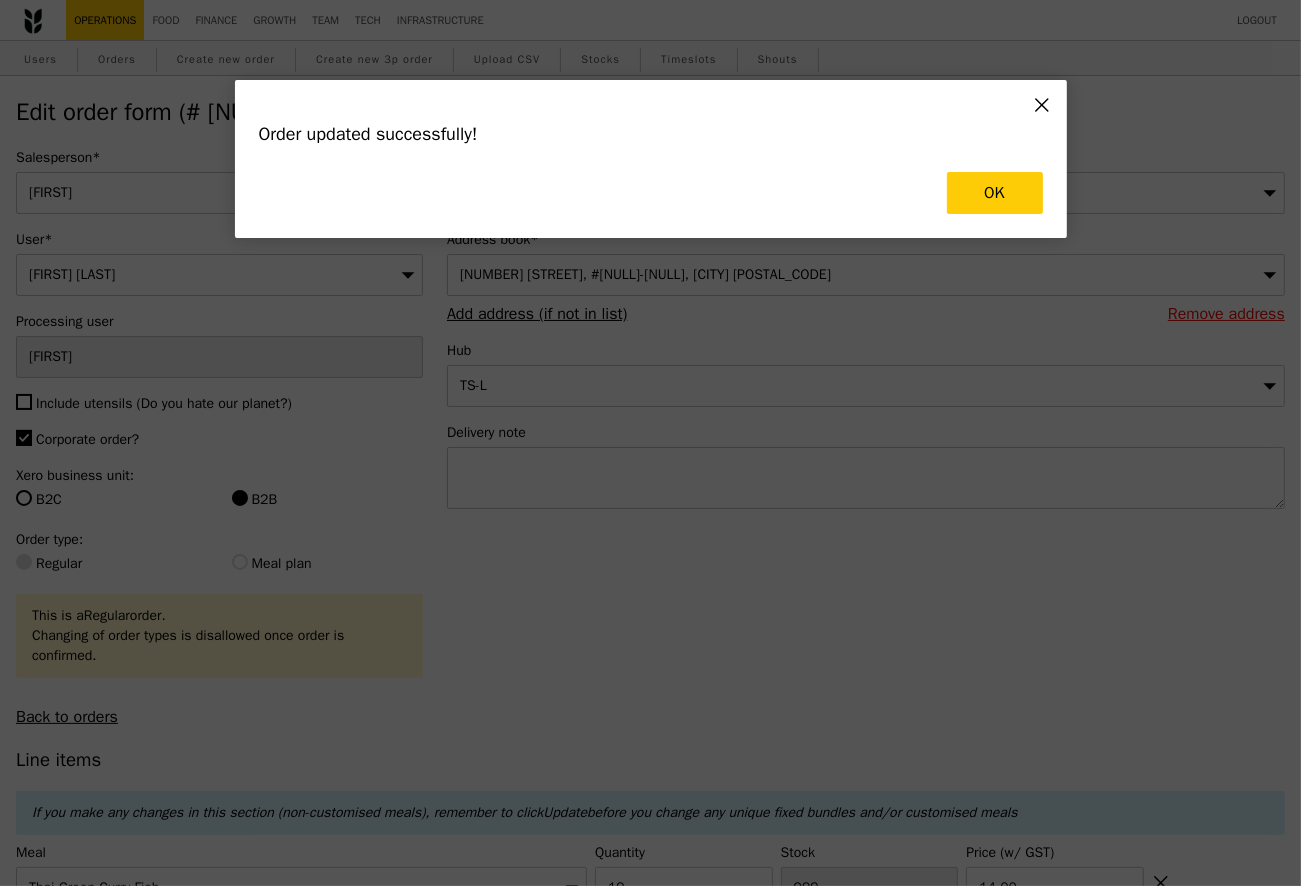 type on "0.00" 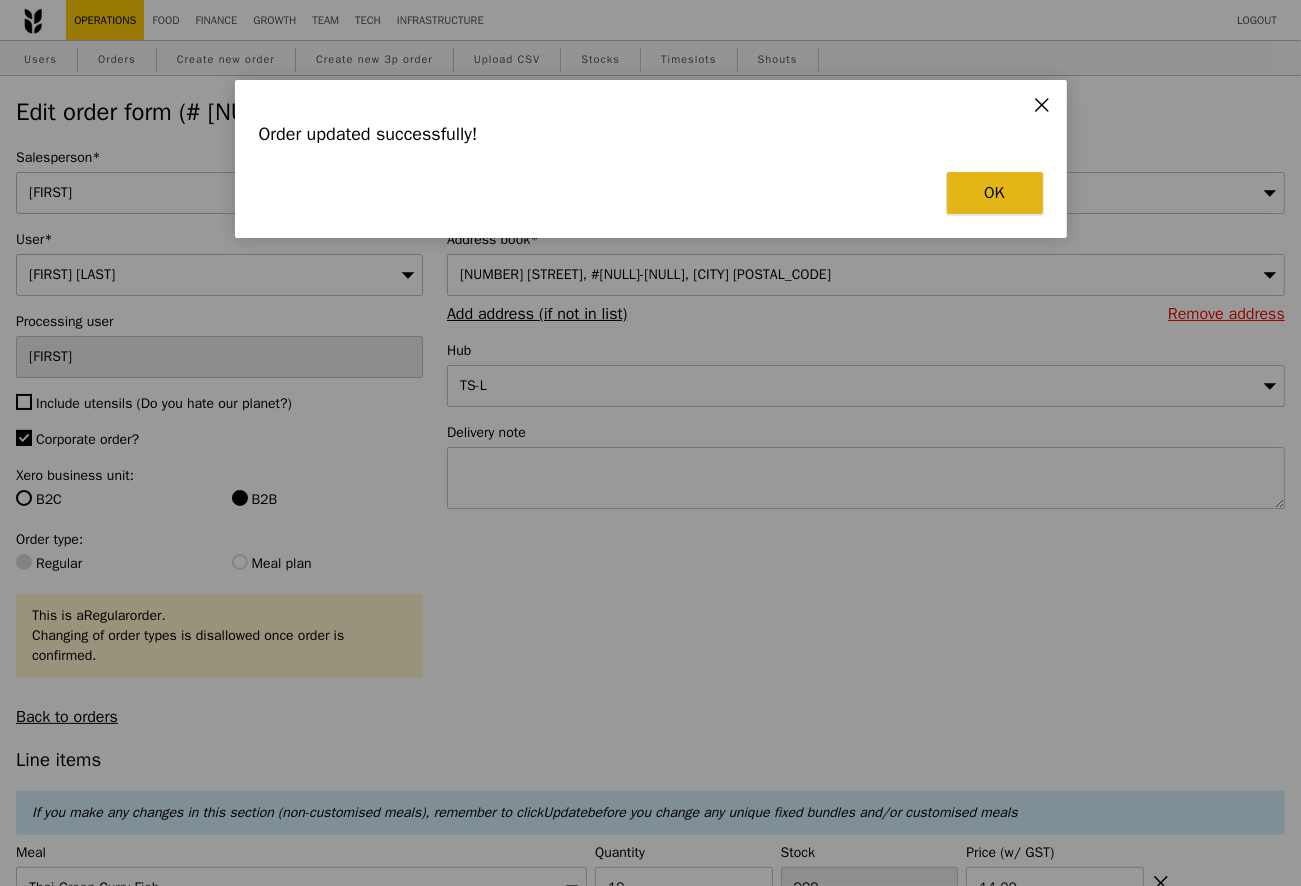 click on "OK" at bounding box center [995, 193] 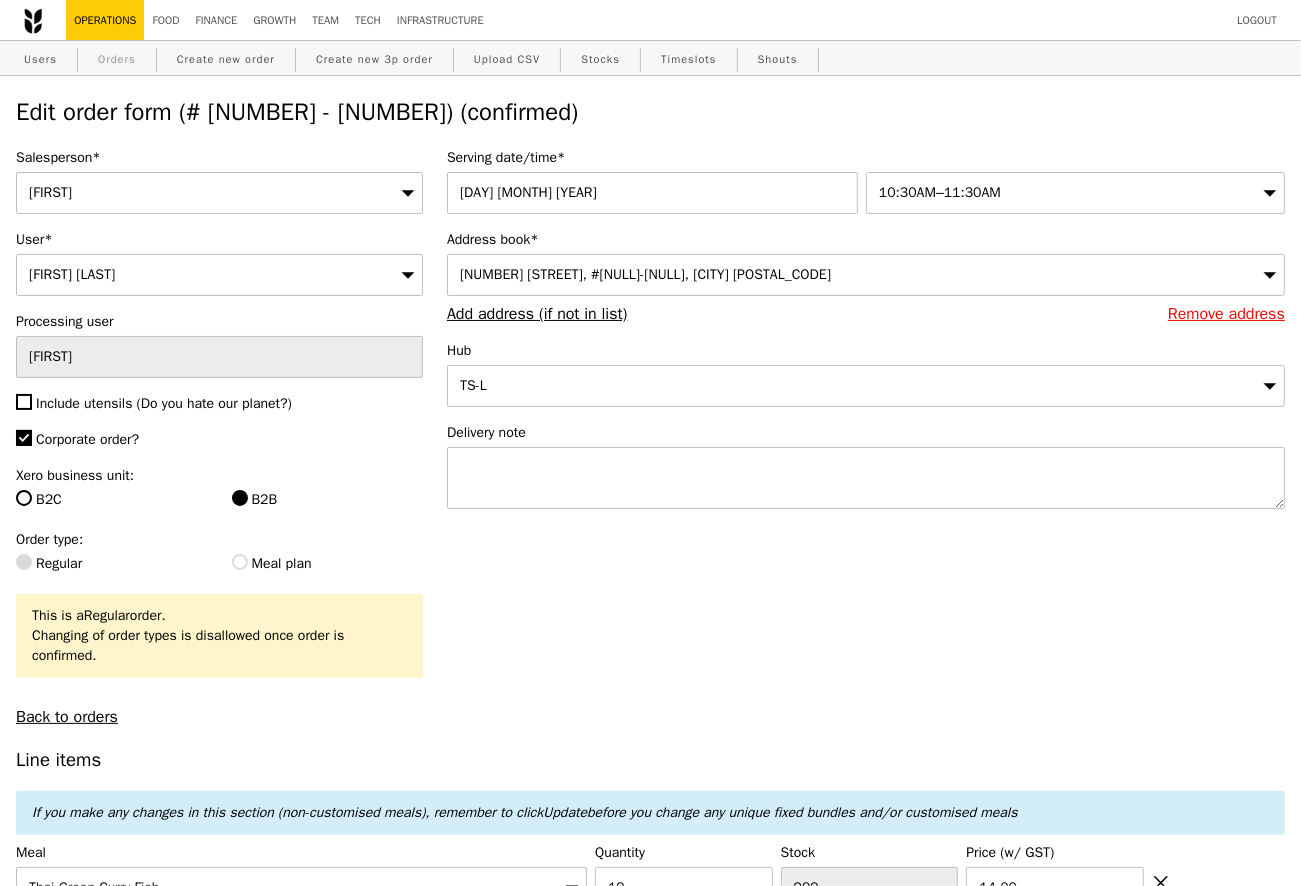 click on "Orders" at bounding box center (117, 59) 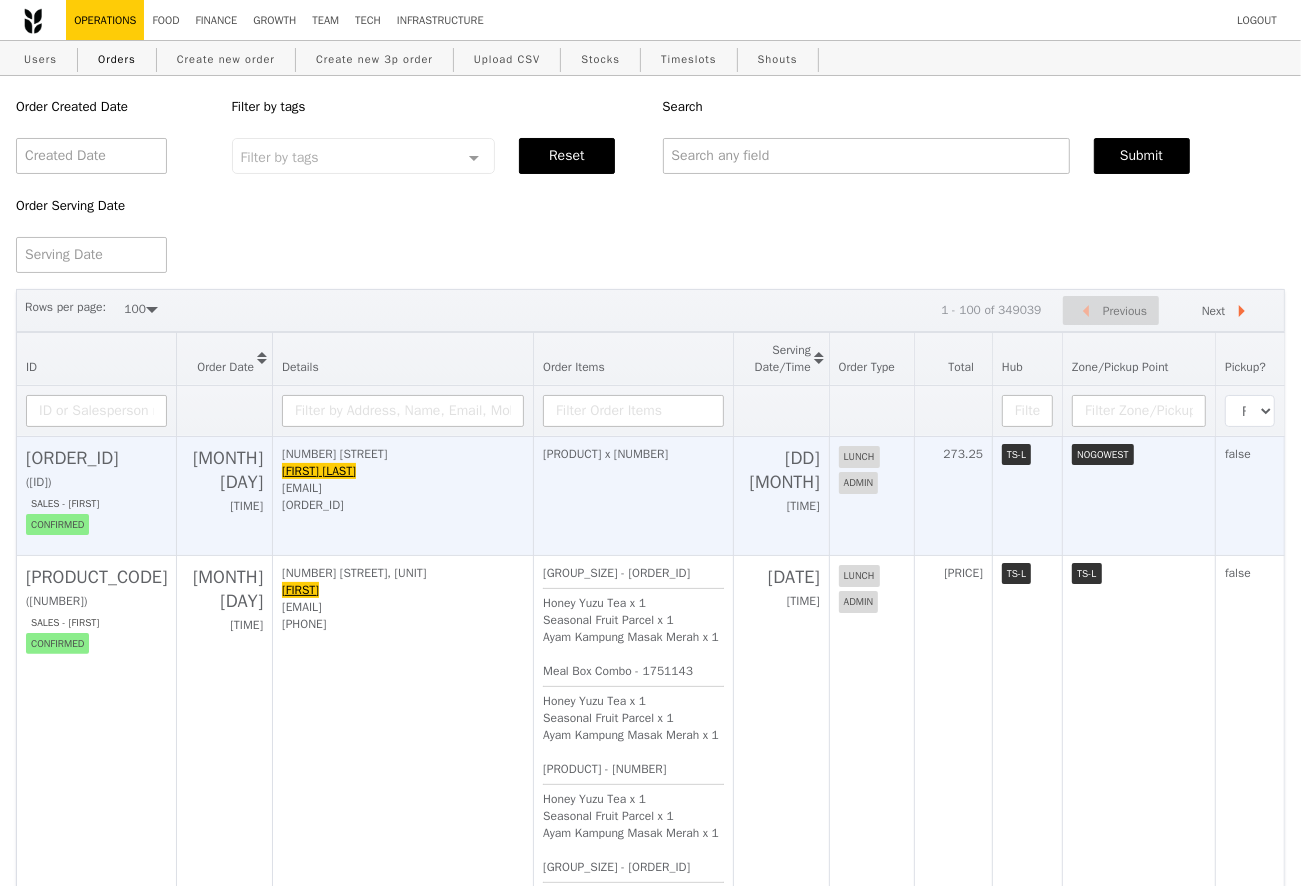 click on "[MONTH] [DAY]" at bounding box center [224, 470] 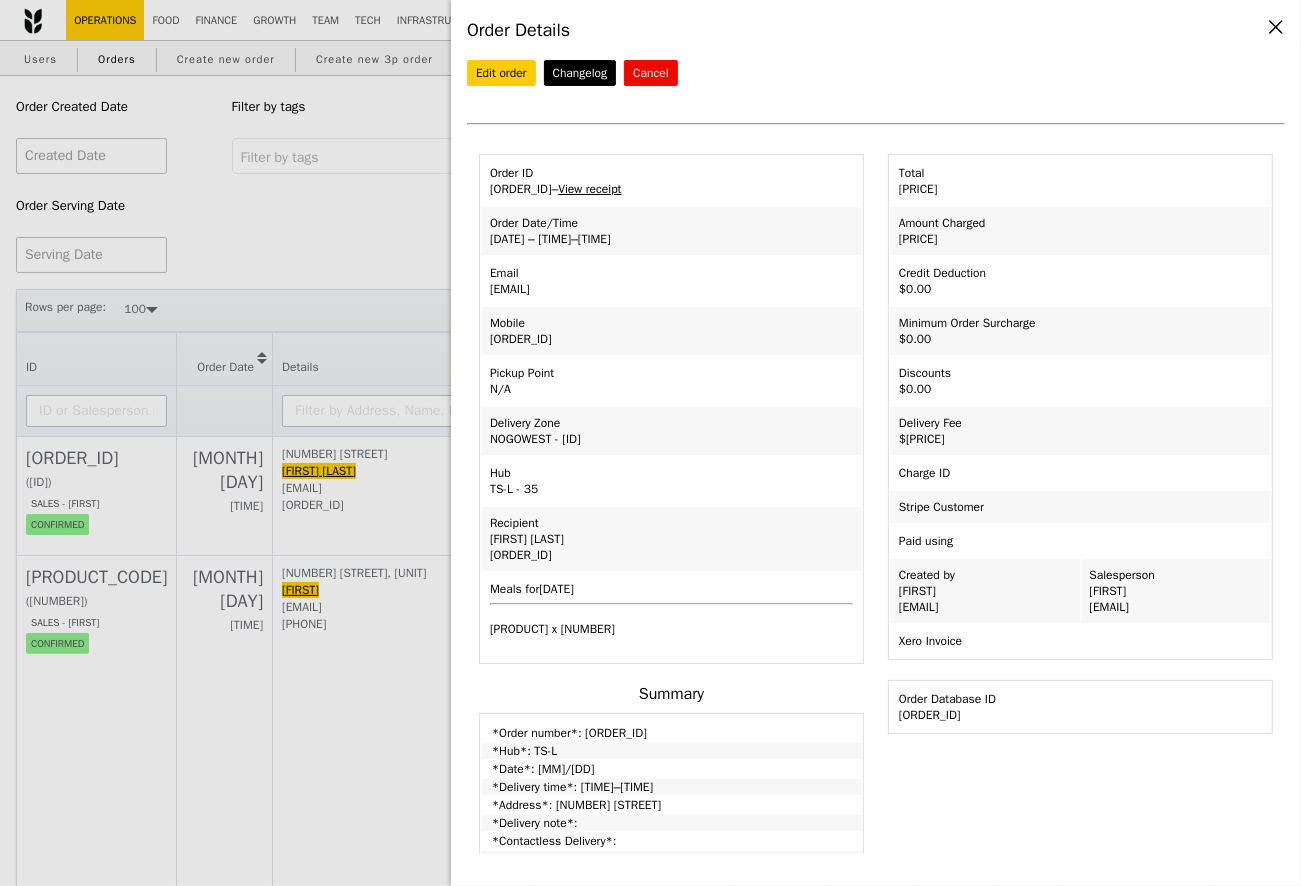 click on "View receipt" at bounding box center (589, 189) 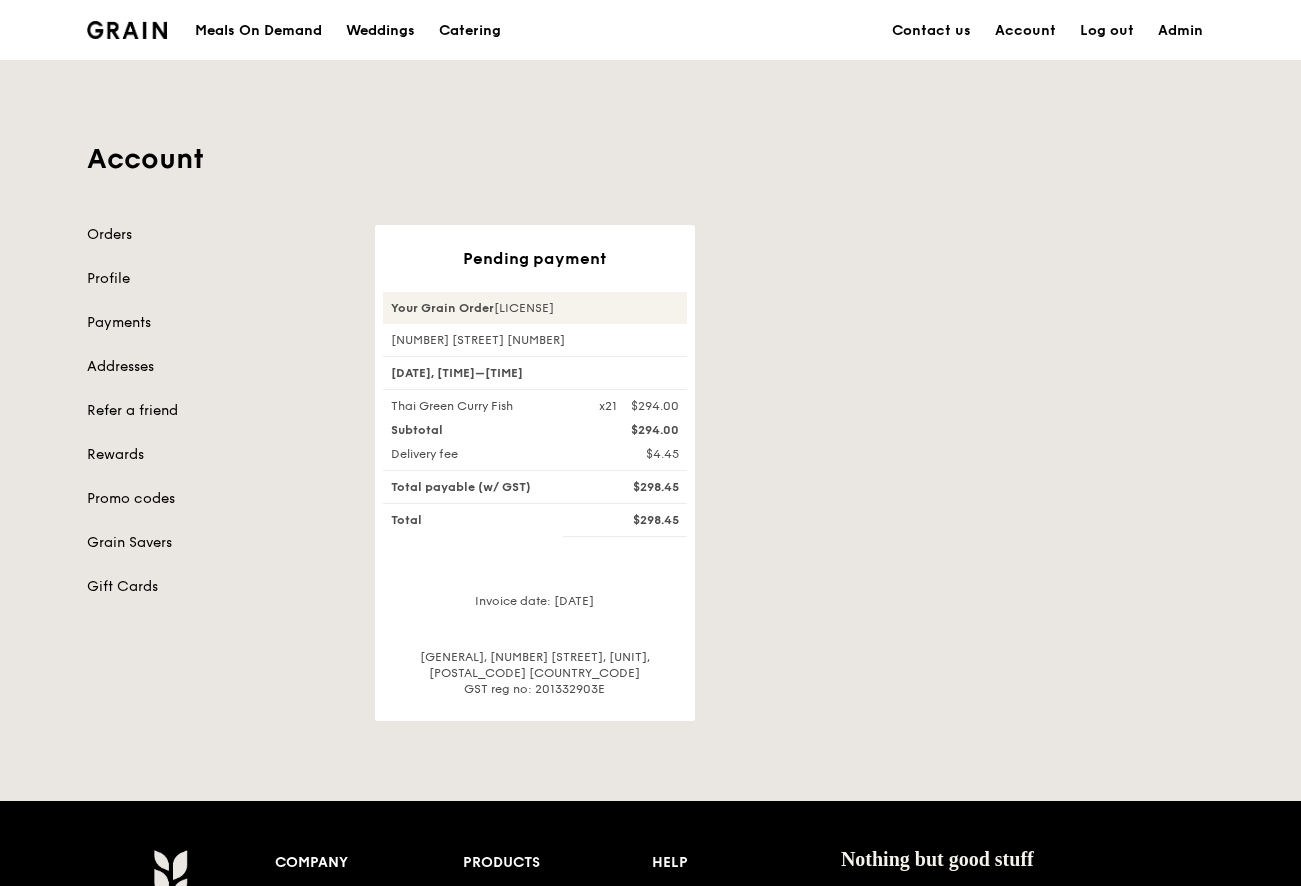 scroll, scrollTop: 0, scrollLeft: 0, axis: both 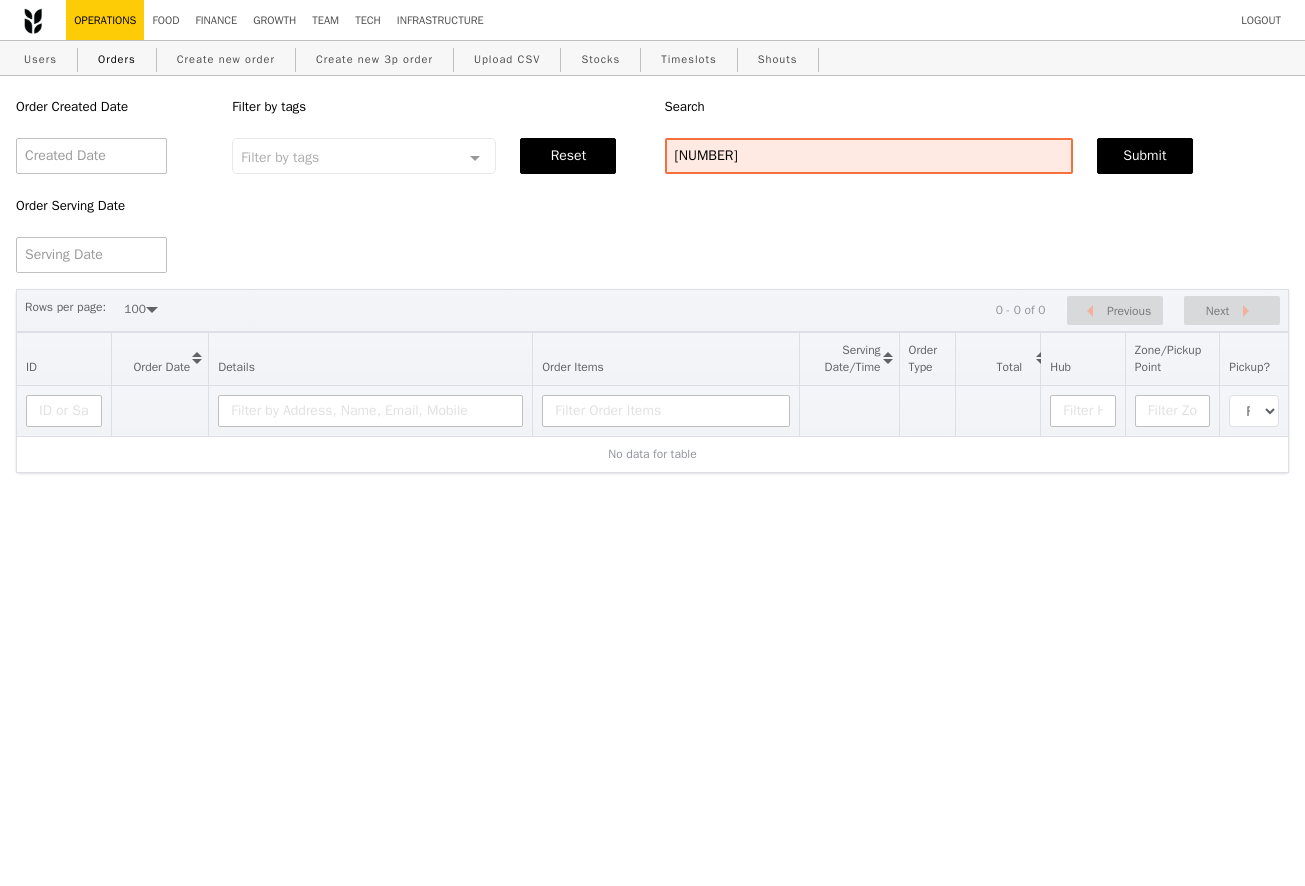 select on "100" 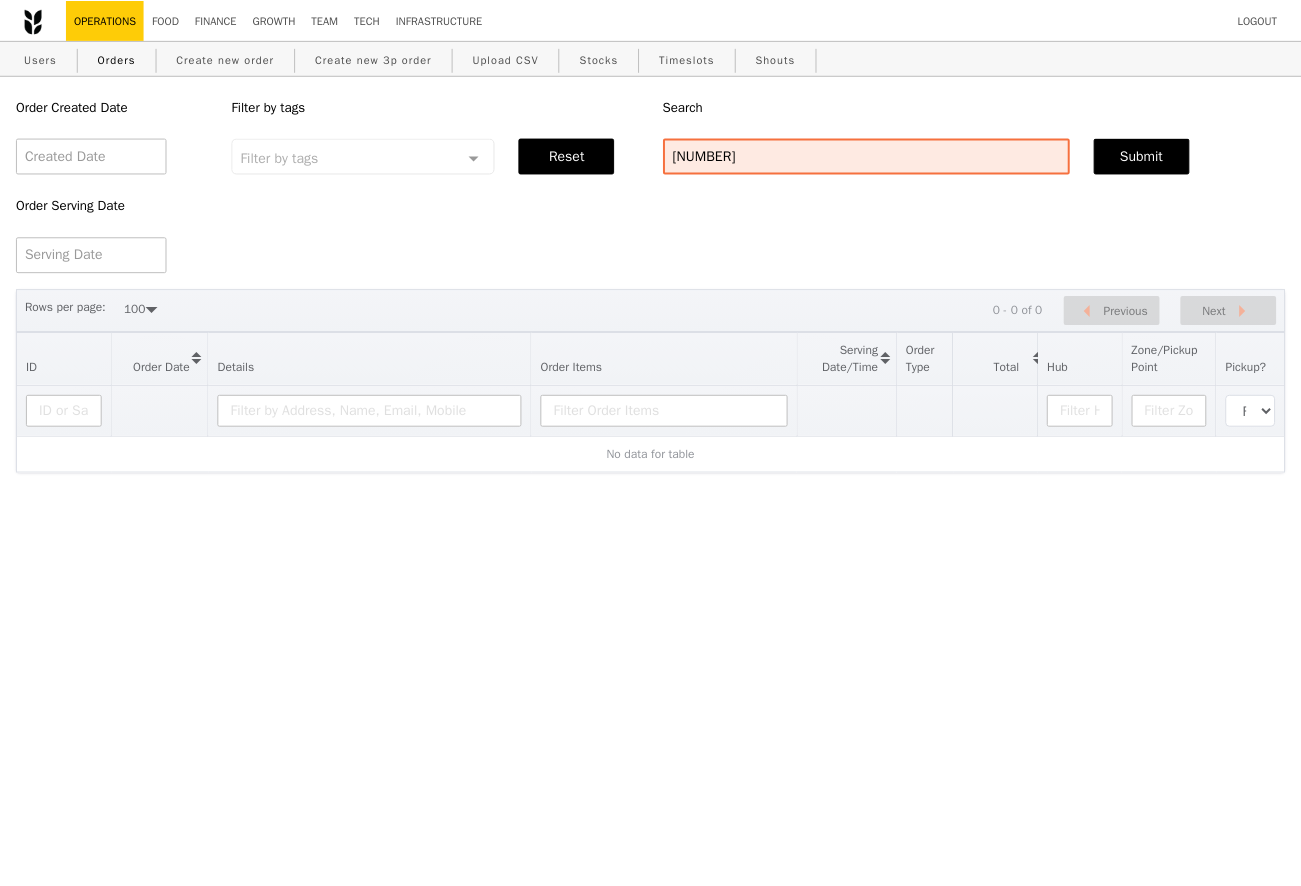 scroll, scrollTop: 0, scrollLeft: 0, axis: both 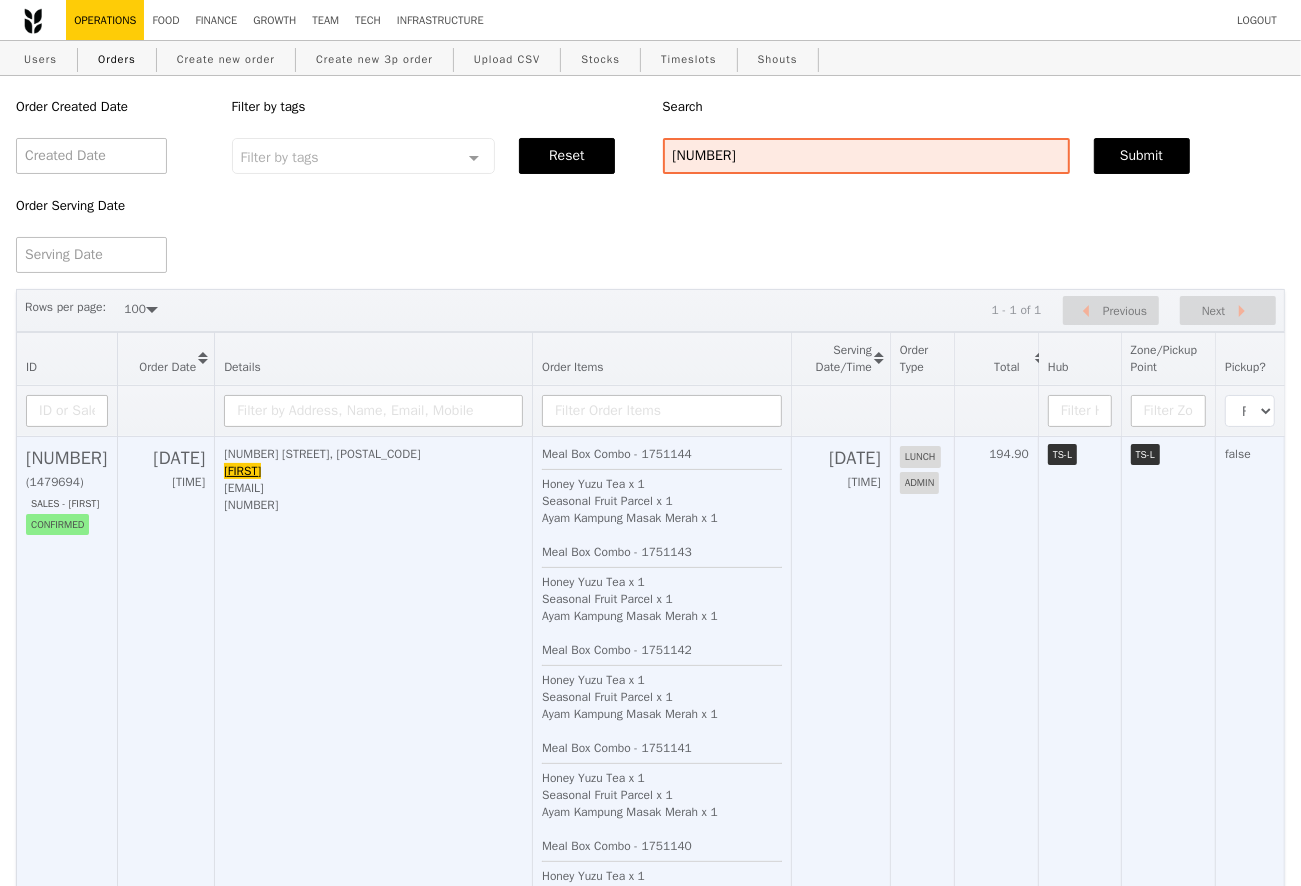 click on "[NUMBER]" at bounding box center [67, 458] 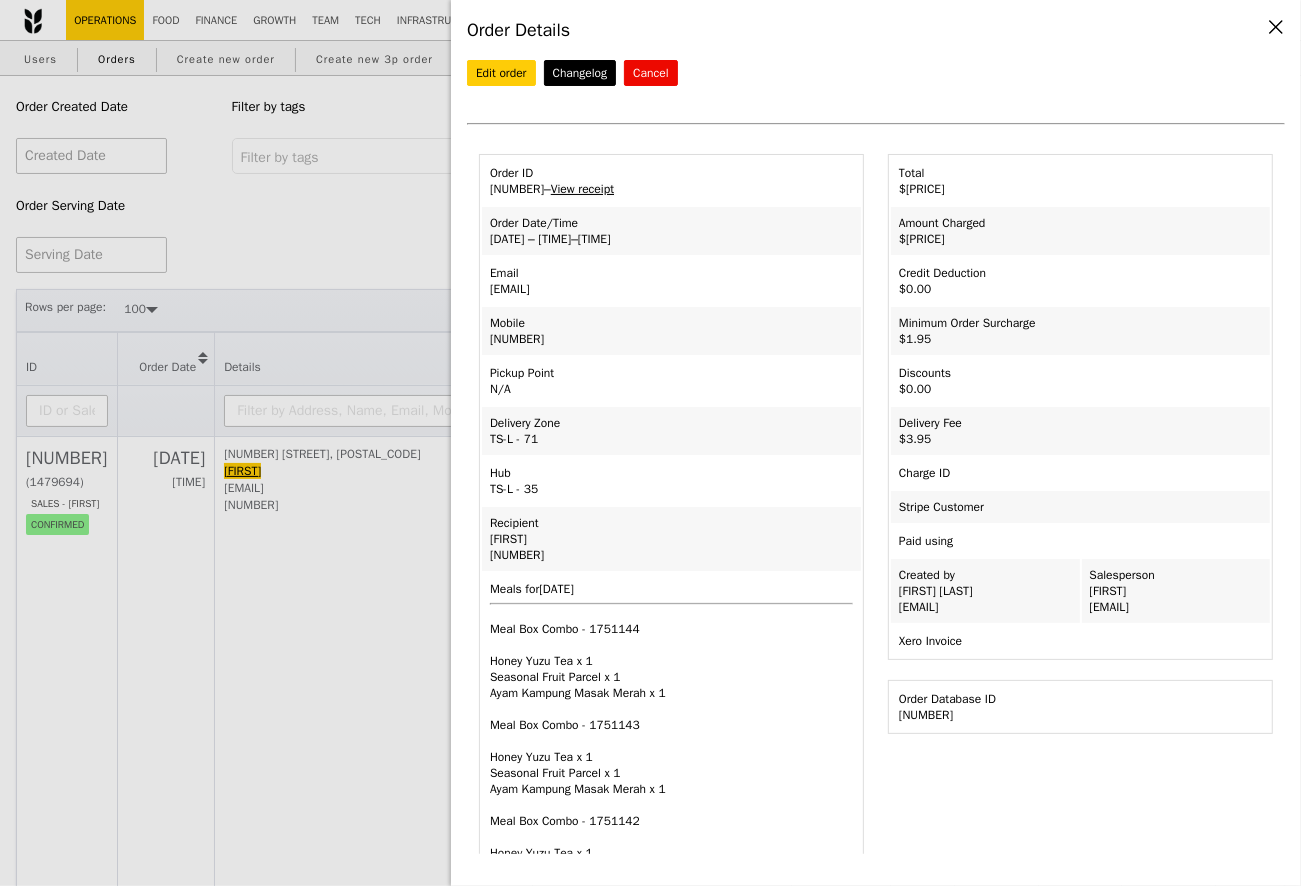 click on "View receipt" at bounding box center (582, 189) 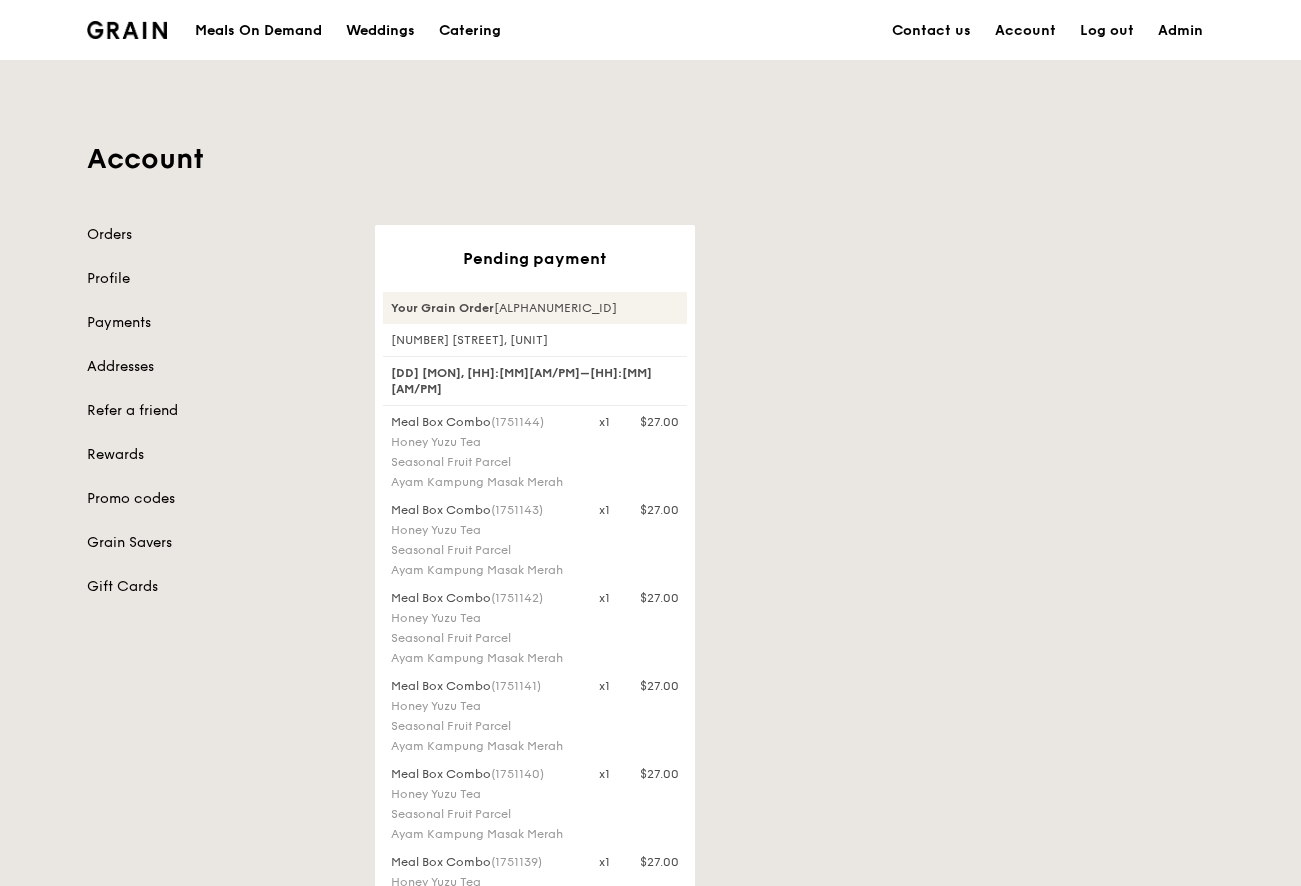 scroll, scrollTop: 0, scrollLeft: 0, axis: both 